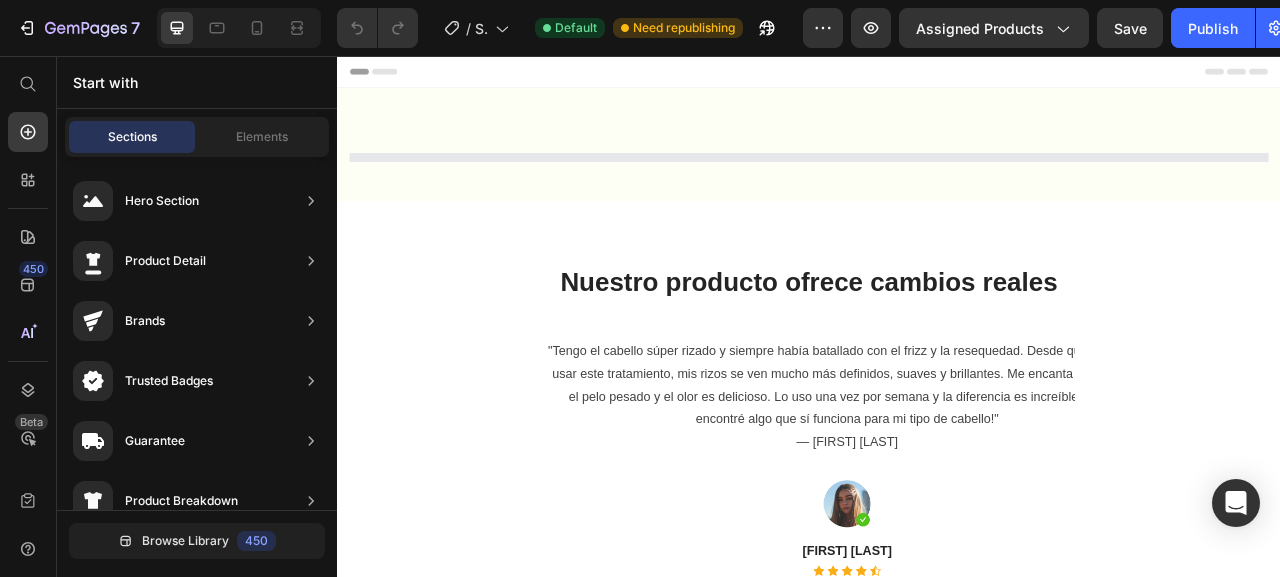 scroll, scrollTop: 0, scrollLeft: 0, axis: both 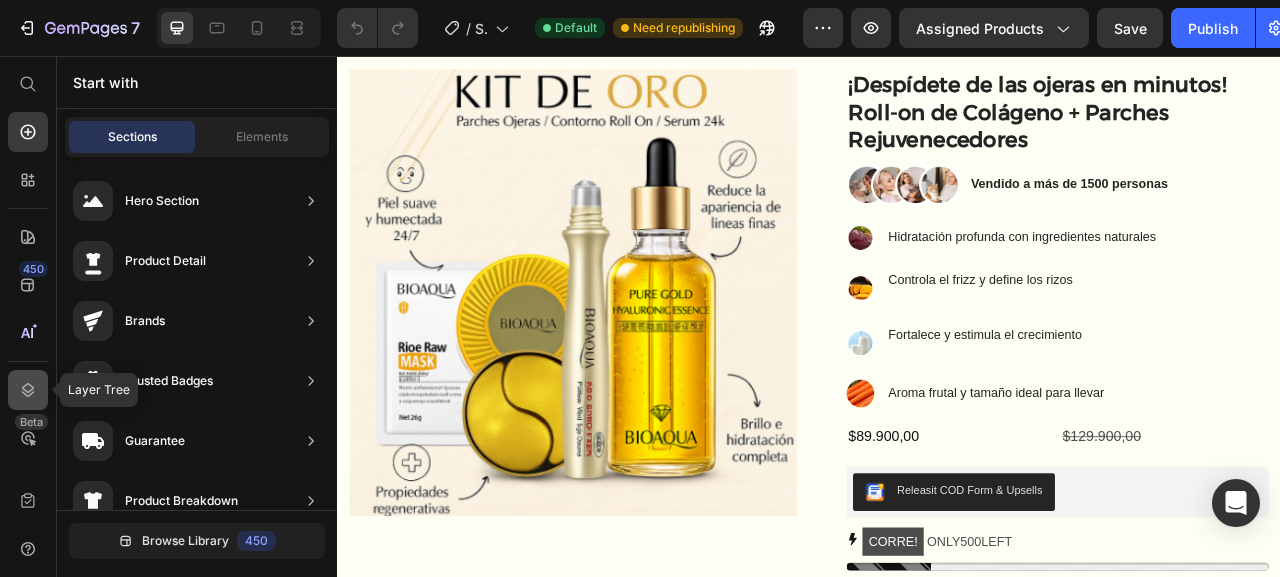 click 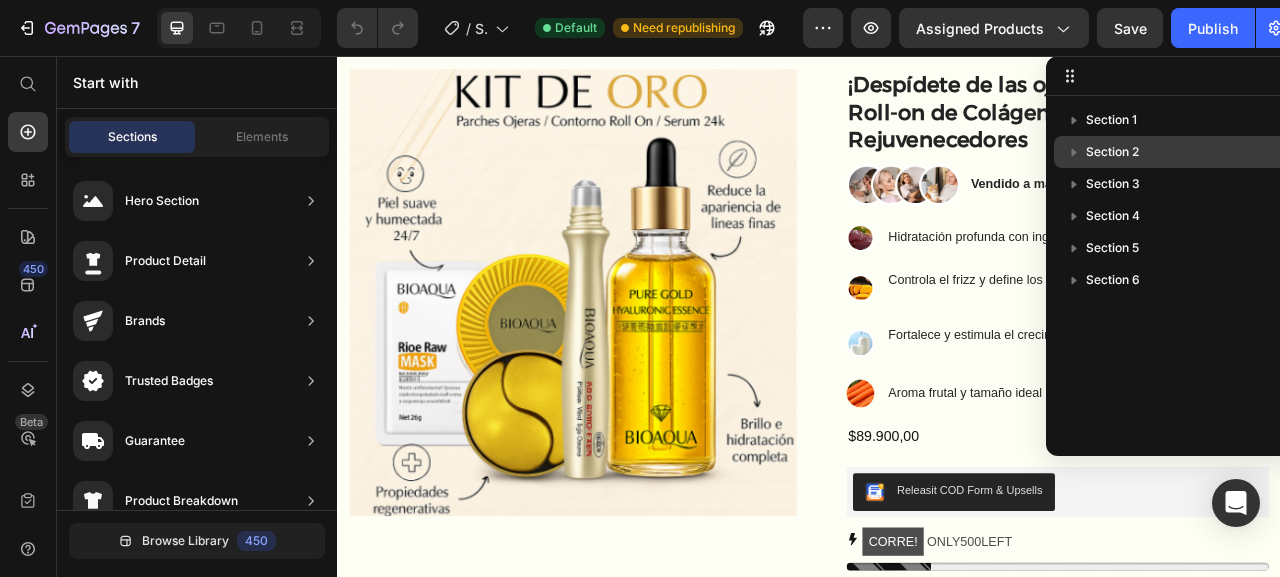 click on "Section 2" at bounding box center [1112, 152] 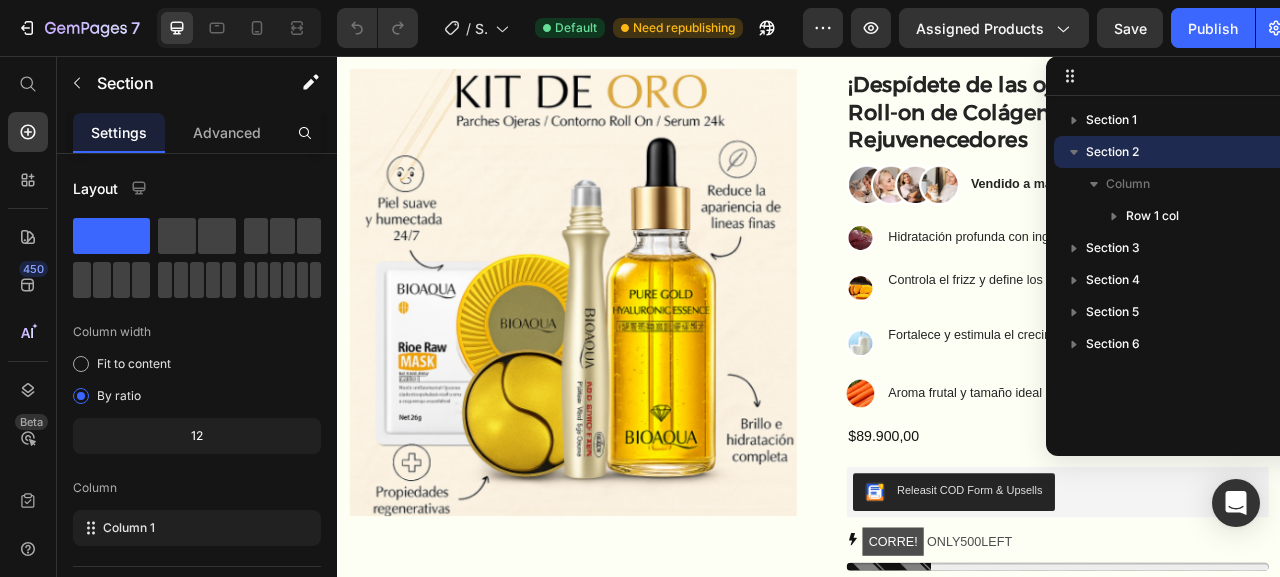 scroll, scrollTop: 970, scrollLeft: 0, axis: vertical 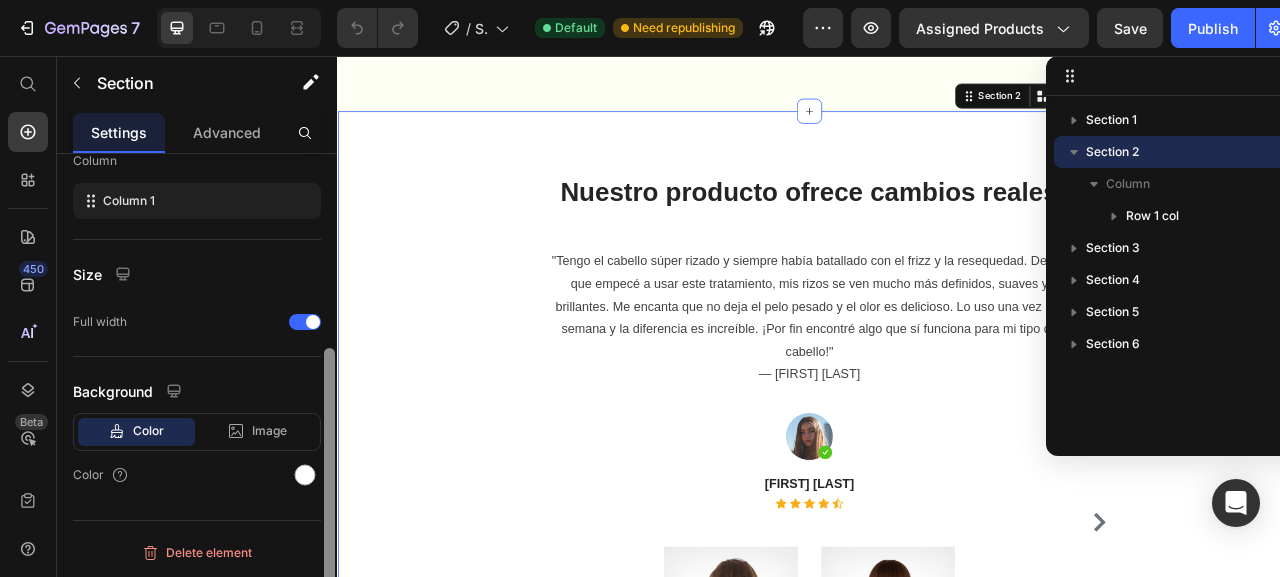 drag, startPoint x: 330, startPoint y: 296, endPoint x: 316, endPoint y: 531, distance: 235.41666 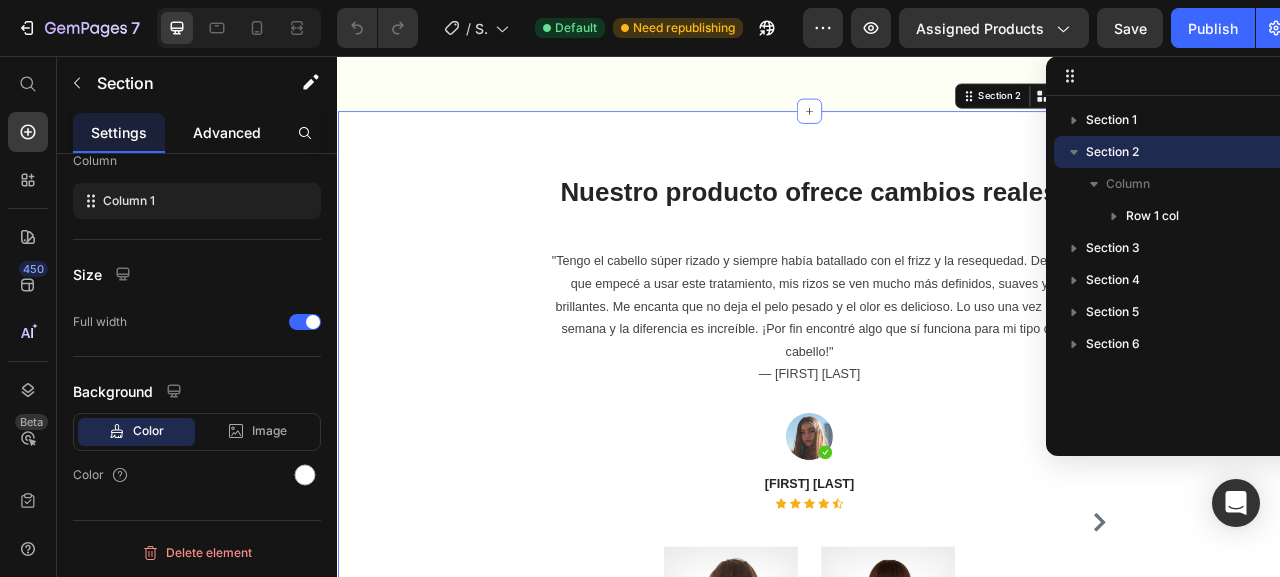 click on "Advanced" at bounding box center [227, 132] 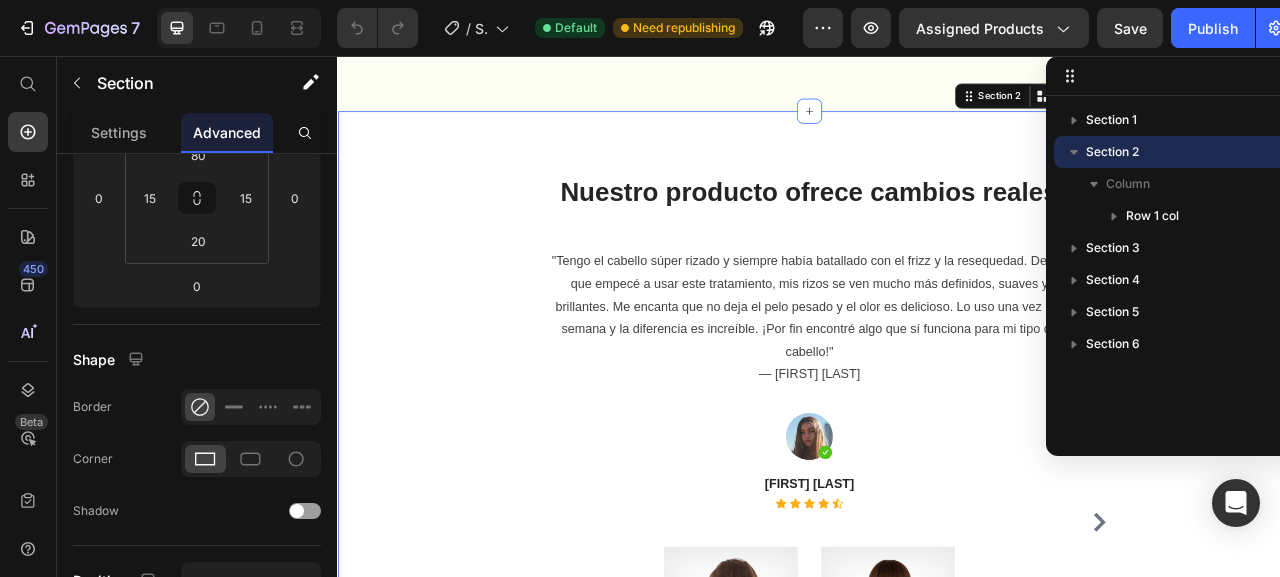 scroll, scrollTop: 0, scrollLeft: 0, axis: both 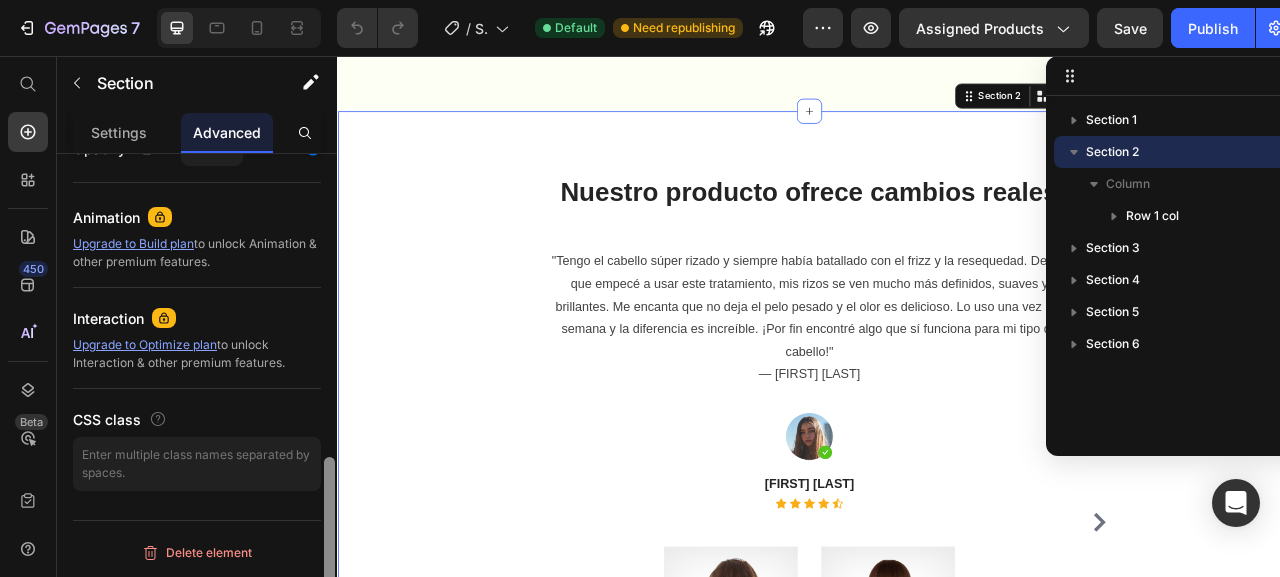 drag, startPoint x: 331, startPoint y: 181, endPoint x: 320, endPoint y: 523, distance: 342.17685 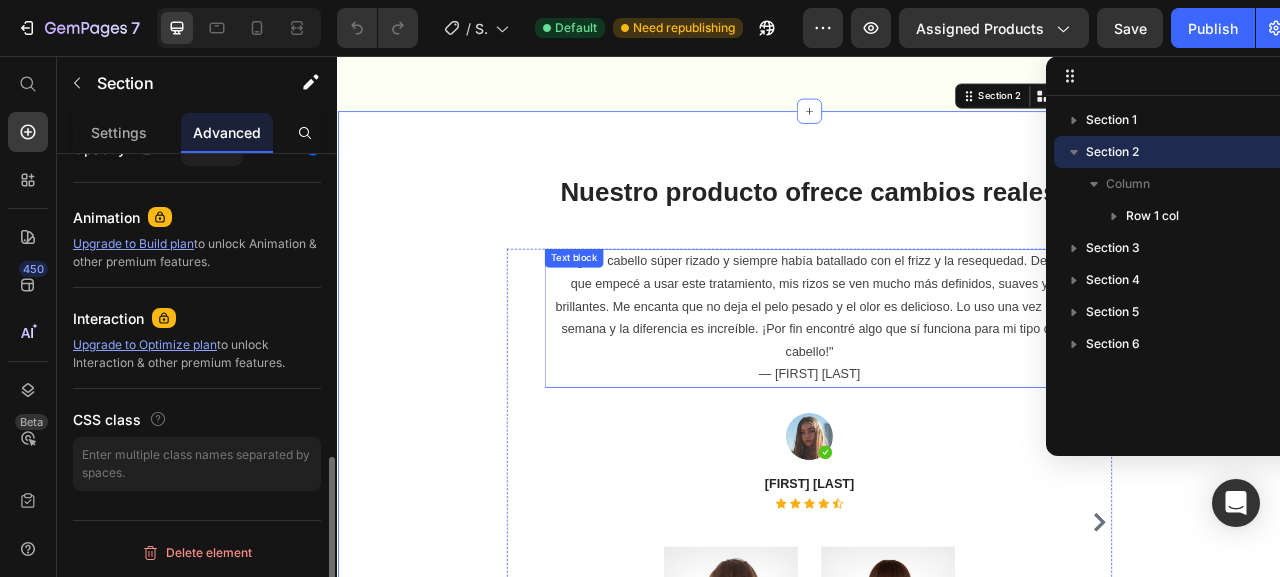 click on ""Tengo el cabello súper rizado y siempre había batallado con el frizz y la resequedad. Desde que empecé a usar este tratamiento, mis rizos se ven mucho más definidos, suaves y brillantes. Me encanta que no deja el pelo pesado y el olor es delicioso. Lo uso una vez por semana y la diferencia es increíble. ¡Por fin encontré algo que sí funciona para mi tipo de cabello!" — [FIRST] [LAST]. Text block" at bounding box center (937, 389) 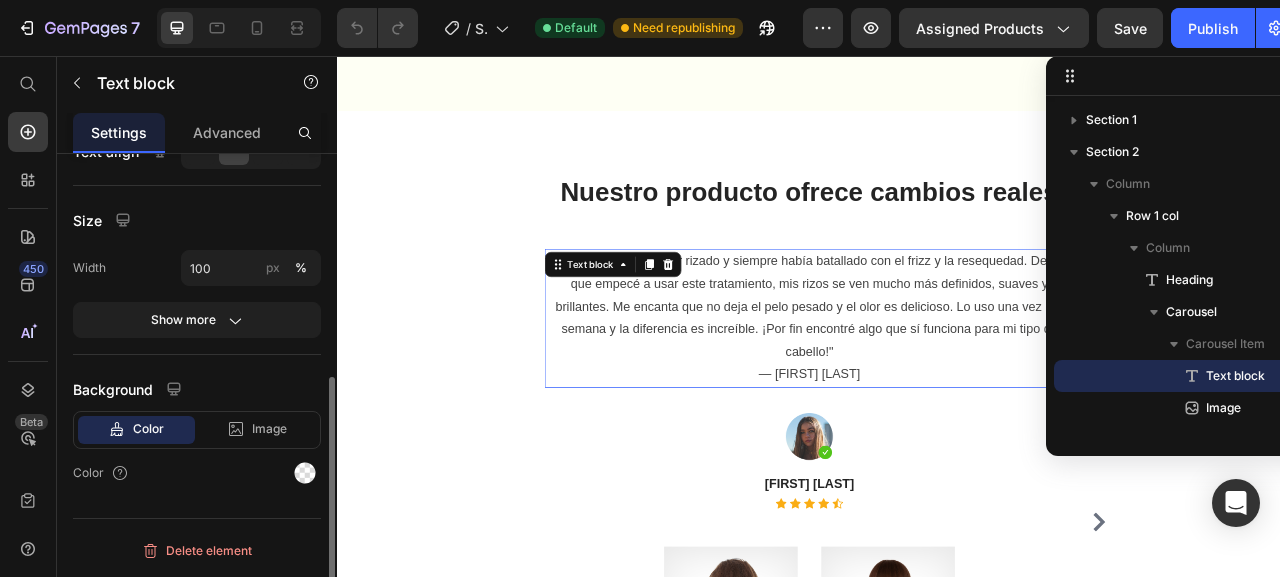 scroll, scrollTop: 0, scrollLeft: 0, axis: both 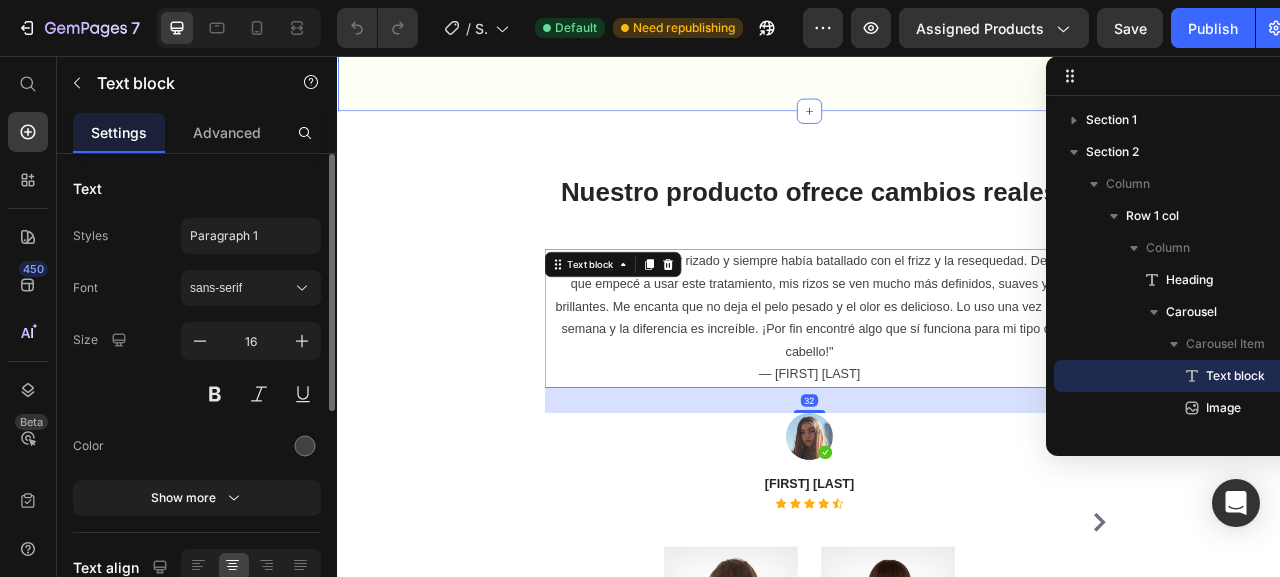 click on "Product Images ¡Despídete de las ojeras en minutos! Roll-on de Colágeno + Parches Rejuvenecedores Text Block Image Vendido a más de 1500 personas Text Block Row Image Hidratación profunda con ingredientes naturales Text Block Image Controla el frizz y define los rizos   Text Block Image Fortalece y estimula el crecimiento   Text Block Image Aroma frutal y tamaño ideal para llevar Text Block Advanced List $89.900,00 Product Price $129.900,00 Product Price Row Releasit COD Form & Upsells Releasit COD Form & Upsells
CORRE!  ONLY  500  LEFT Stock Counter PAGO CONTRA ENTREGA ENVIO GRATIS A TODA COLOMBIA Item List This product has only default variant Product Variants & Swatches Image Low stock -  9 items left Text Block Advanced List Row Product Section 1" at bounding box center (937, -374) 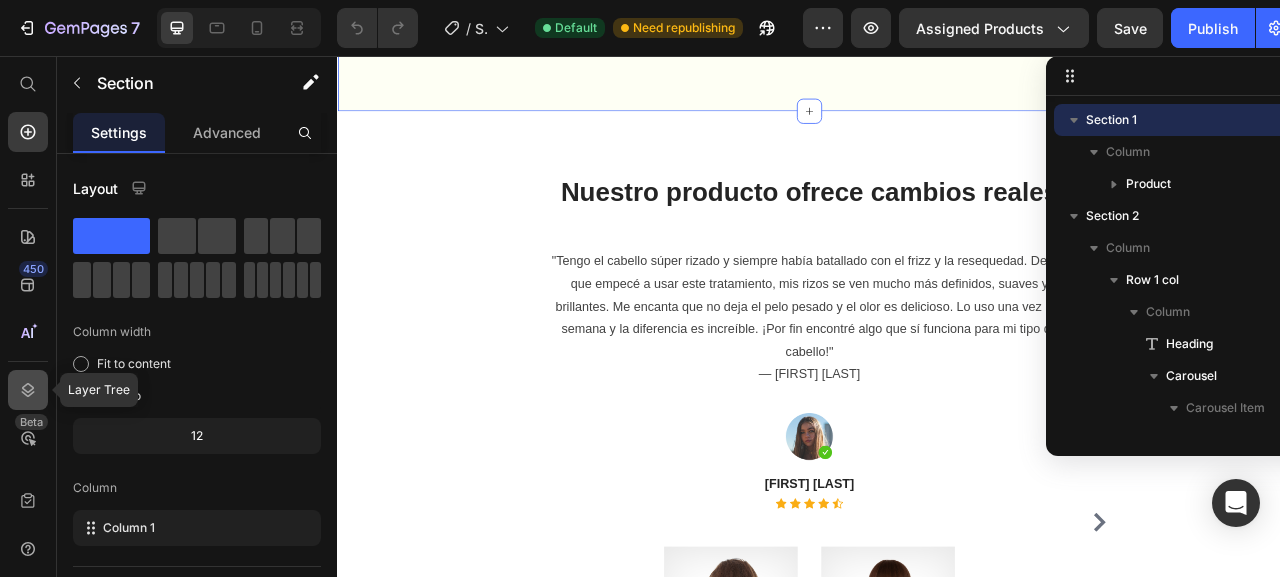 click 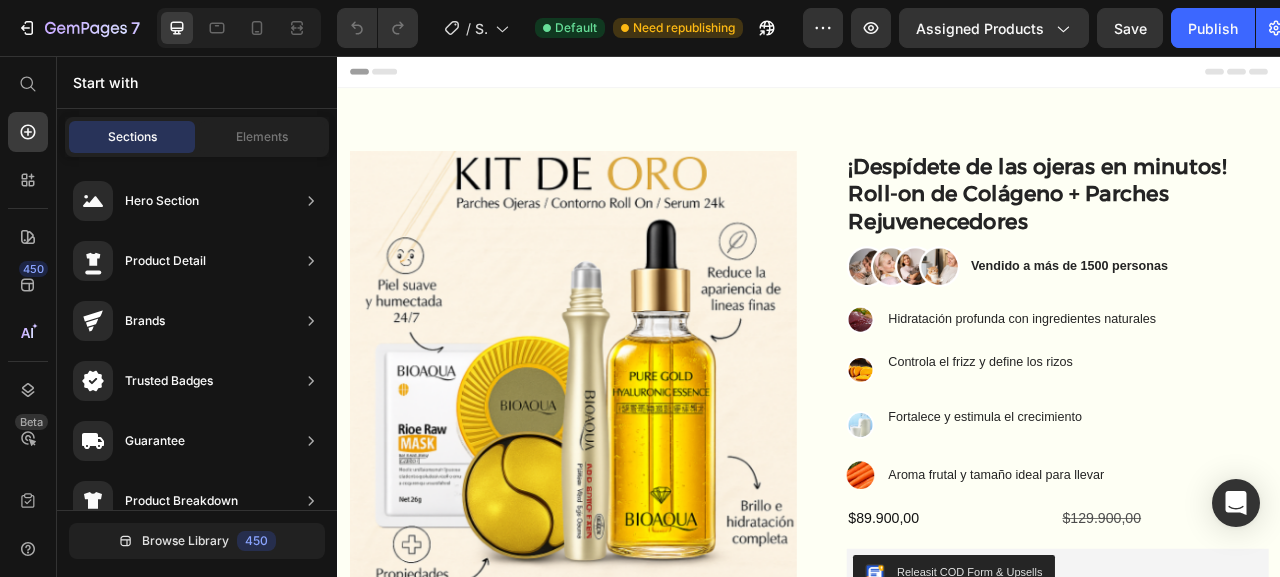 scroll, scrollTop: 64, scrollLeft: 0, axis: vertical 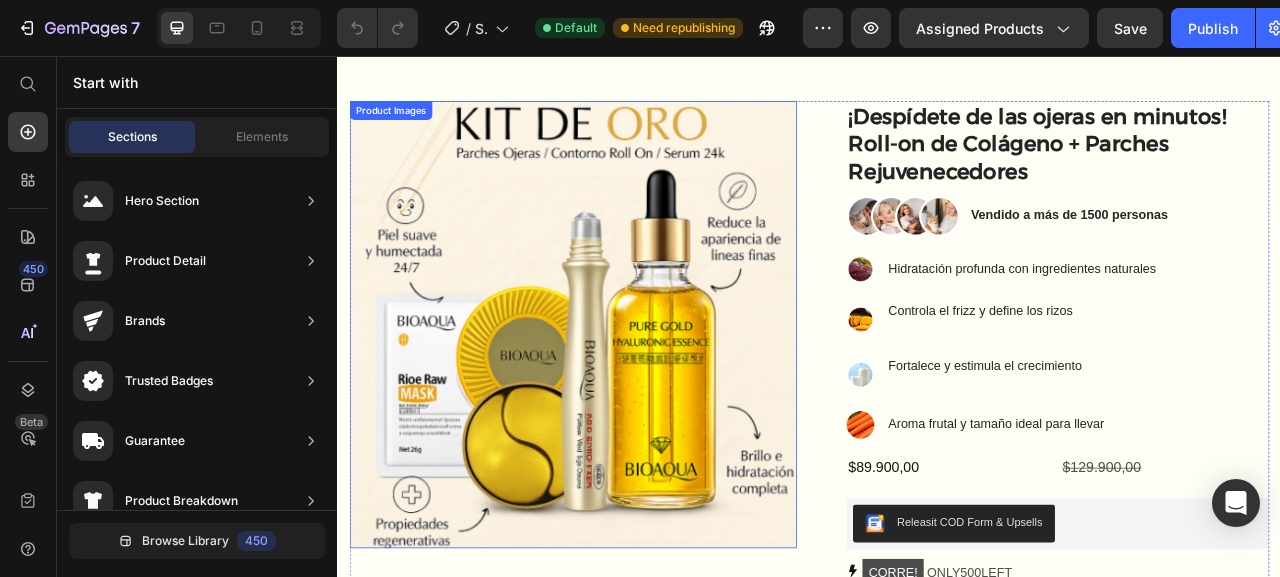 click at bounding box center [636, 397] 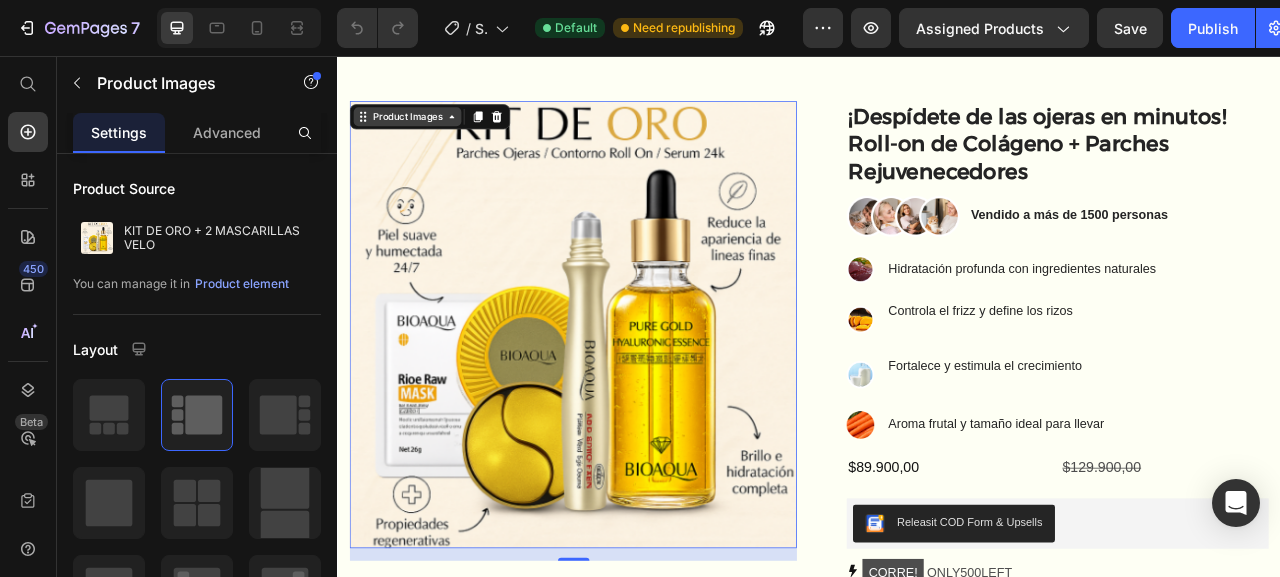click on "Product Images" at bounding box center [425, 133] 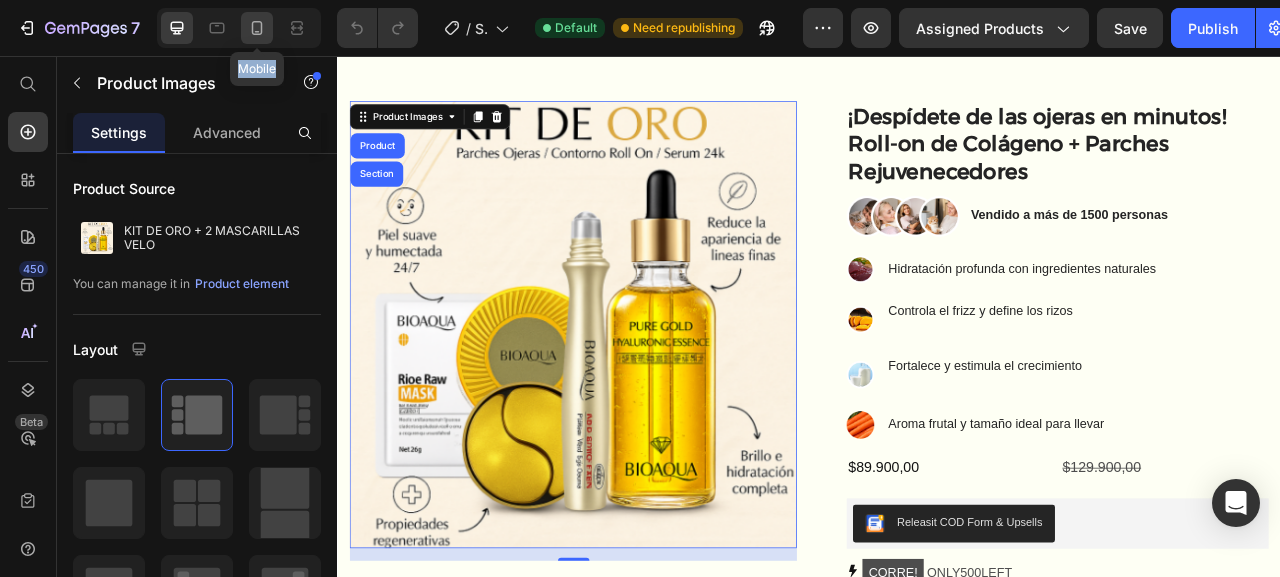 drag, startPoint x: 256, startPoint y: 45, endPoint x: 248, endPoint y: 33, distance: 14.422205 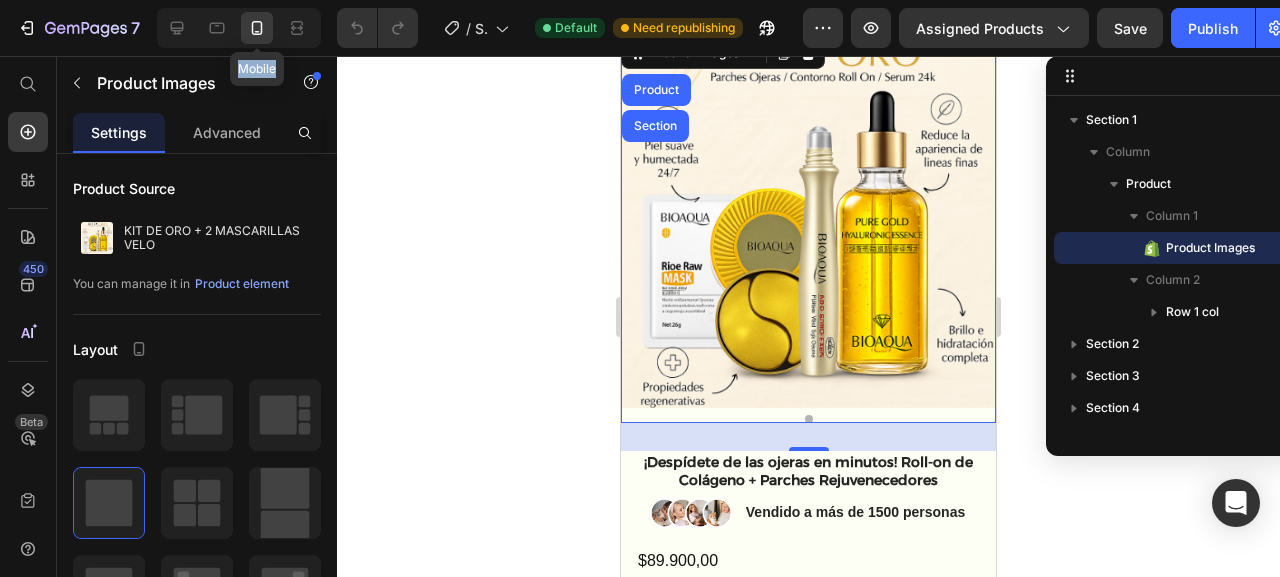 scroll, scrollTop: 0, scrollLeft: 0, axis: both 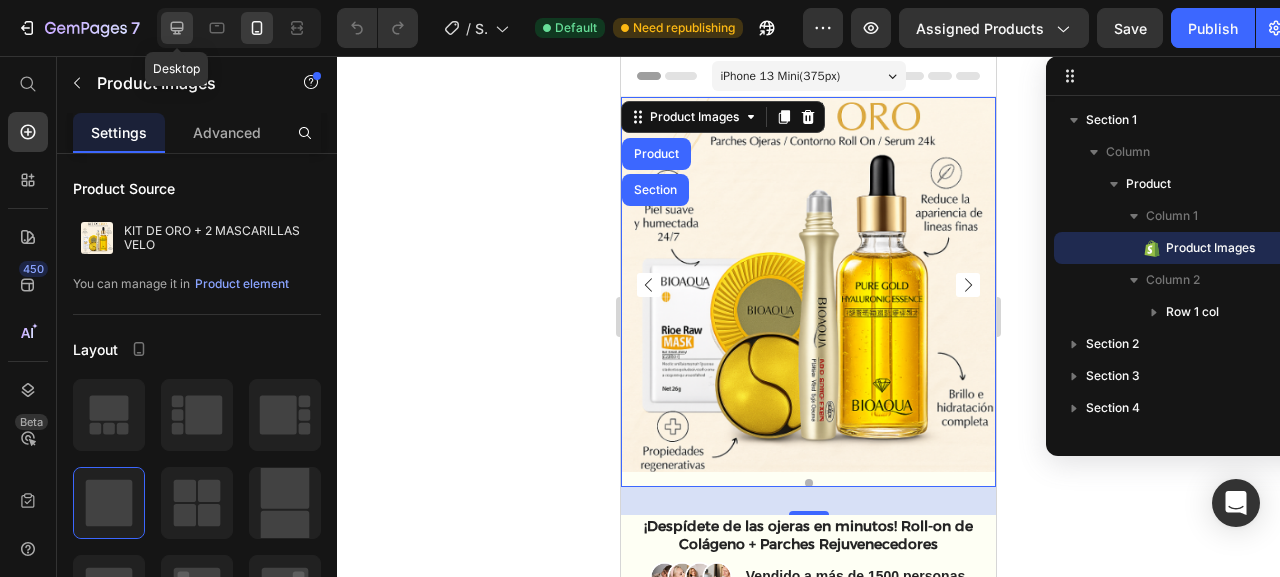 click 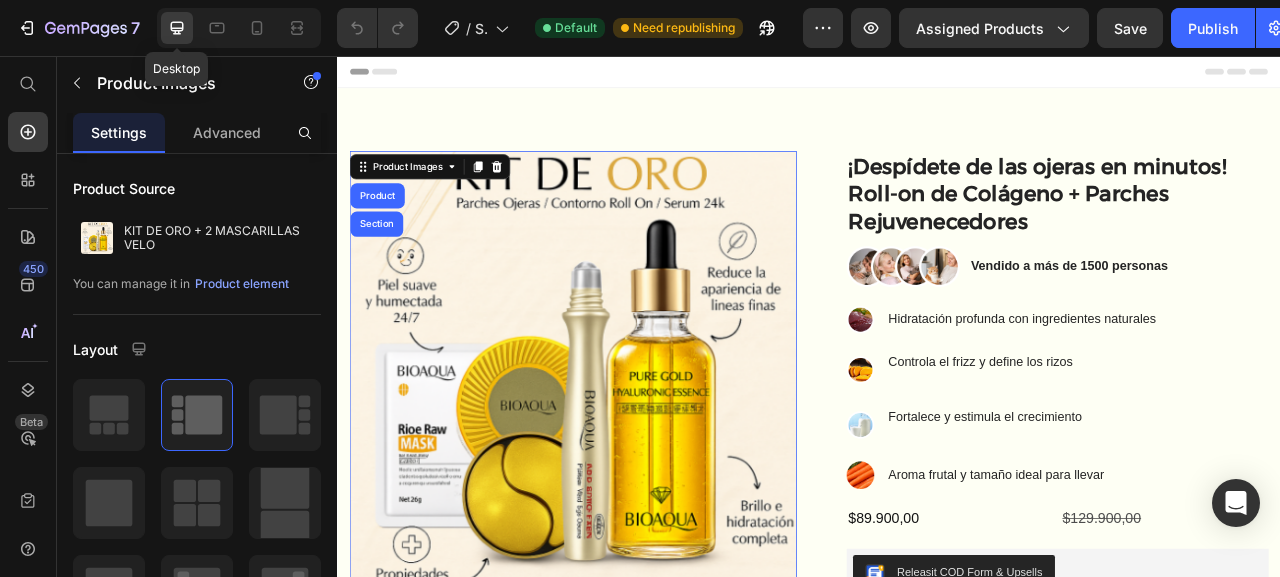 scroll, scrollTop: 50, scrollLeft: 0, axis: vertical 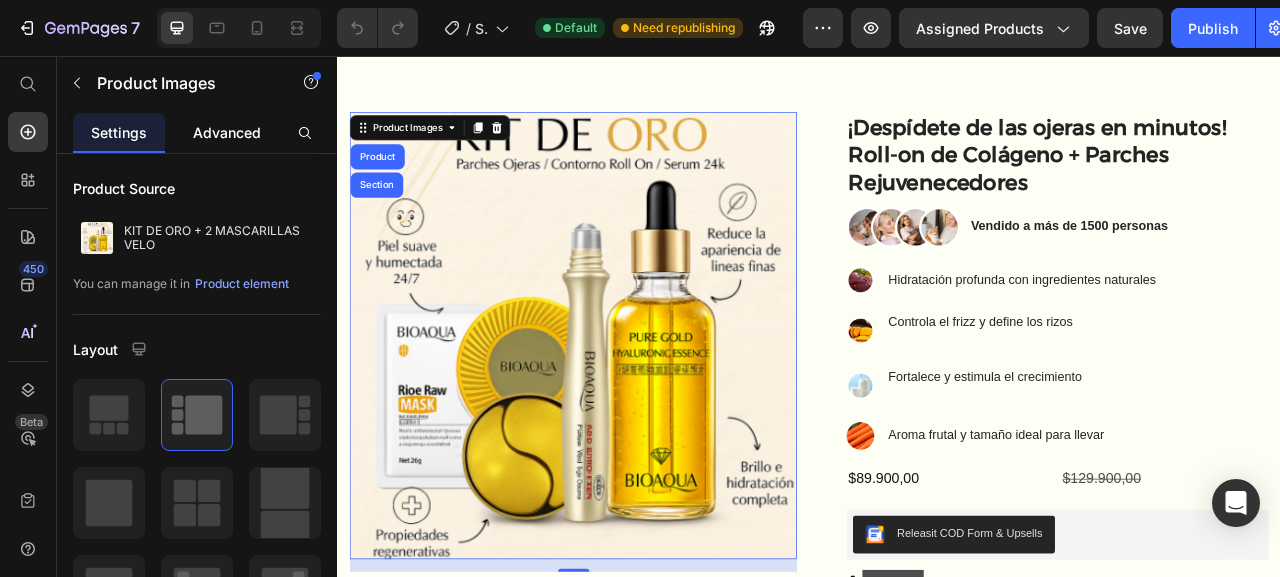 click on "Advanced" at bounding box center (227, 132) 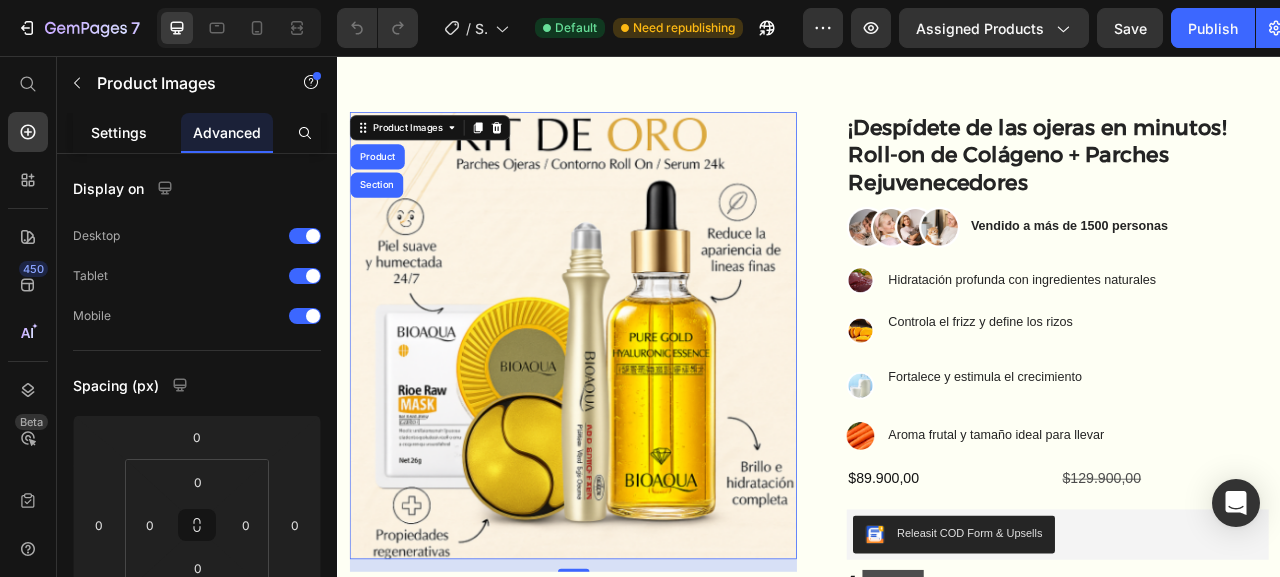 click on "Settings" at bounding box center [119, 132] 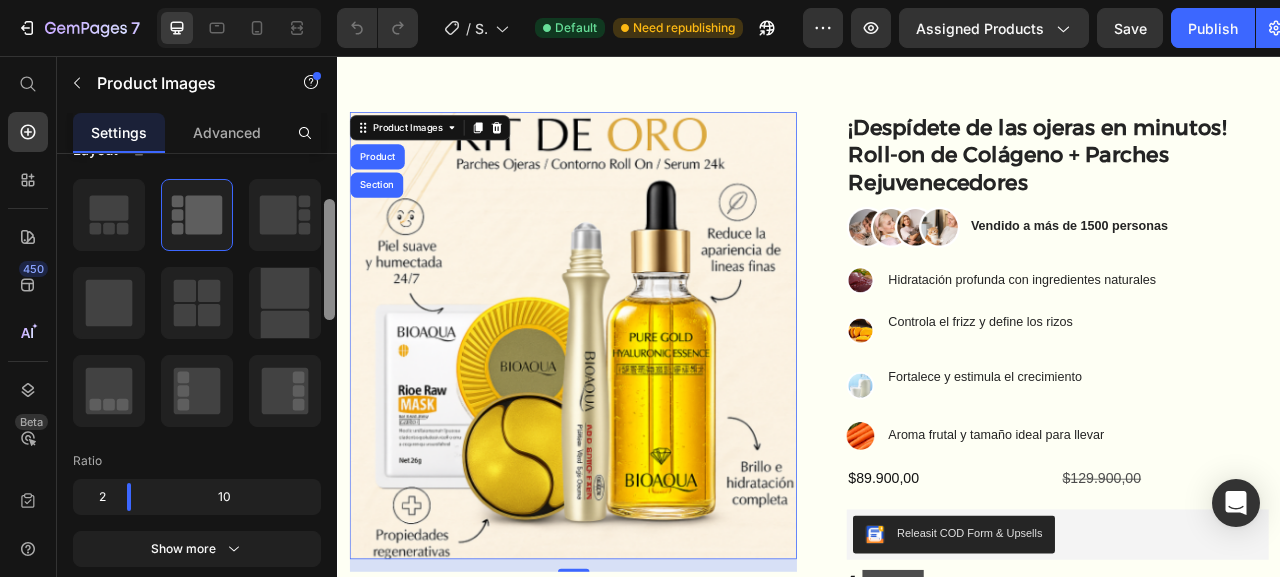 scroll, scrollTop: 208, scrollLeft: 0, axis: vertical 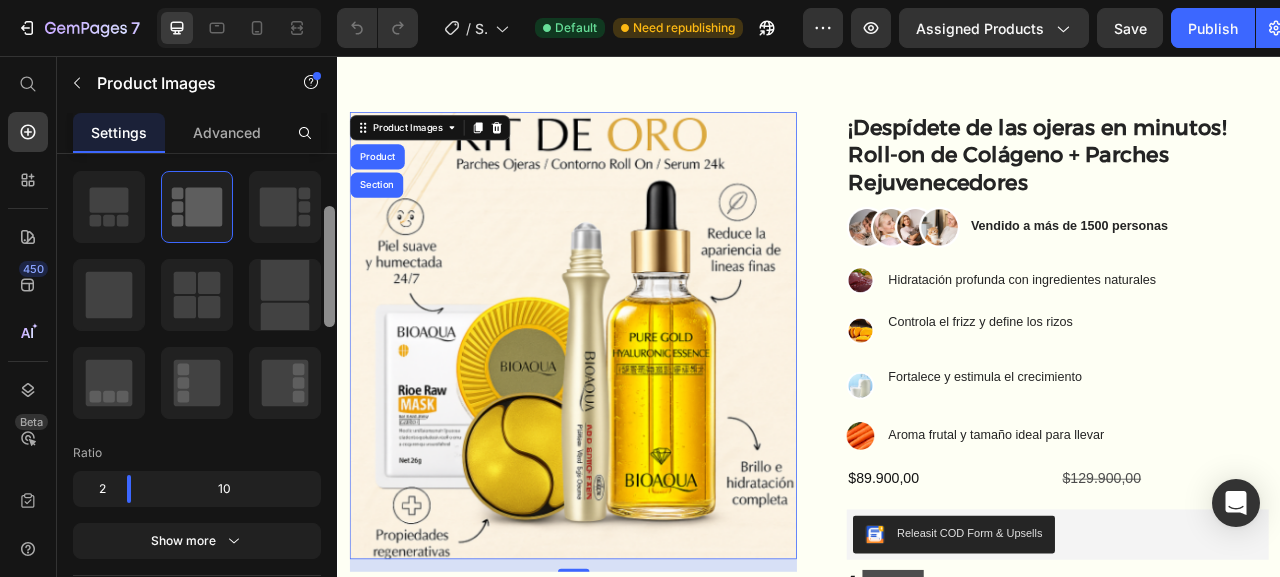 drag, startPoint x: 334, startPoint y: 186, endPoint x: 335, endPoint y: 239, distance: 53.009434 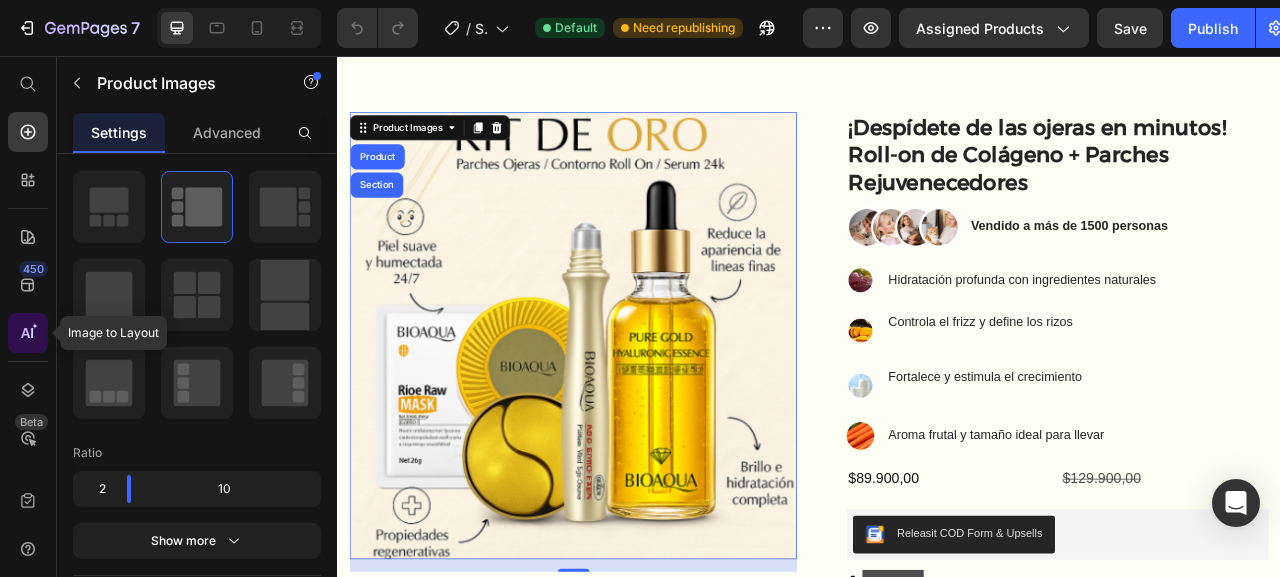 click 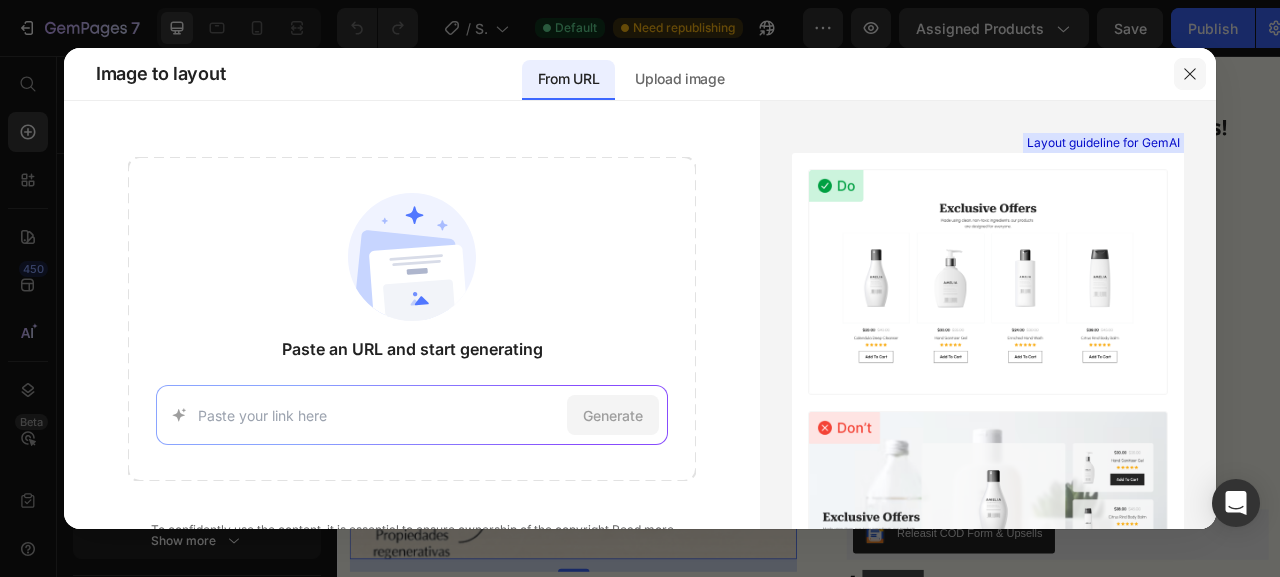 click at bounding box center (1190, 74) 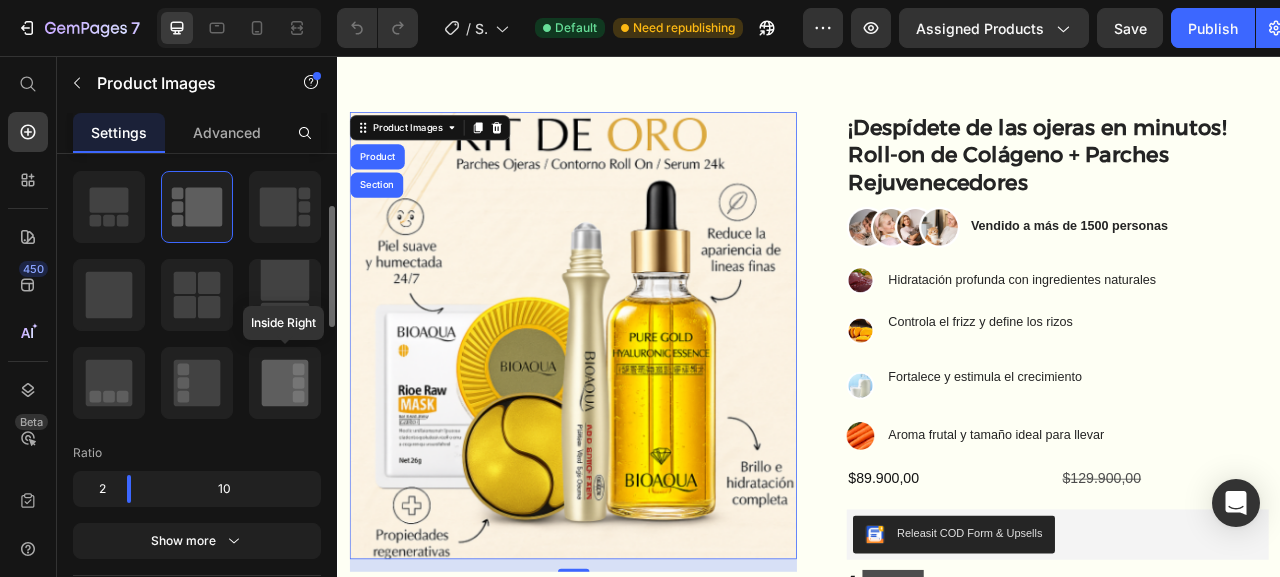 click 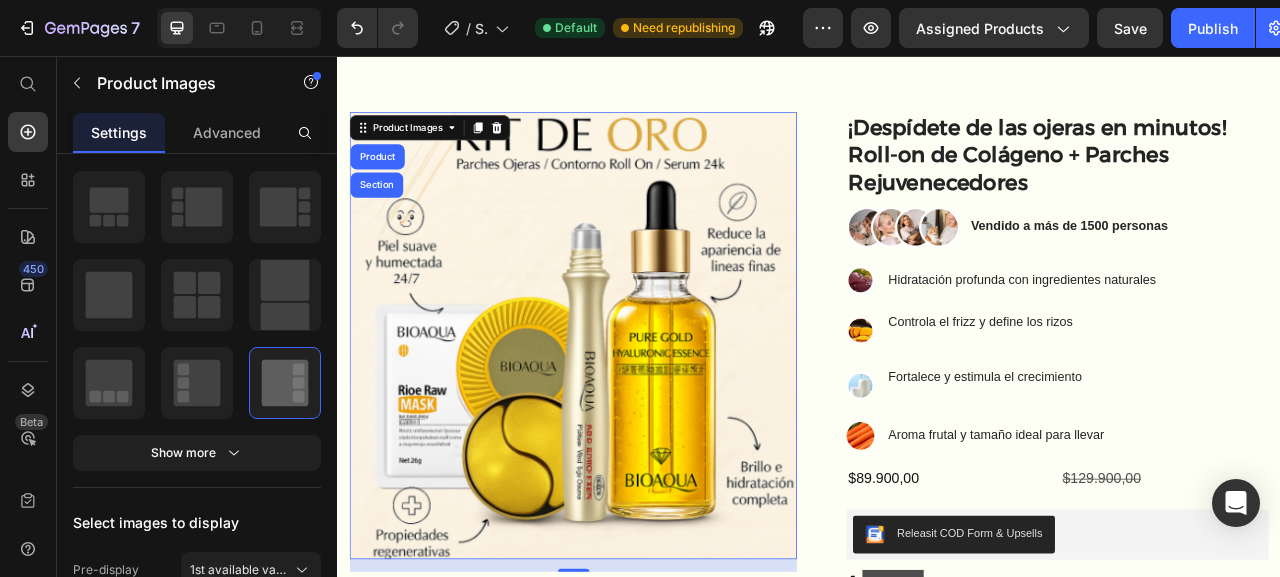 drag, startPoint x: 614, startPoint y: 454, endPoint x: 580, endPoint y: 523, distance: 76.922035 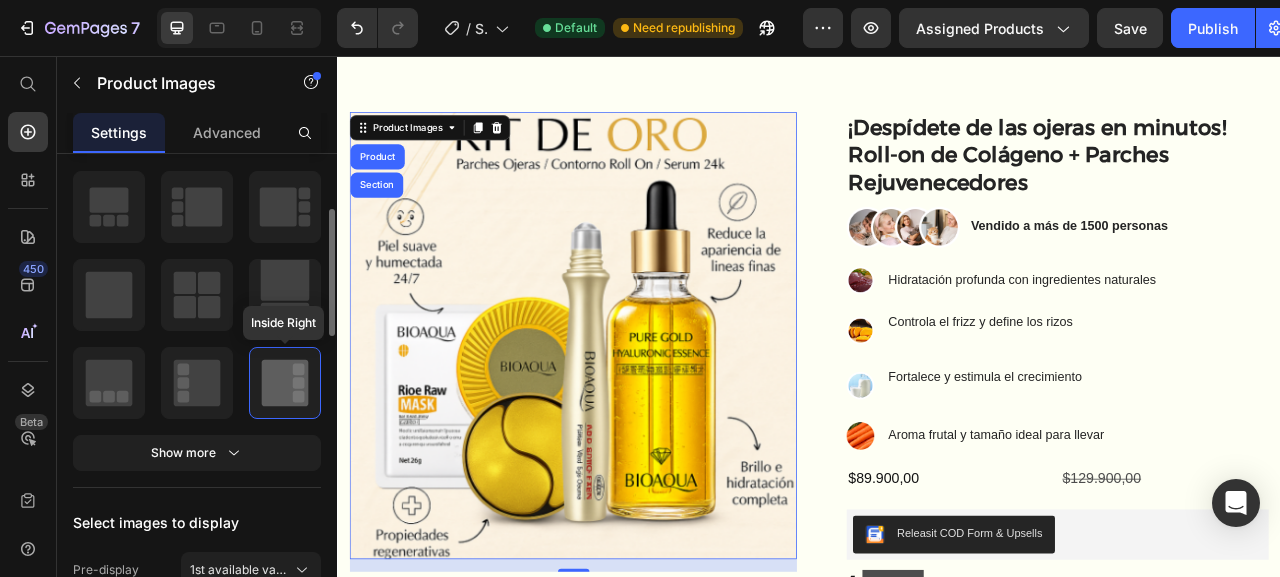 drag, startPoint x: 254, startPoint y: 374, endPoint x: 270, endPoint y: 381, distance: 17.464249 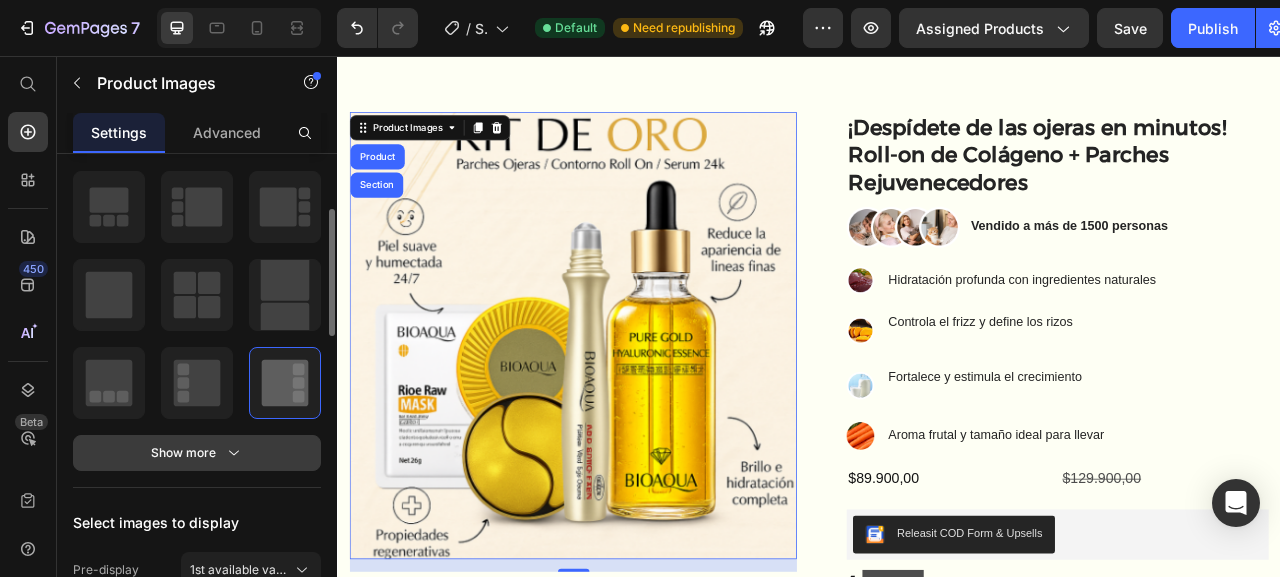 click on "Show more" at bounding box center (197, 453) 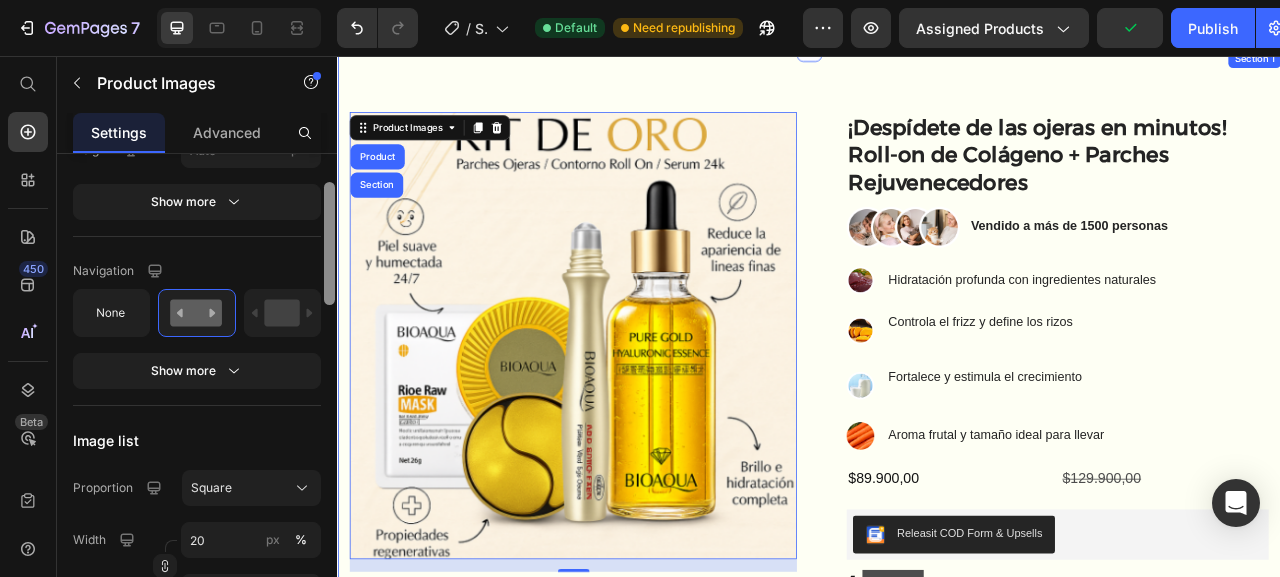 scroll, scrollTop: 346, scrollLeft: 0, axis: vertical 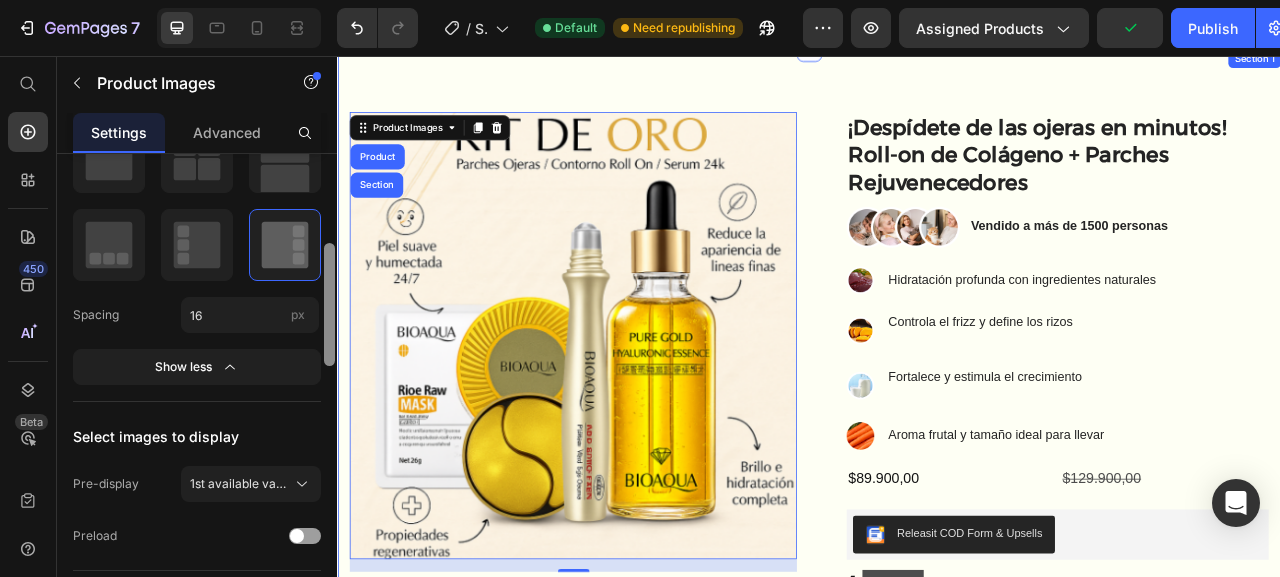 drag, startPoint x: 666, startPoint y: 329, endPoint x: 348, endPoint y: 226, distance: 334.26486 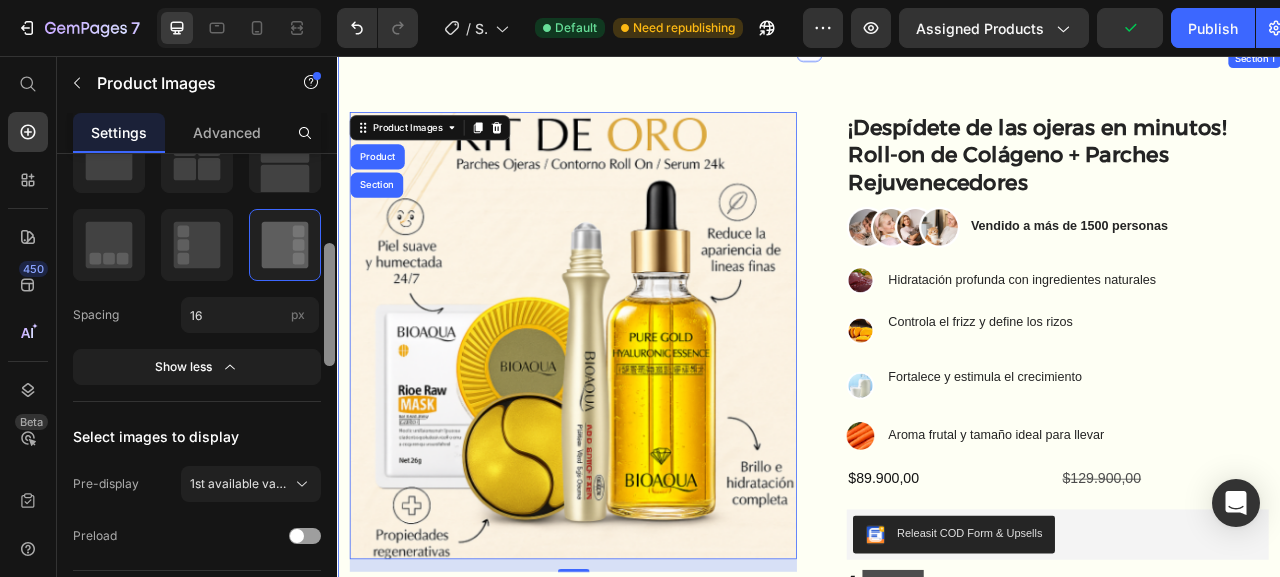 scroll, scrollTop: 0, scrollLeft: 0, axis: both 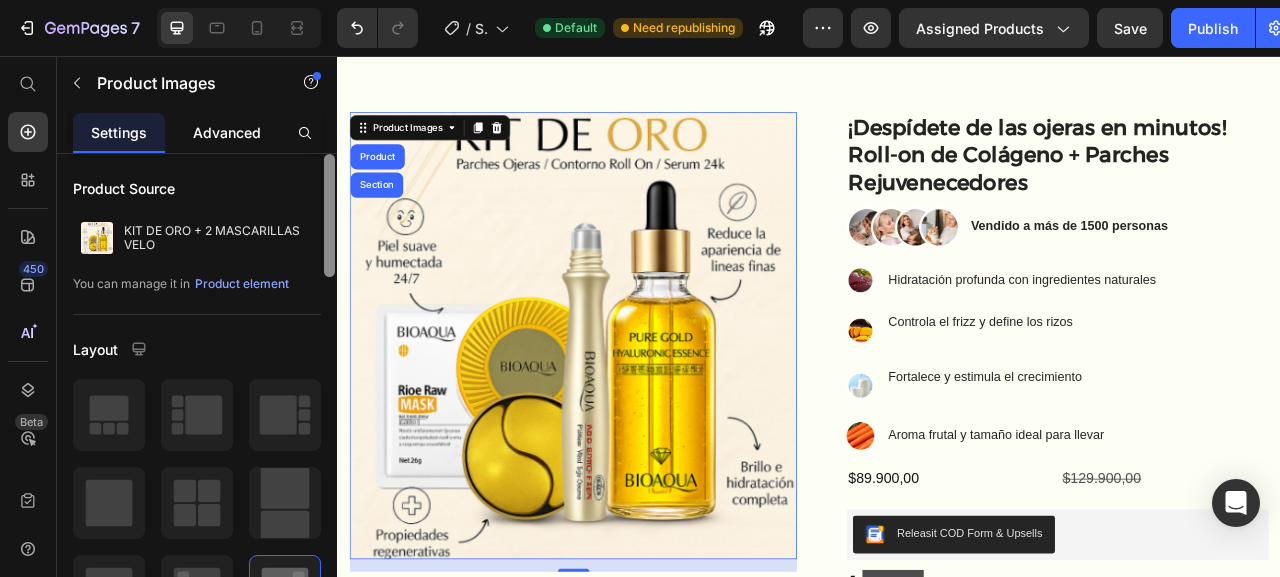 click on "Advanced" at bounding box center (227, 132) 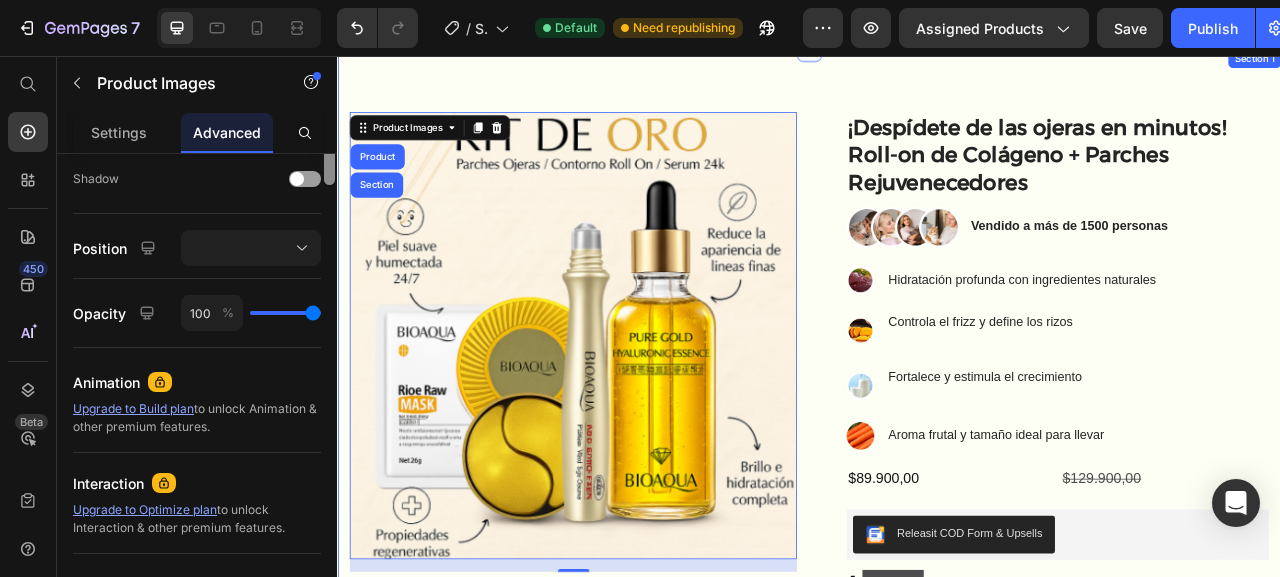scroll, scrollTop: 376, scrollLeft: 0, axis: vertical 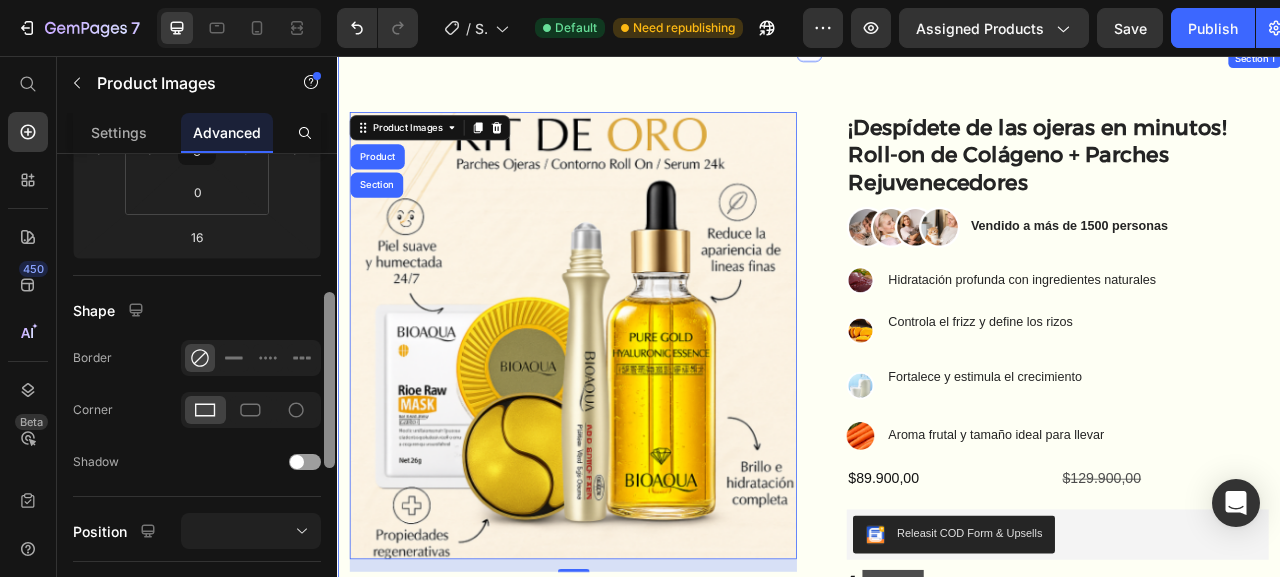 drag, startPoint x: 663, startPoint y: 267, endPoint x: 341, endPoint y: 263, distance: 322.02484 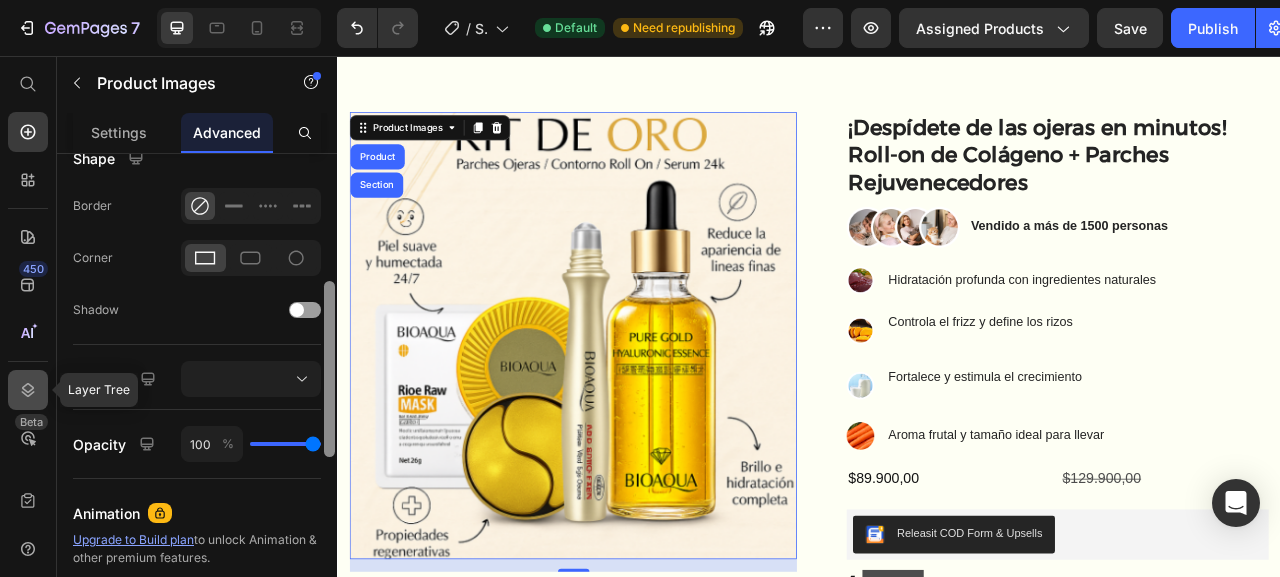 scroll, scrollTop: 476, scrollLeft: 0, axis: vertical 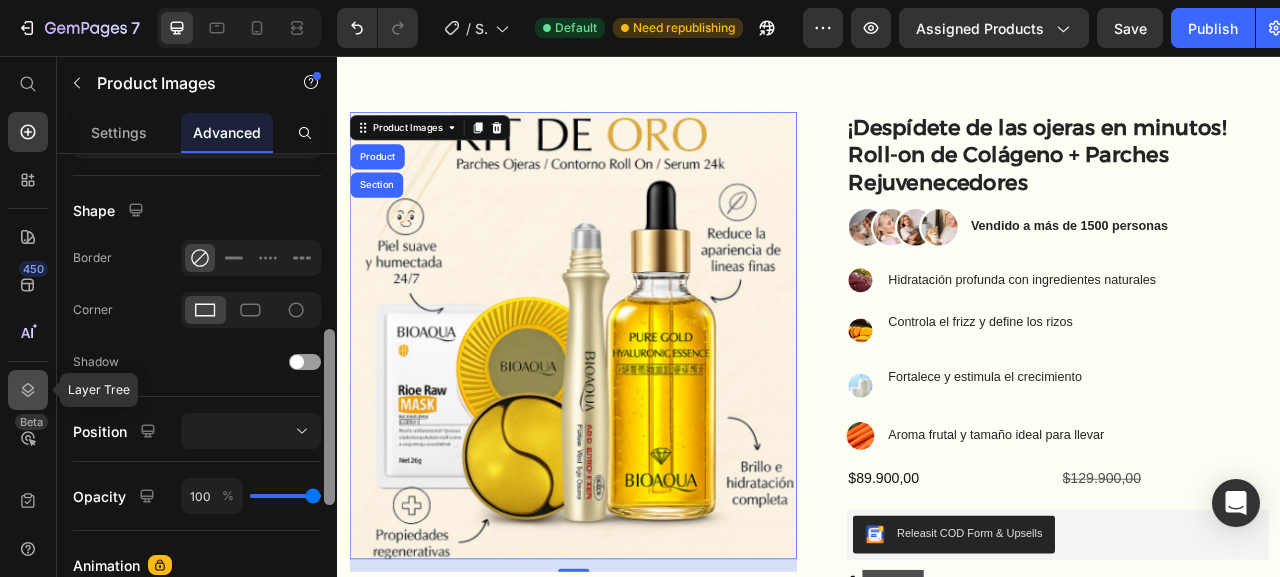 click 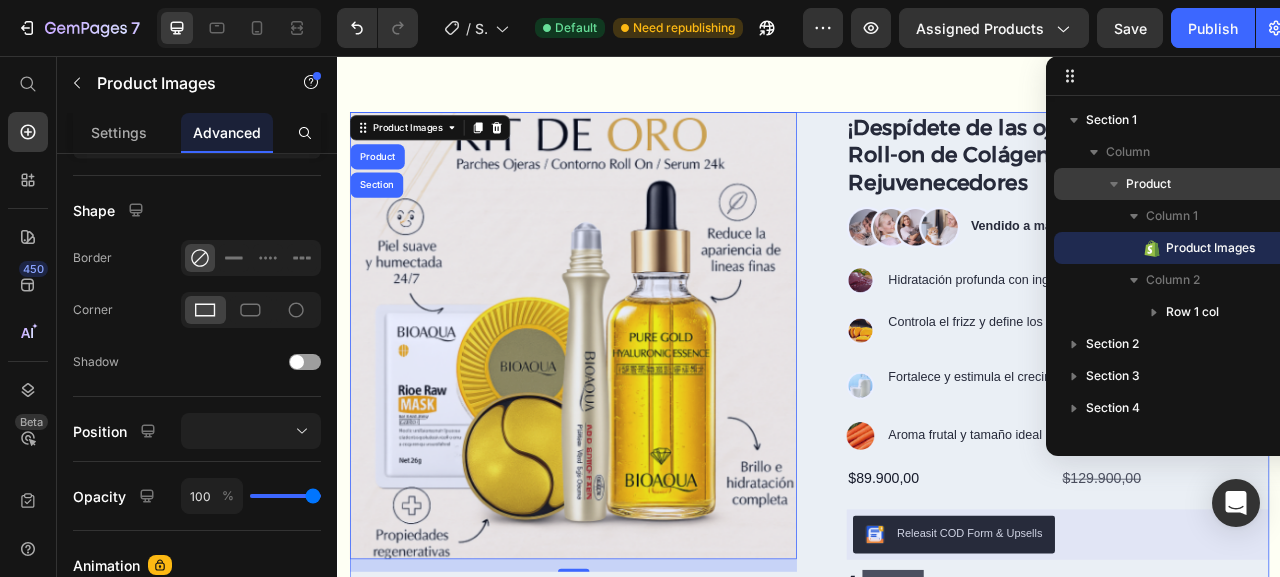click on "Product" at bounding box center [1216, 184] 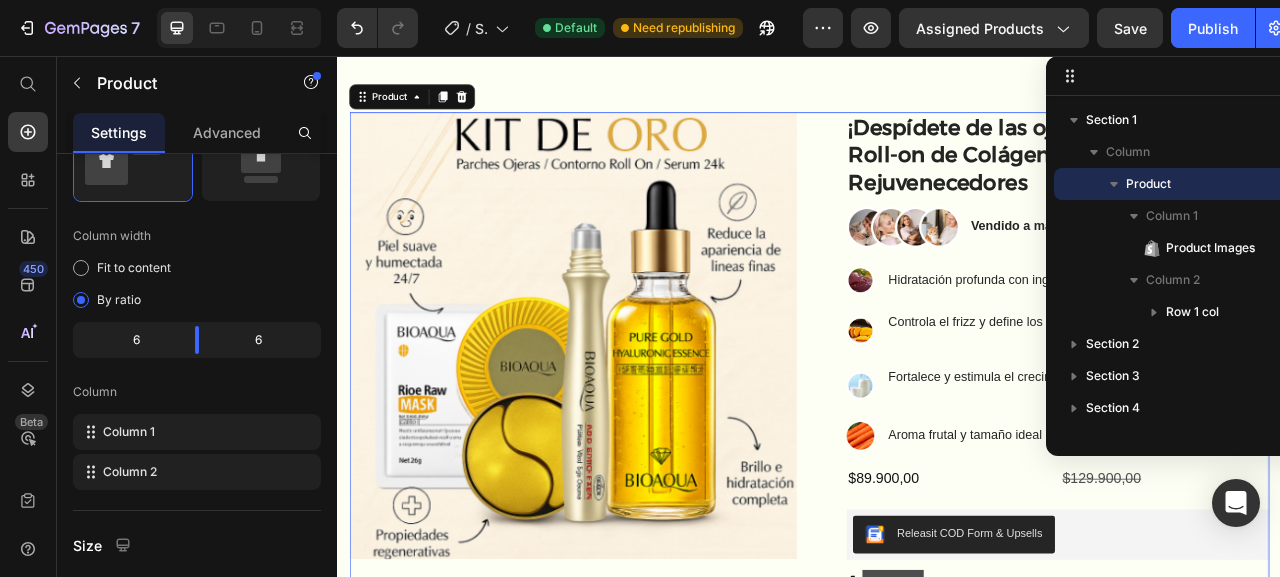 scroll, scrollTop: 0, scrollLeft: 0, axis: both 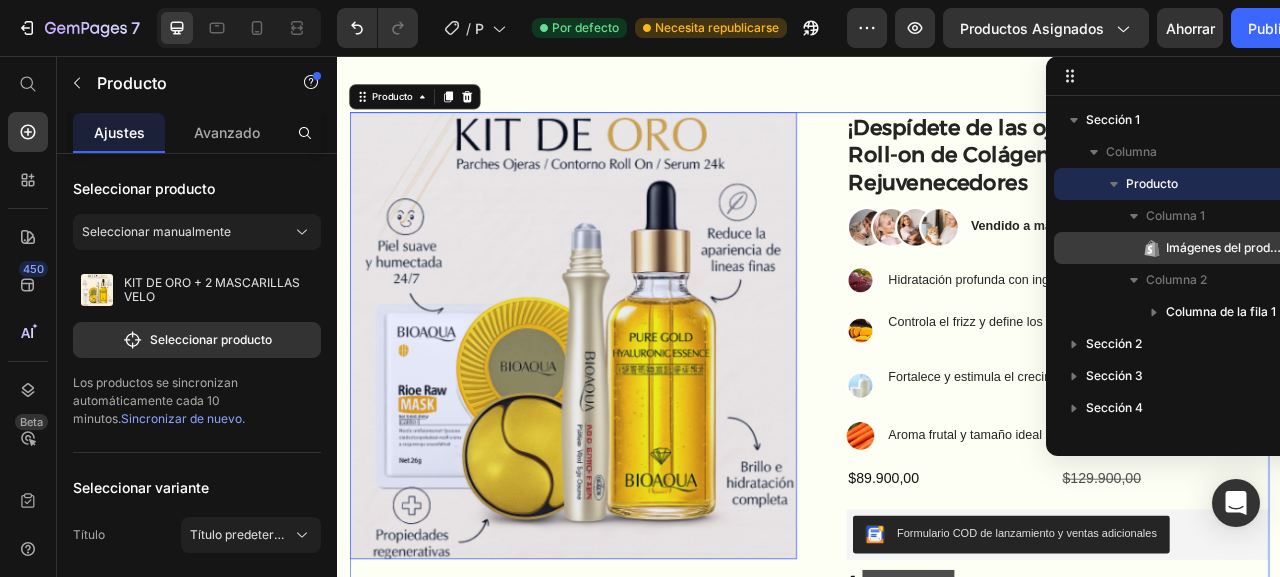 click on "Imágenes del producto" at bounding box center (1224, 248) 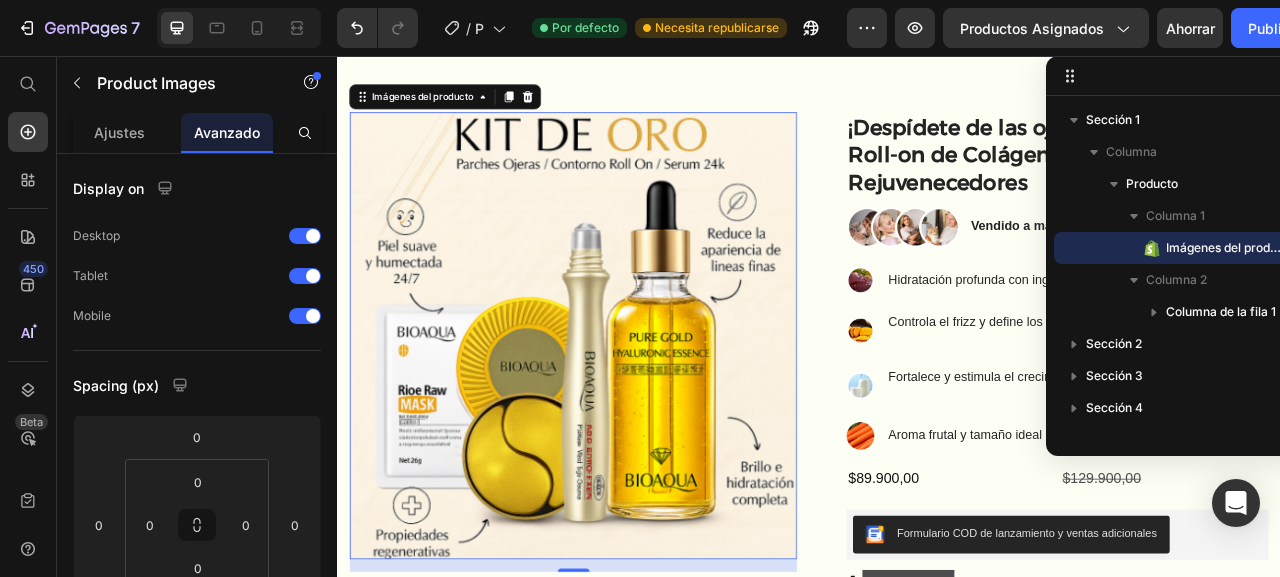 click on "Imágenes del producto" at bounding box center [1224, 248] 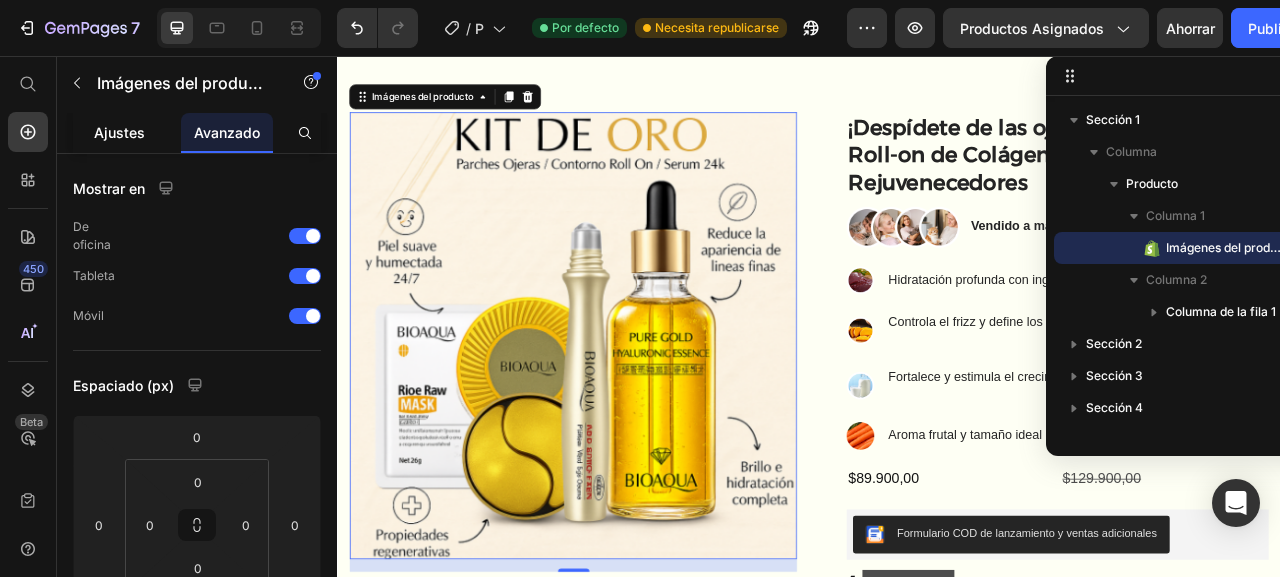 click on "Ajustes" 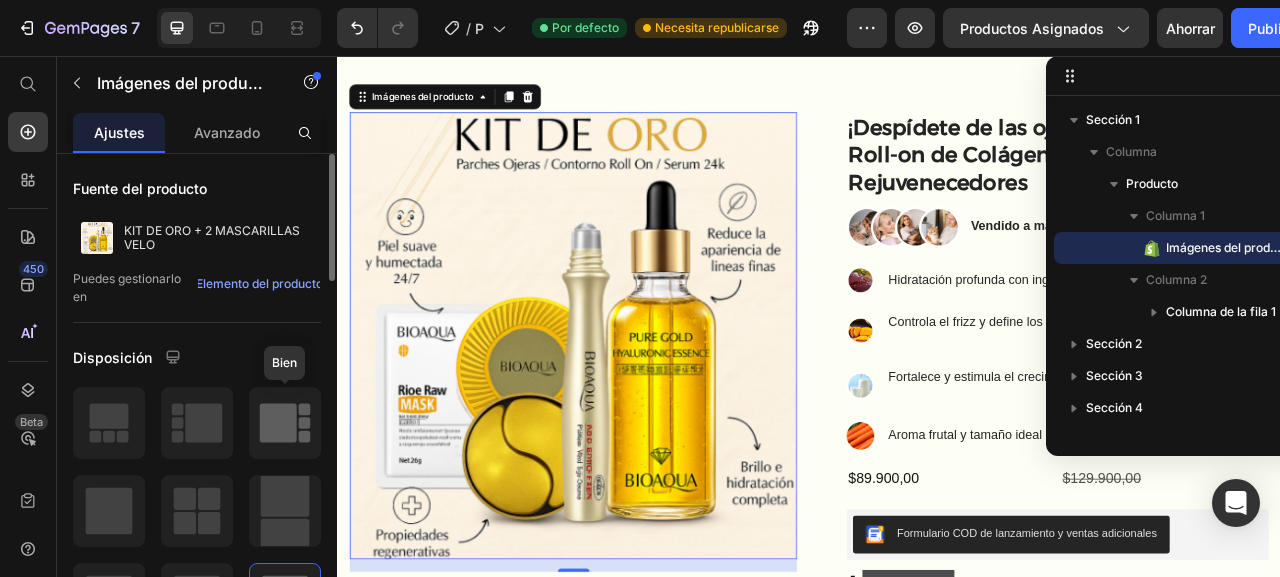 click 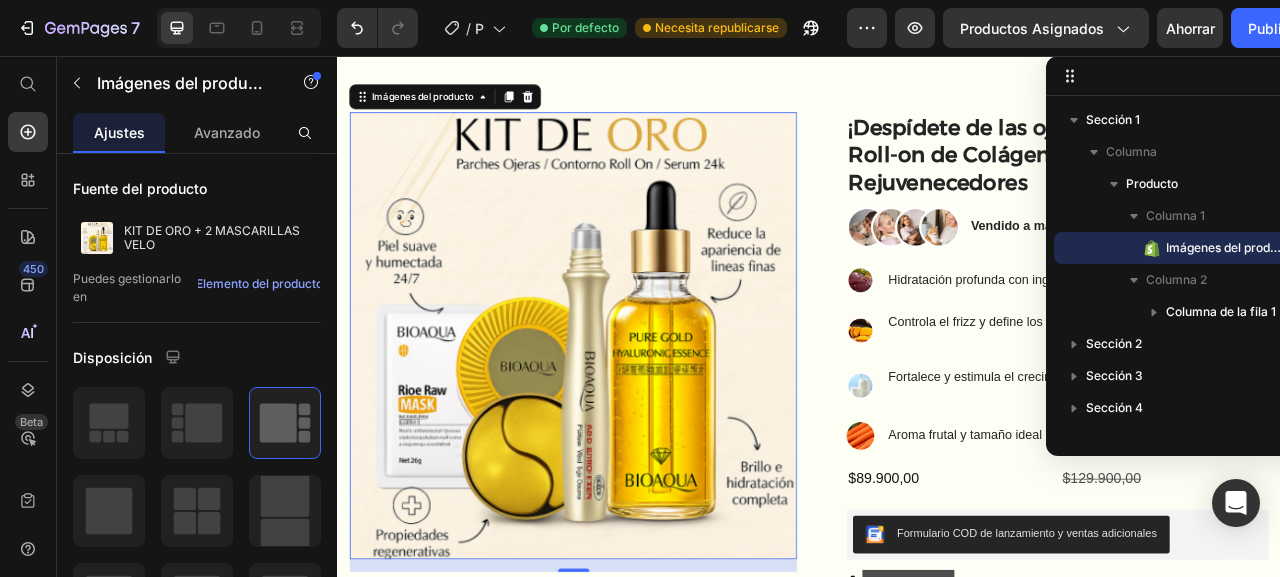 drag, startPoint x: 640, startPoint y: 480, endPoint x: 363, endPoint y: 544, distance: 284.2974 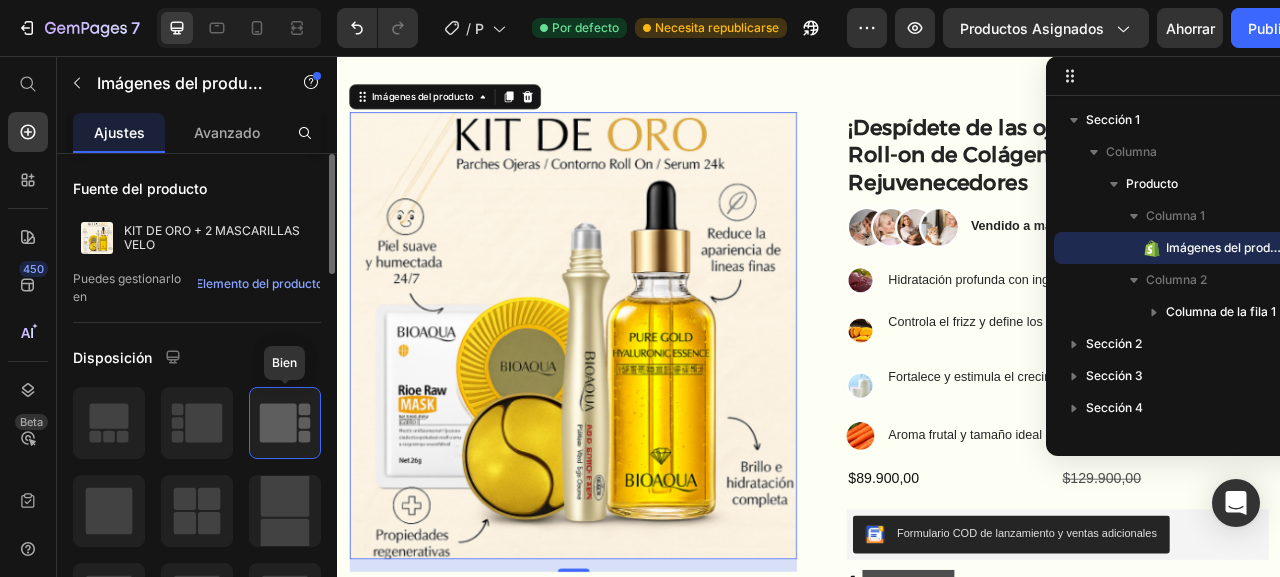 click 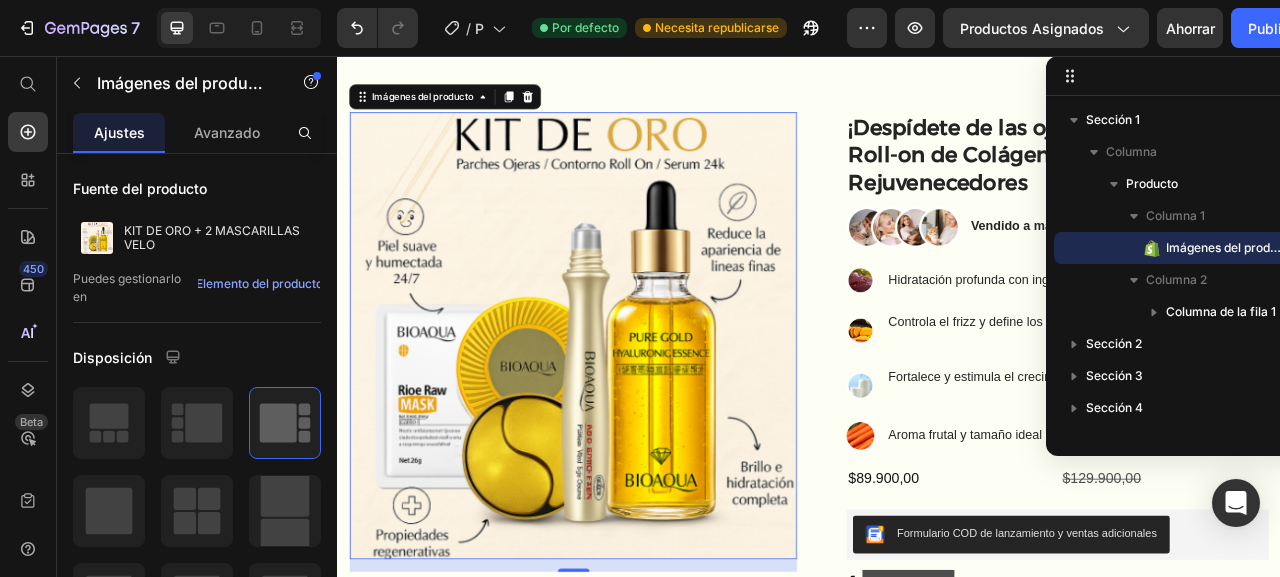 drag, startPoint x: 639, startPoint y: 493, endPoint x: 483, endPoint y: 536, distance: 161.8178 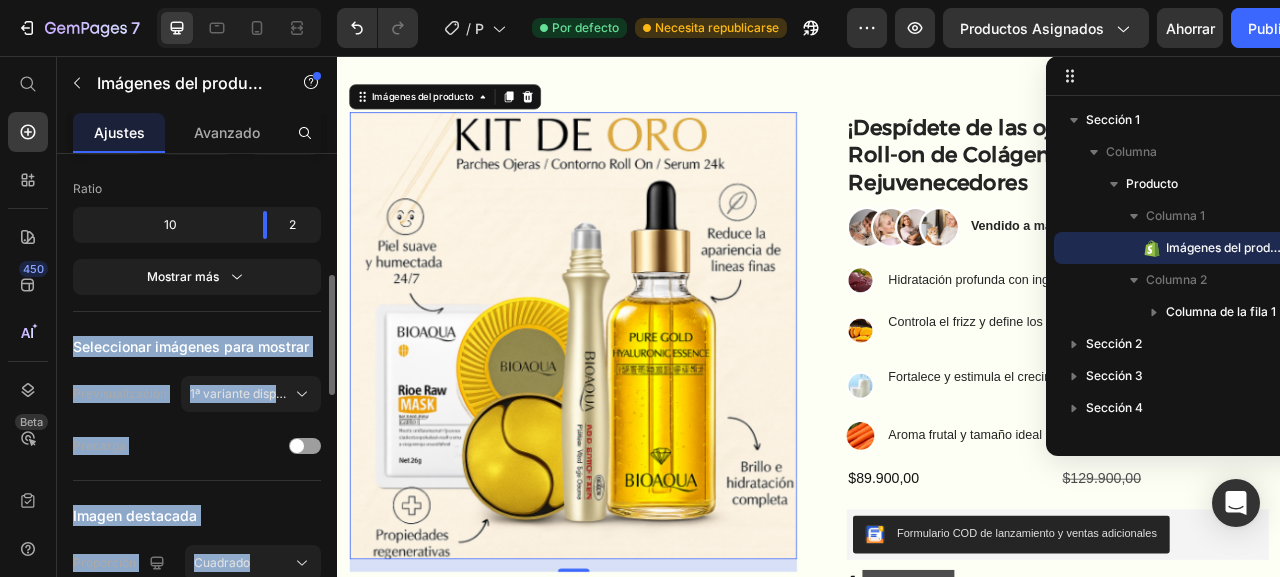 drag, startPoint x: 322, startPoint y: 254, endPoint x: 321, endPoint y: 286, distance: 32.01562 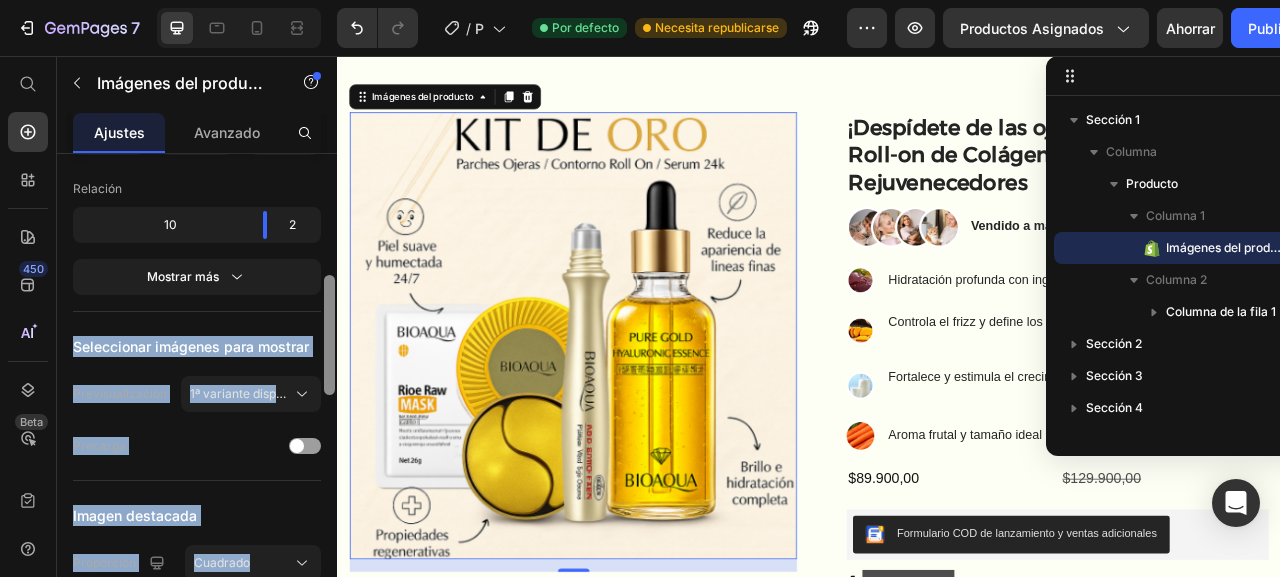 scroll, scrollTop: 960, scrollLeft: 0, axis: vertical 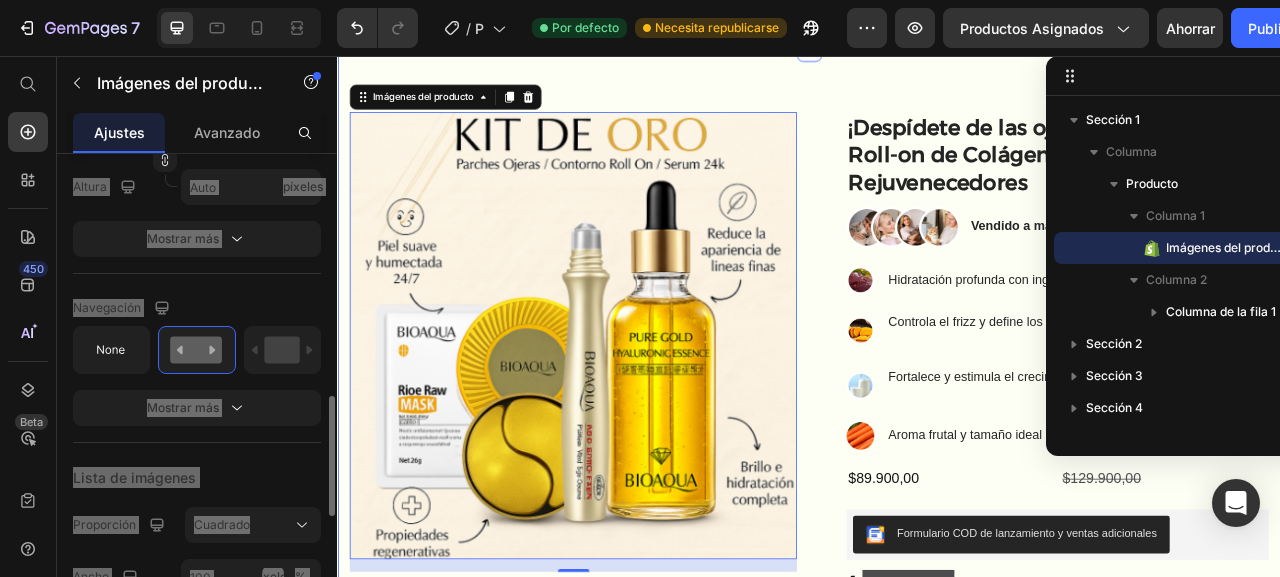 click on "Imágenes del producto   16 ¡Despídete de las ojeras en minutos! Roll-on de Colágeno + Parches Rejuvenecedores Bloque de texto Imagen Vendido a más de 1500 personas. Bloque de texto Fila Imagen Hidratación profunda con ingredientes naturales. Bloque de texto Imagen Controla el frizz y define los rizos   Bloque de texto Imagen Fortalece y estimula el crecimiento.   Bloque de texto Imagen Aroma frutal y tamaño ideal para llevar. Bloque de texto Lista avanzada $89.900,00 Precio del producto $129.900,00 Precio del producto Fila Formulario COD de lanzamiento y ventas adicionales Formulario COD de lanzamiento y ventas adicionales
¡CORRECTO! SOLO  QUEDAN  500 Contador de existencias PAGO CONTRA ENTREGA ENVÍO GRATIS A TODA COLOMBIA Lista de artículos Este producto solo tiene variante predeterminada Variantes y muestras de productos Imagen Stock bajo -  quedan 9 artículos Bloque de texto Lista avanzada Fila Producto Sección 1" at bounding box center (937, 547) 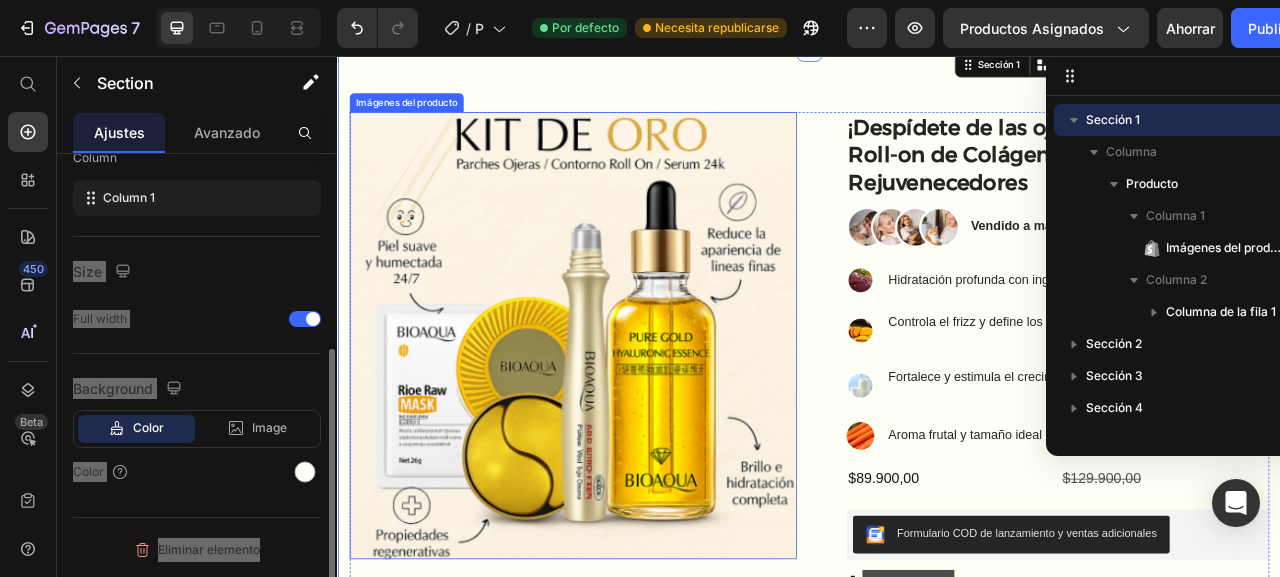 scroll, scrollTop: 0, scrollLeft: 0, axis: both 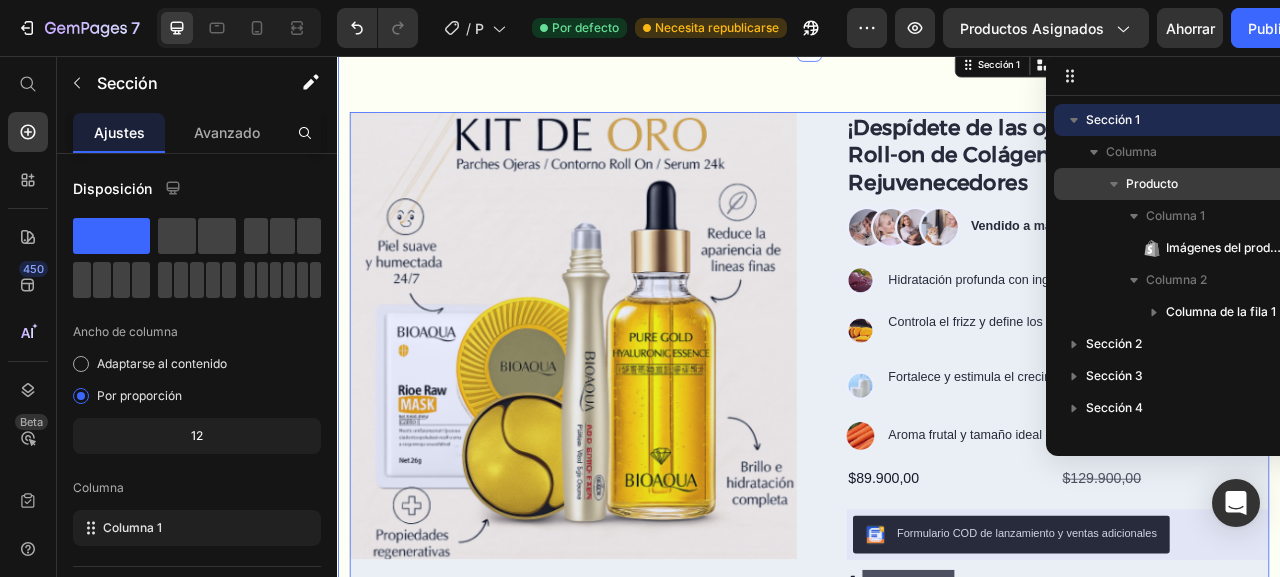 click on "Producto" at bounding box center (1206, 184) 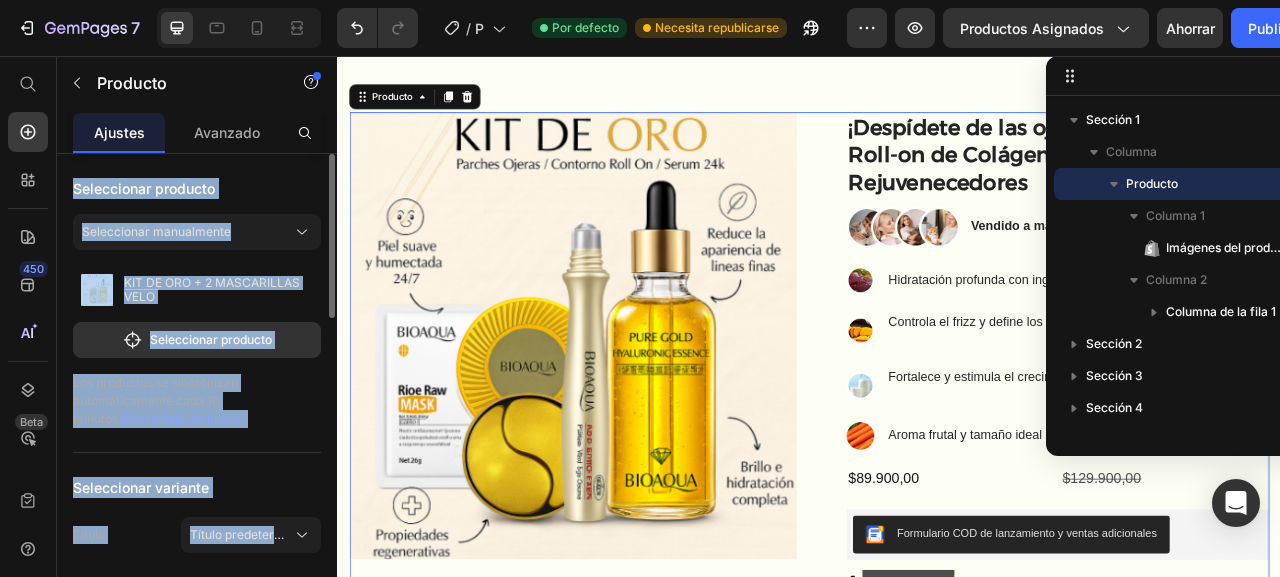 click on "Seleccionar producto Seleccionar manualmente KIT DE ORO + 2 MASCARILLAS VELO Seleccionar producto Los productos se sincronizan automáticamente cada 10 minutos.  Sincronizar de nuevo. Seleccionar variante Título Título predeterminado Disposición Ancho de columna Adaptarse al contenido Por proporción 6 6 Columna Columna 1 Columna 2 Tamaño Ancho completo Ancho 1200 píxeles % Brecha de columna 32 píxeles Alinear Vertical
Mostrar más" at bounding box center [197, 815] 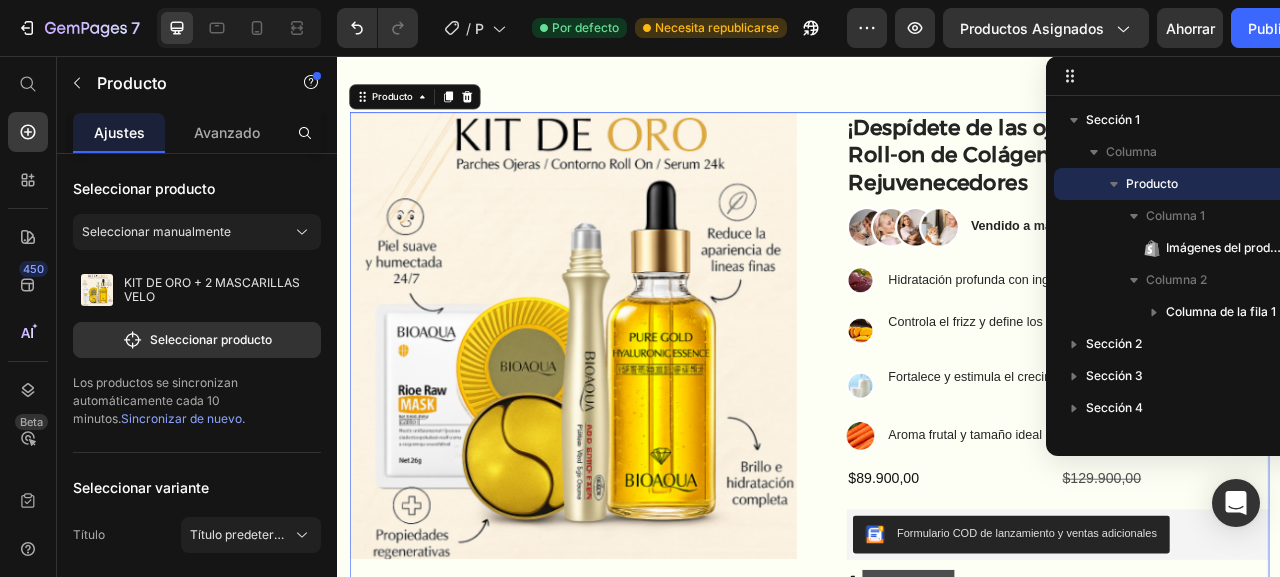 click 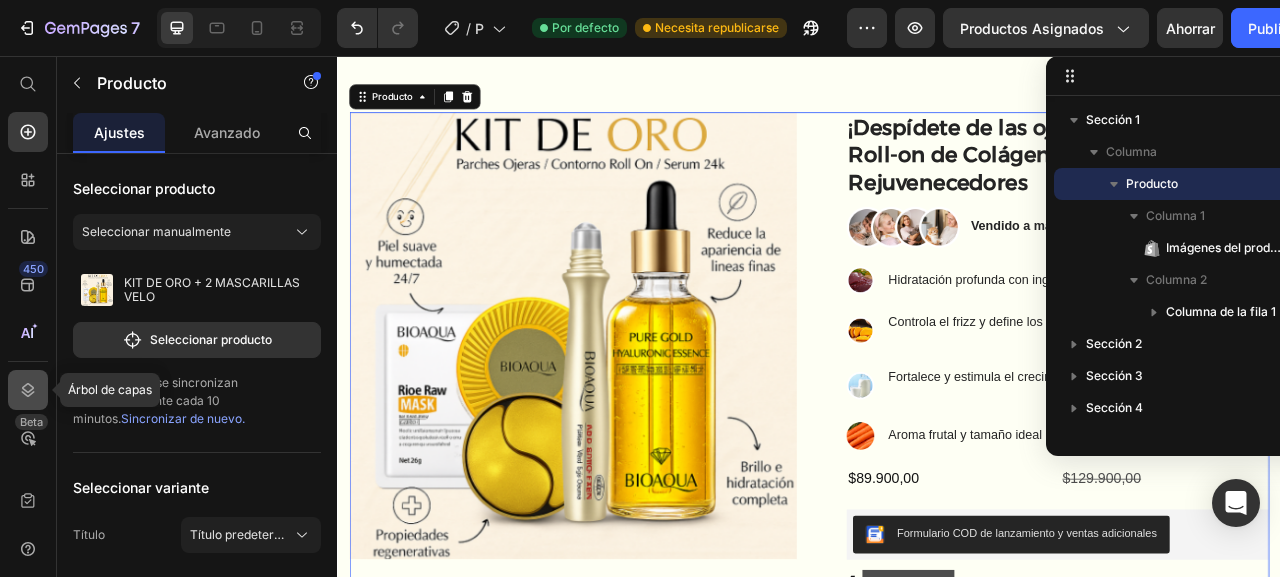 click 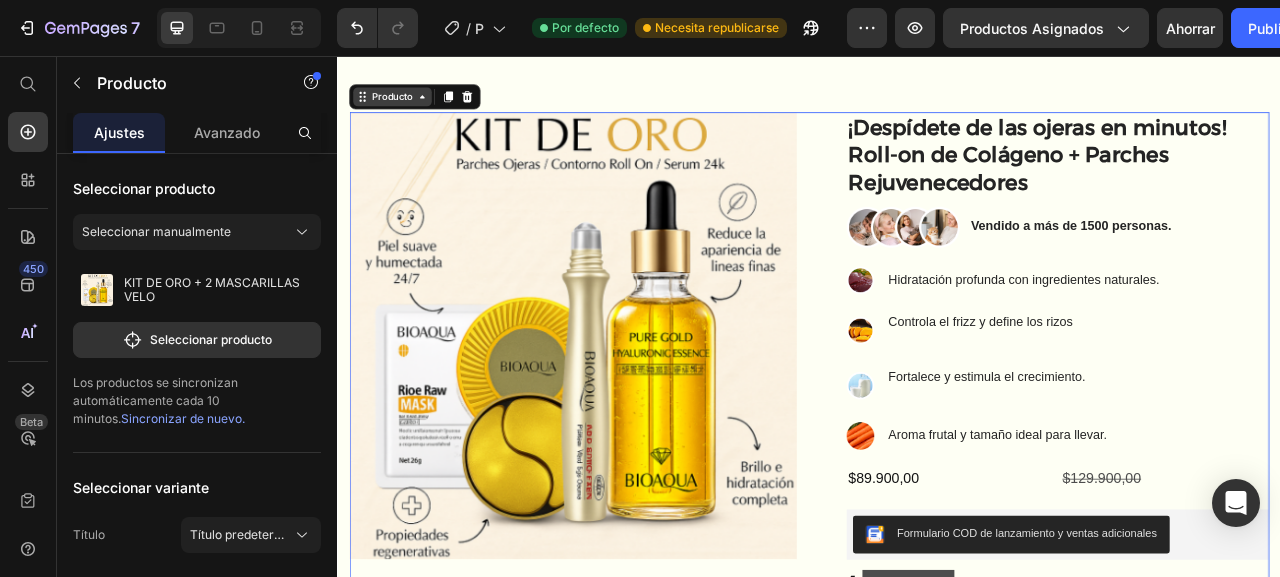 click on "Producto" at bounding box center (407, 107) 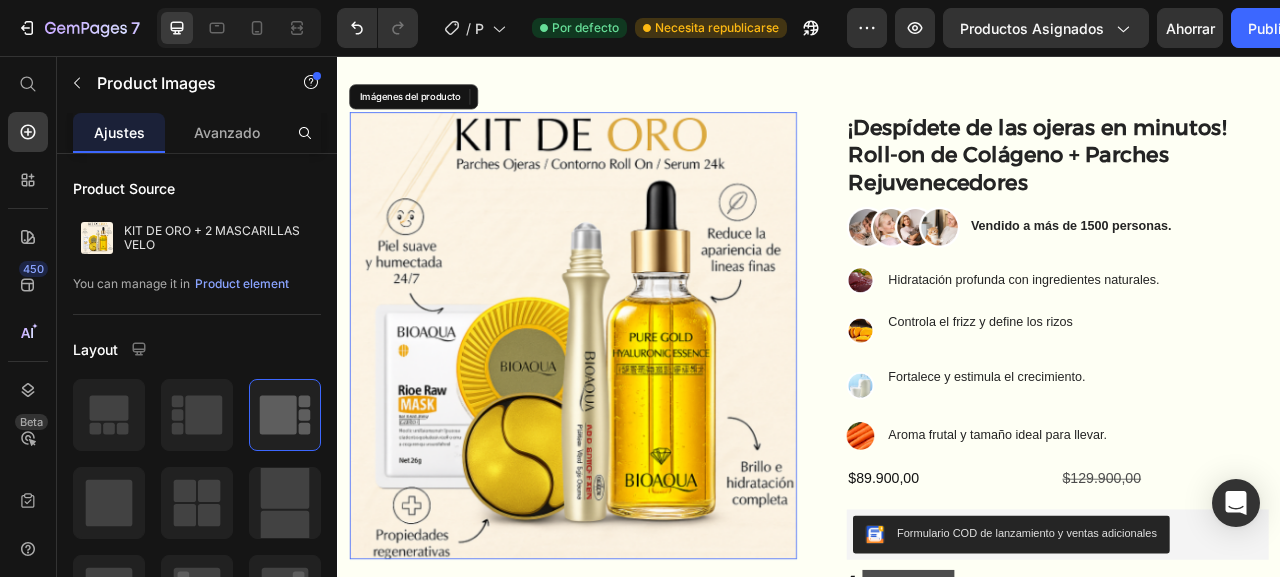 click at bounding box center [636, 411] 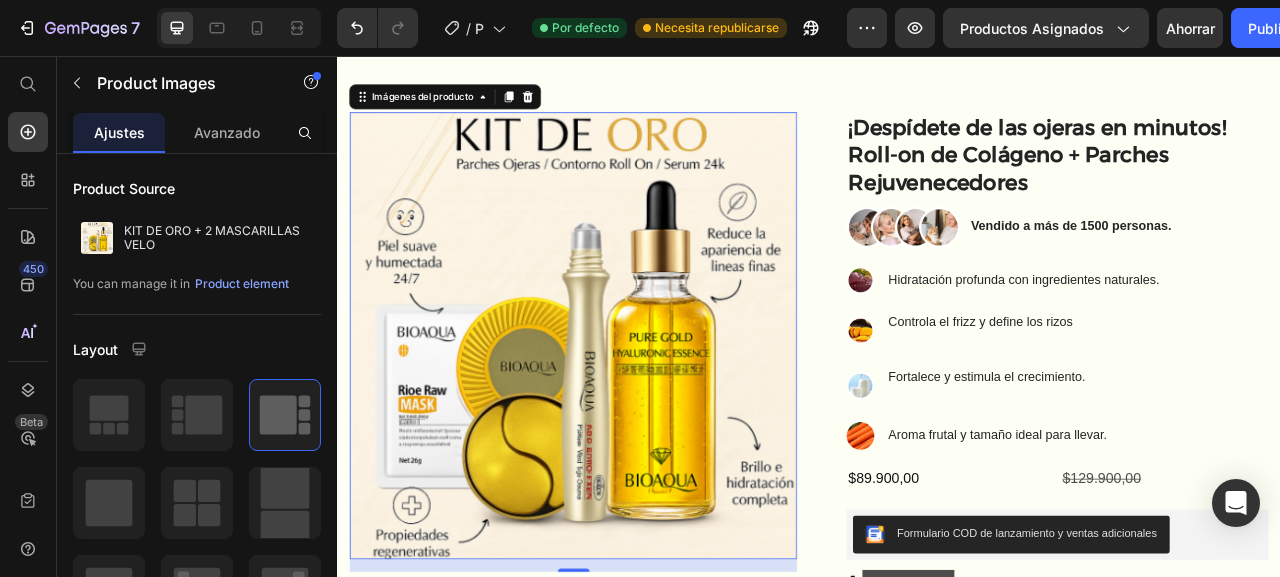 click at bounding box center [636, 411] 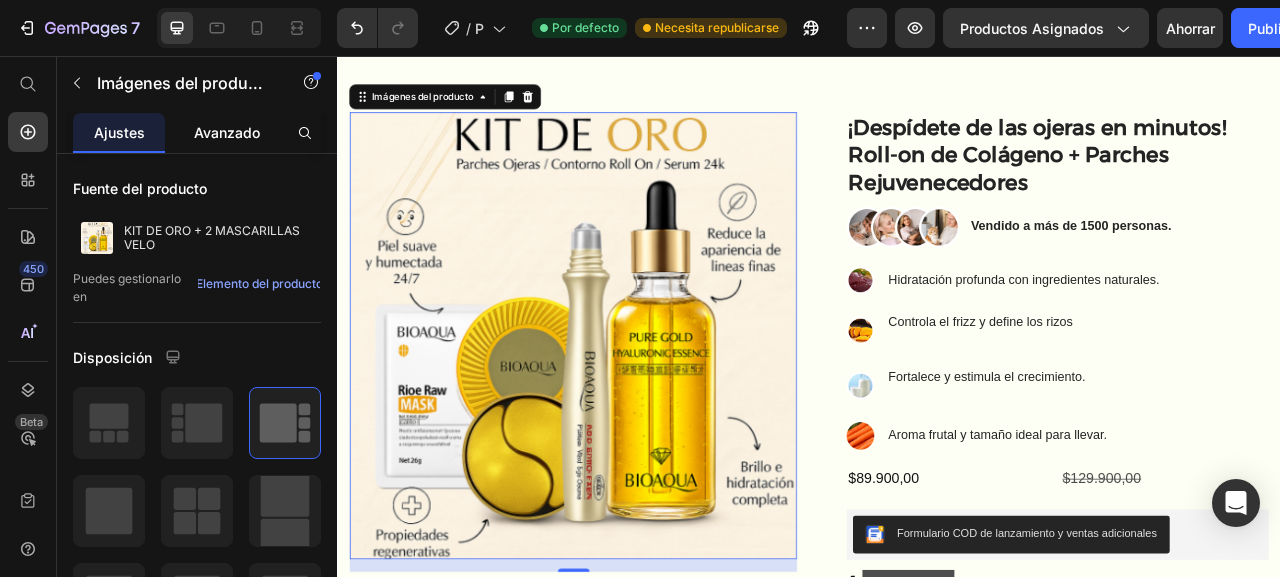 click on "Avanzado" at bounding box center (227, 132) 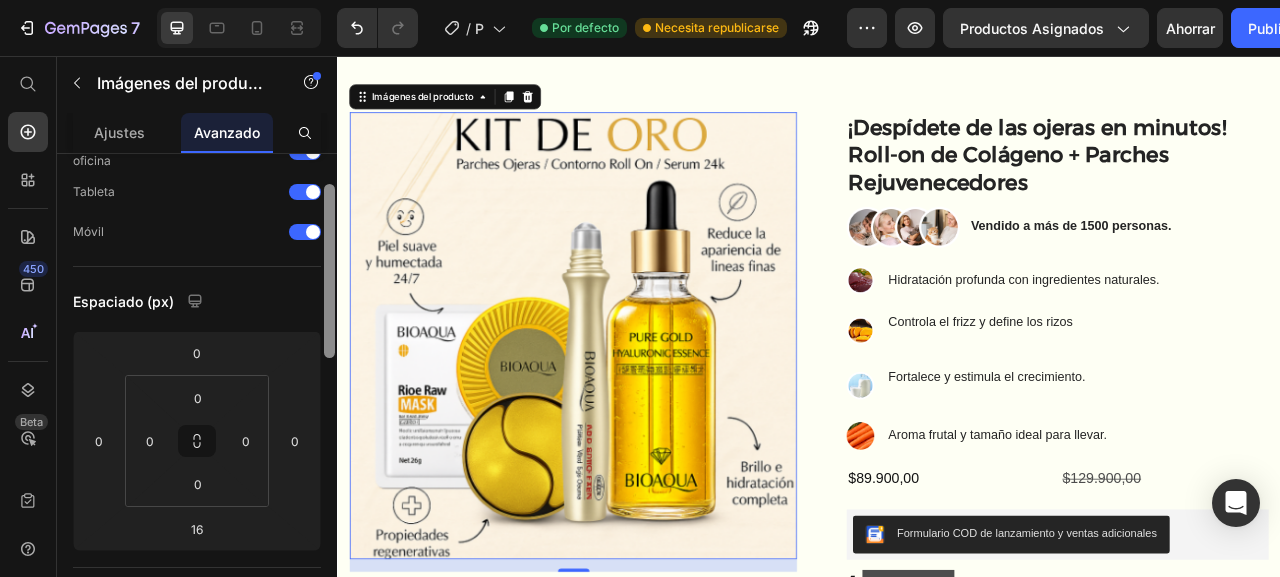 drag, startPoint x: 333, startPoint y: 243, endPoint x: 326, endPoint y: 283, distance: 40.60788 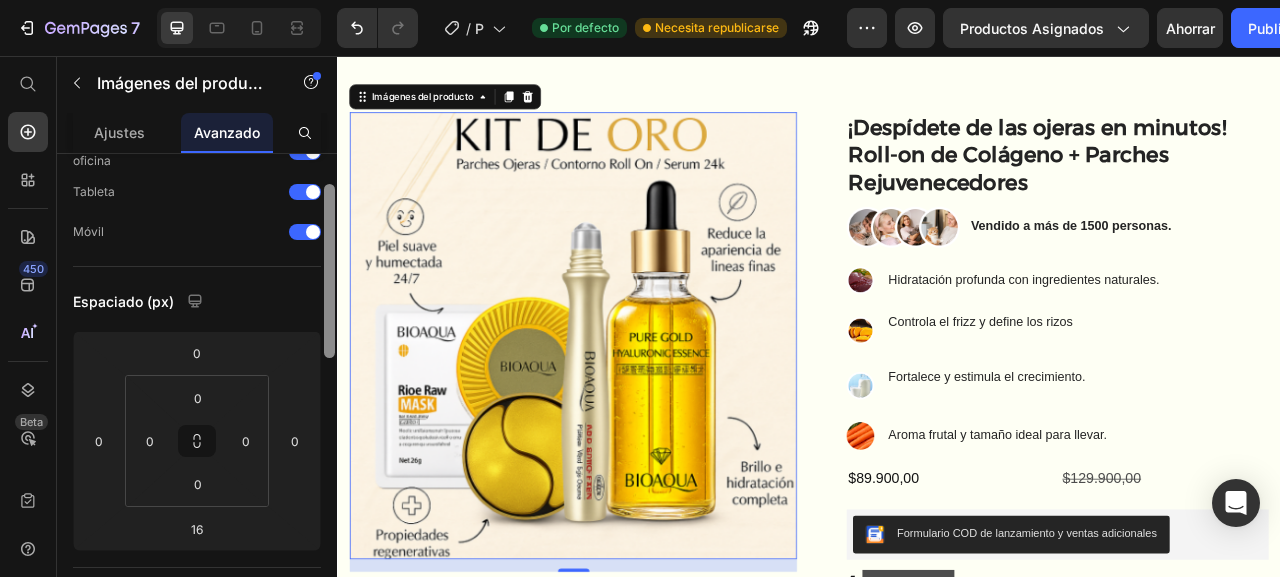 click at bounding box center (329, 271) 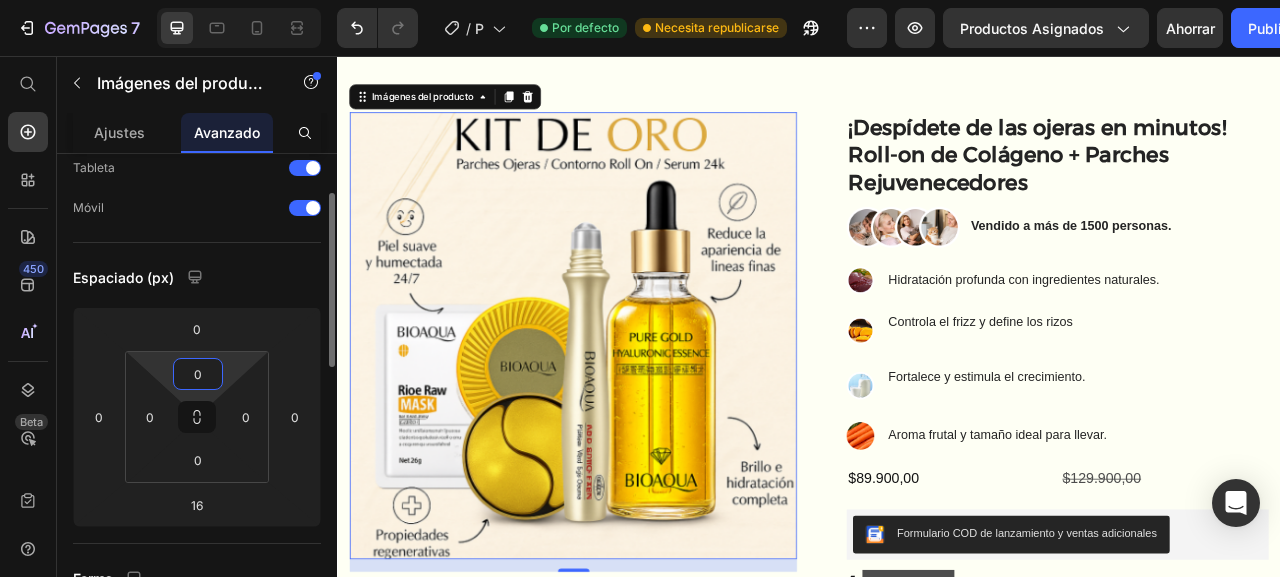 click on "0" at bounding box center (198, 374) 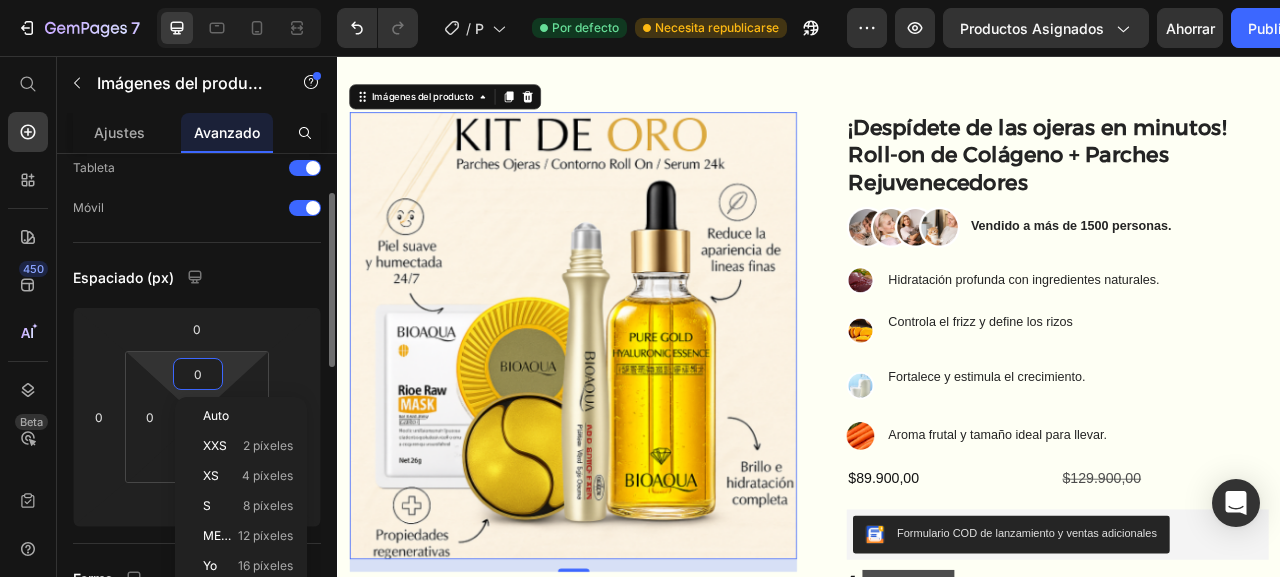 click on "0" at bounding box center [198, 374] 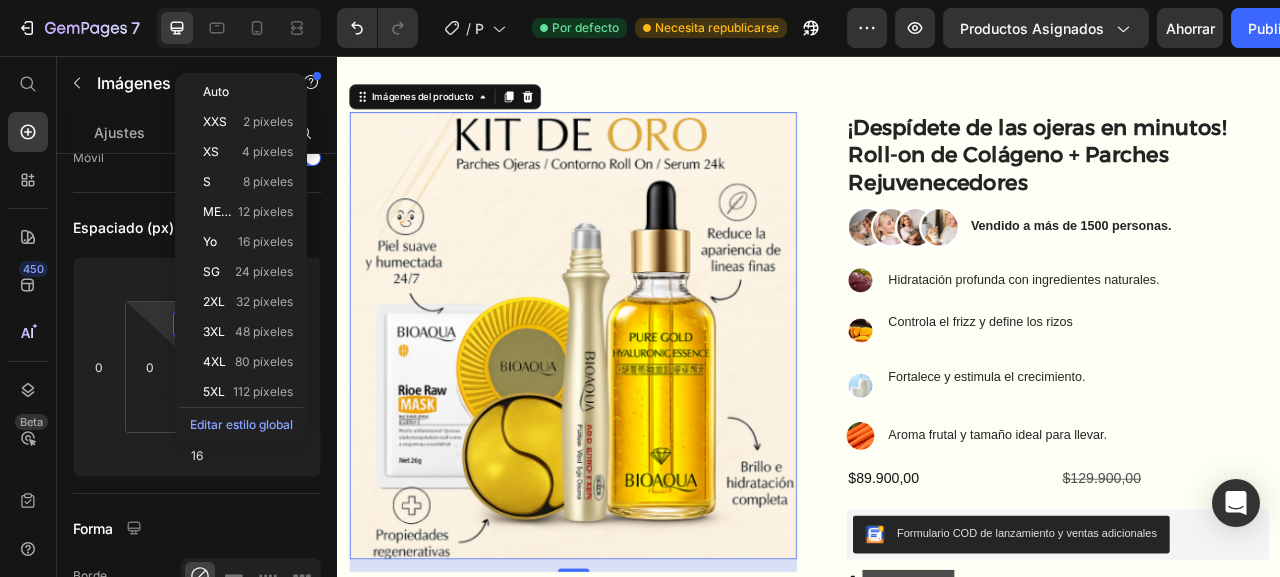 scroll, scrollTop: 455, scrollLeft: 0, axis: vertical 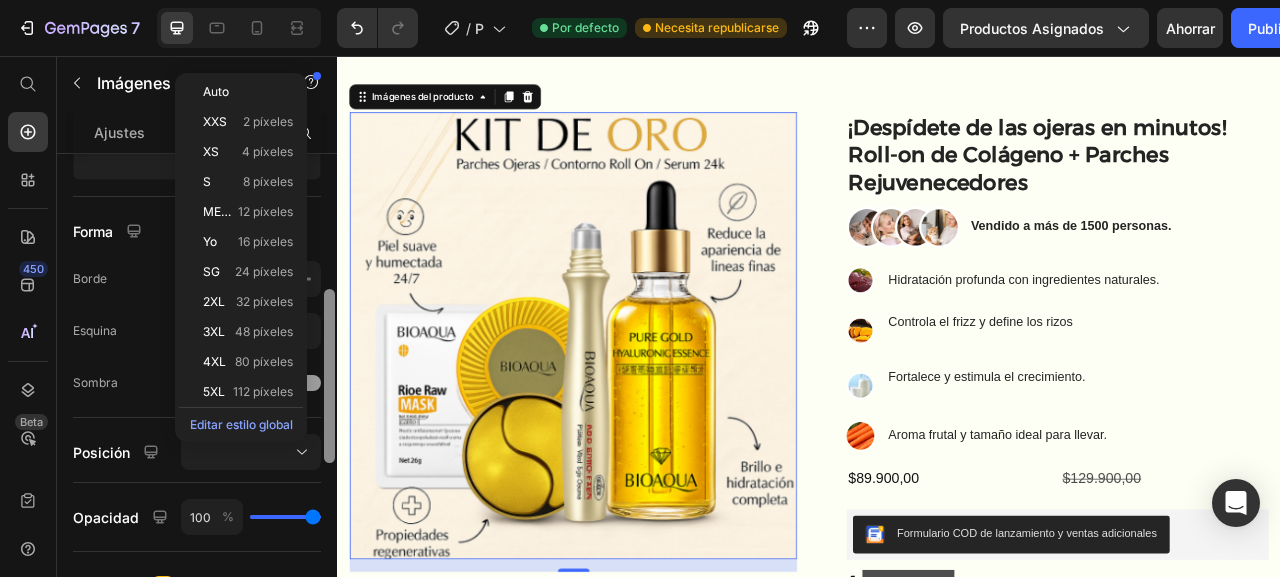 drag, startPoint x: 332, startPoint y: 199, endPoint x: 334, endPoint y: 325, distance: 126.01587 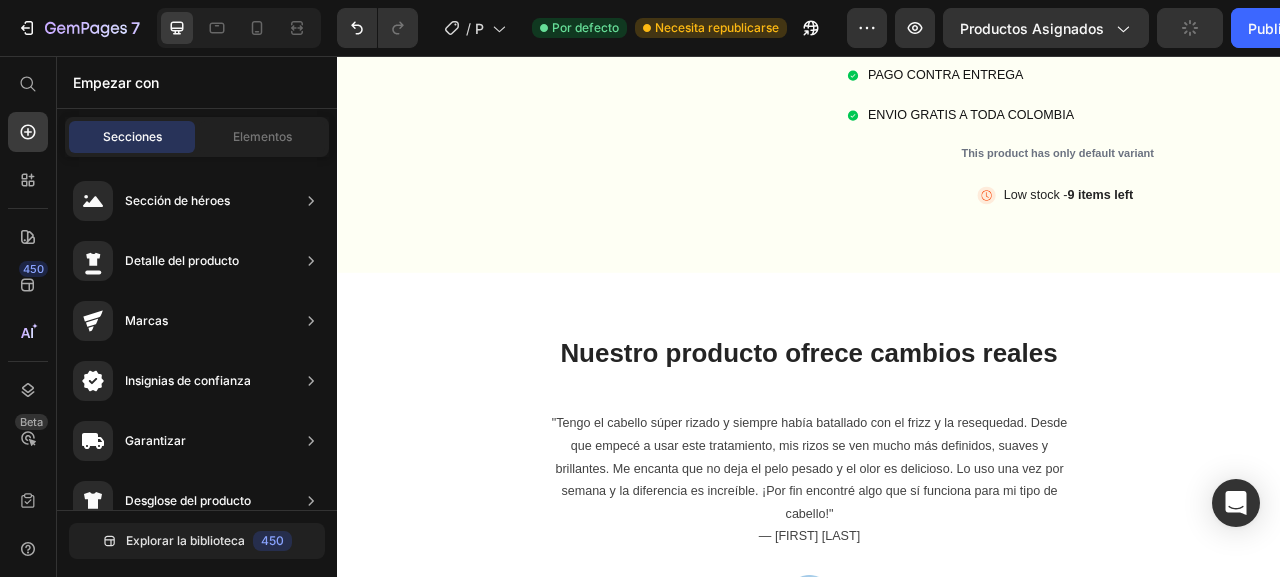 scroll, scrollTop: 0, scrollLeft: 0, axis: both 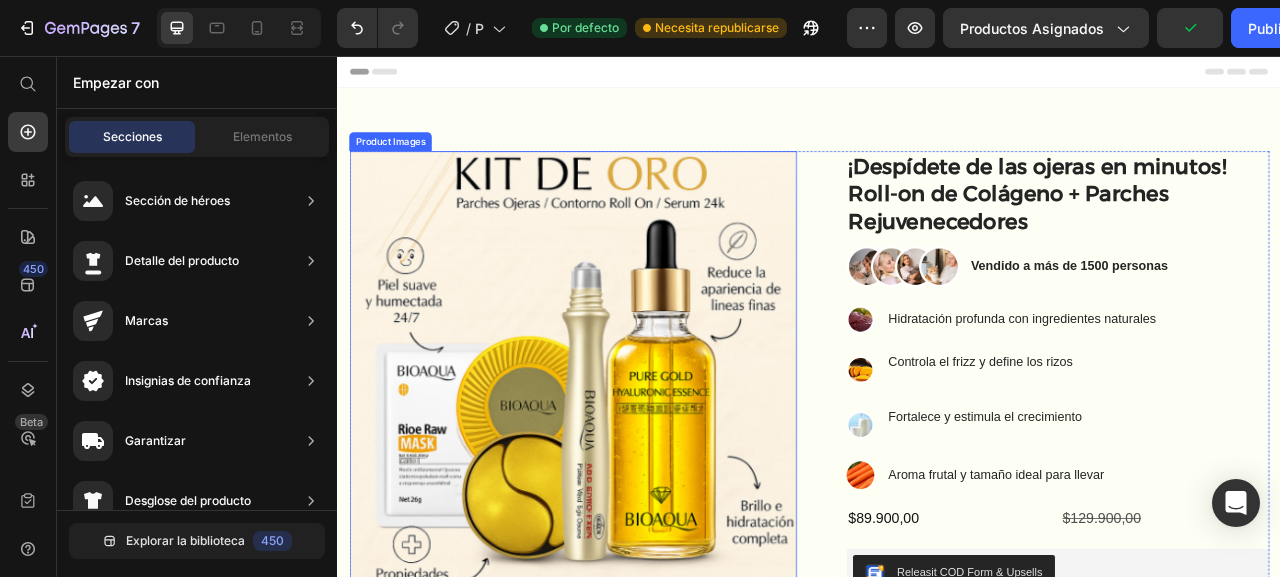 click at bounding box center [636, 461] 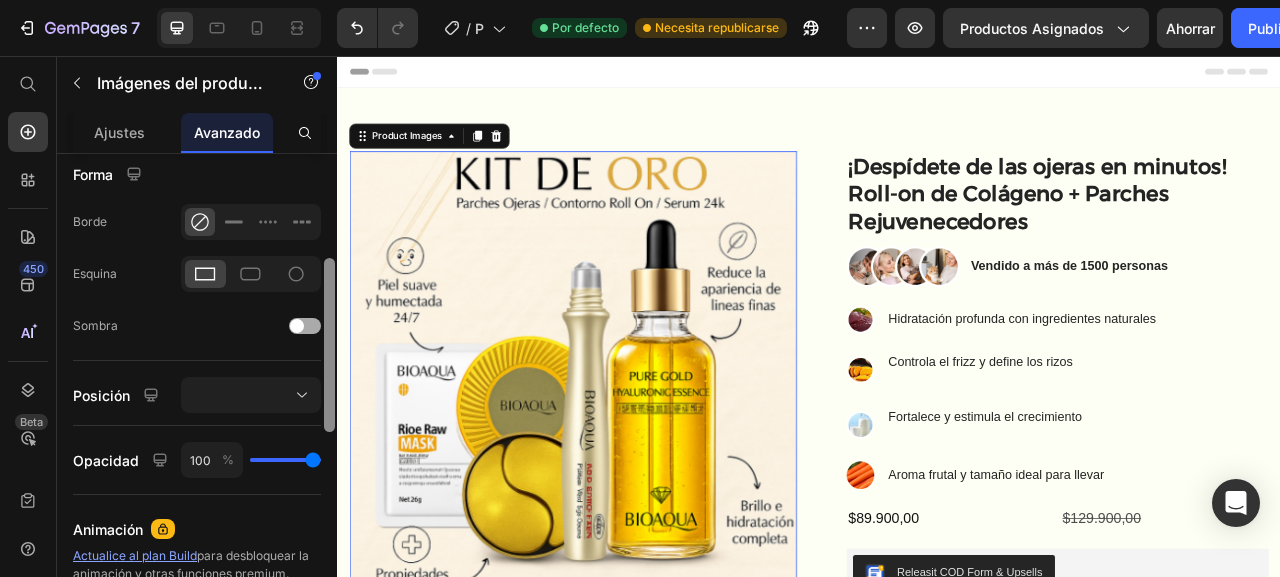scroll, scrollTop: 449, scrollLeft: 0, axis: vertical 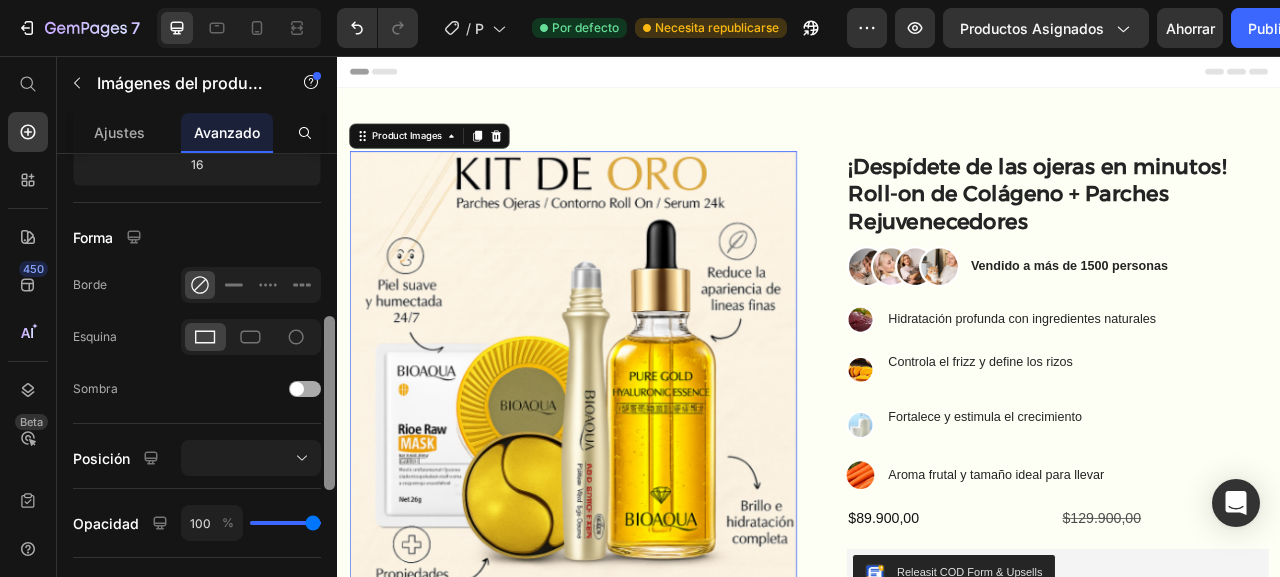 click on "Mostrar en De oficina Tableta Móvil Espaciado (px) 0 0 16 0 0 0 0 0 Forma Borde Esquina Sombra Posición Opacidad 100 % Animación Actualice al plan Build  para desbloquear la animación y otras funciones premium. Interacción Actualice al plan Optimize  para desbloquear Interacción y otras funciones premium. Clase CSS Eliminar elemento" at bounding box center [197, 394] 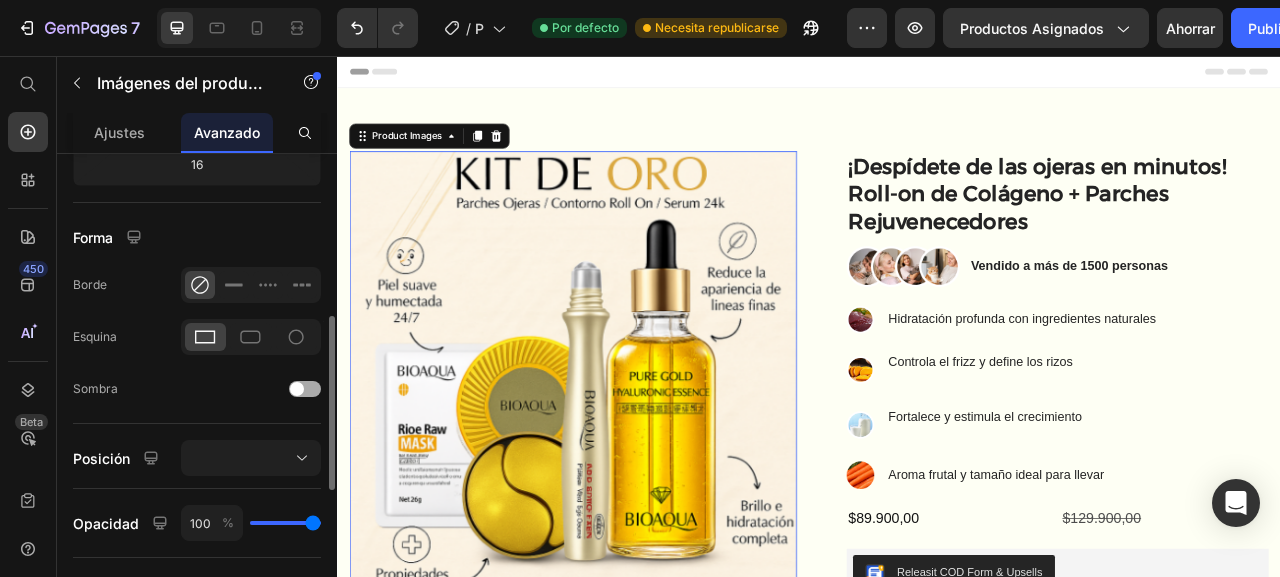 click on "Sombra" 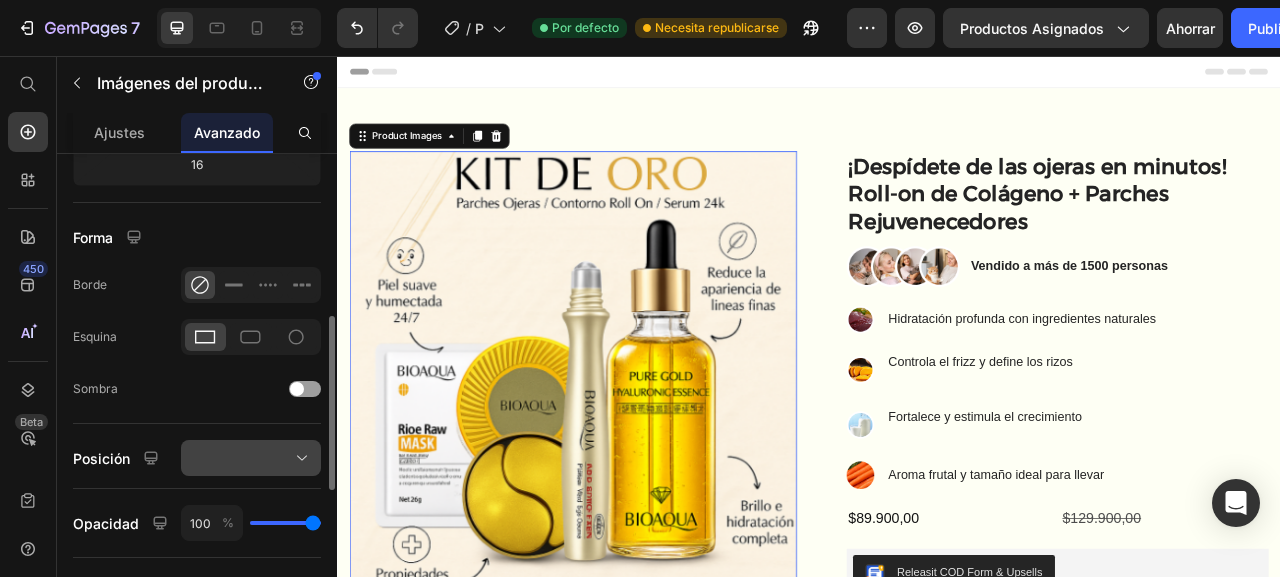 click at bounding box center [251, 458] 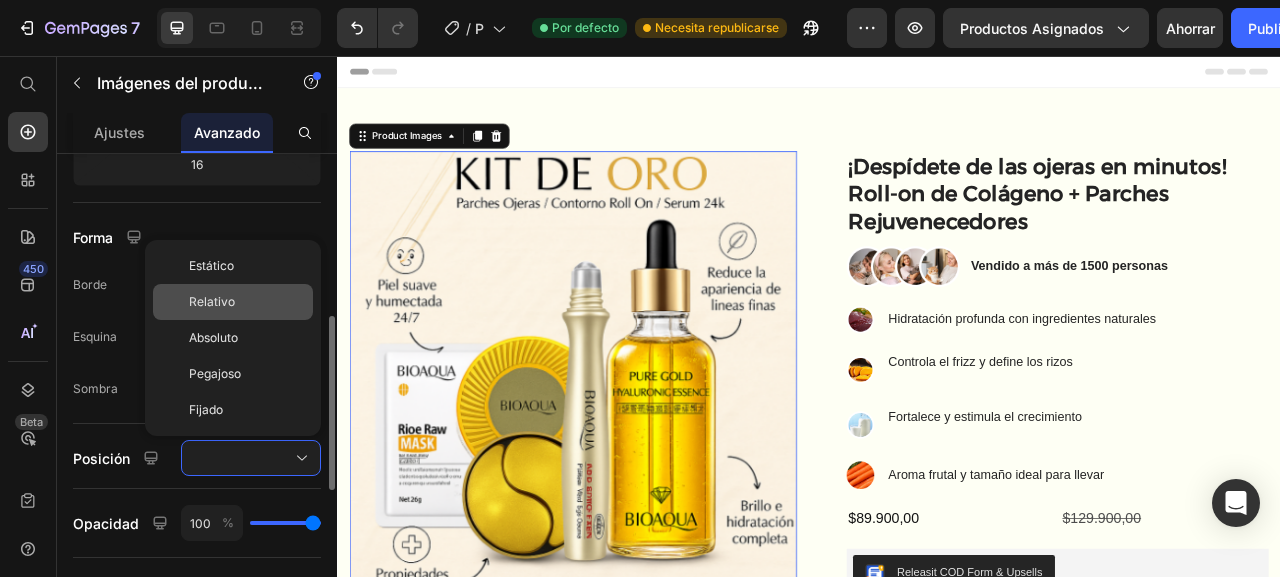 click on "Relativo" at bounding box center (247, 302) 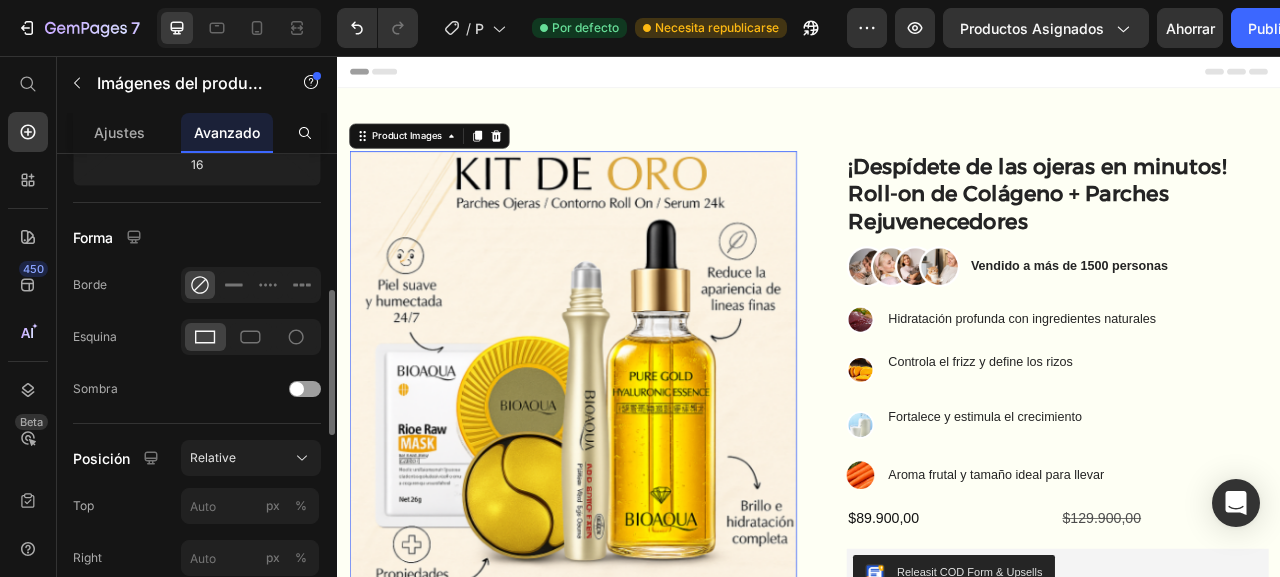 click 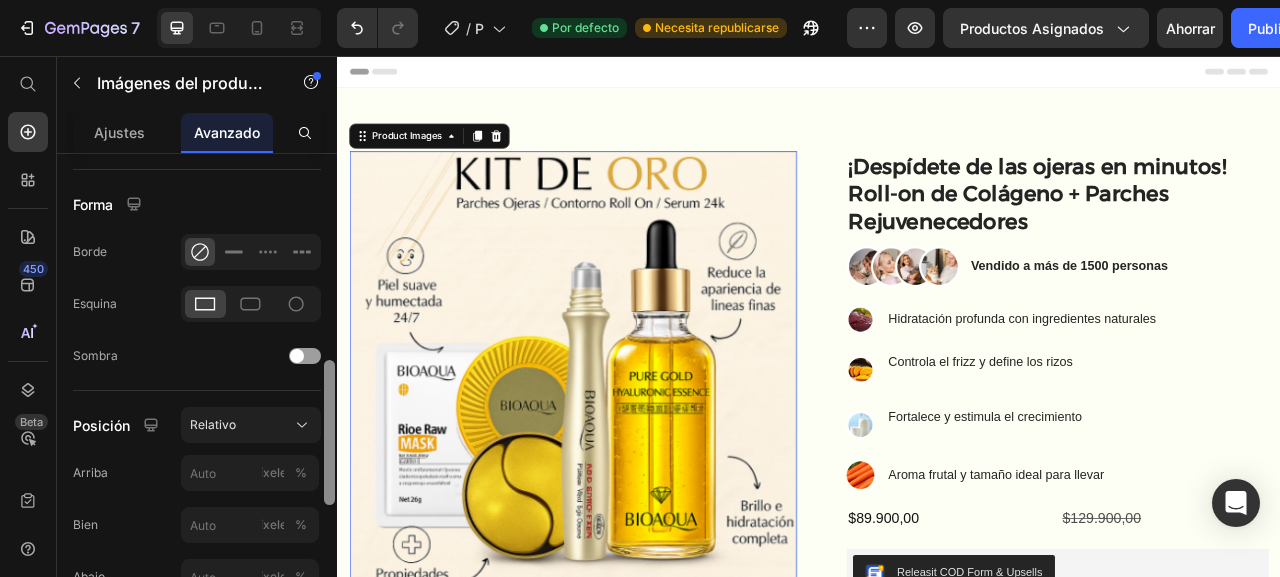scroll, scrollTop: 528, scrollLeft: 0, axis: vertical 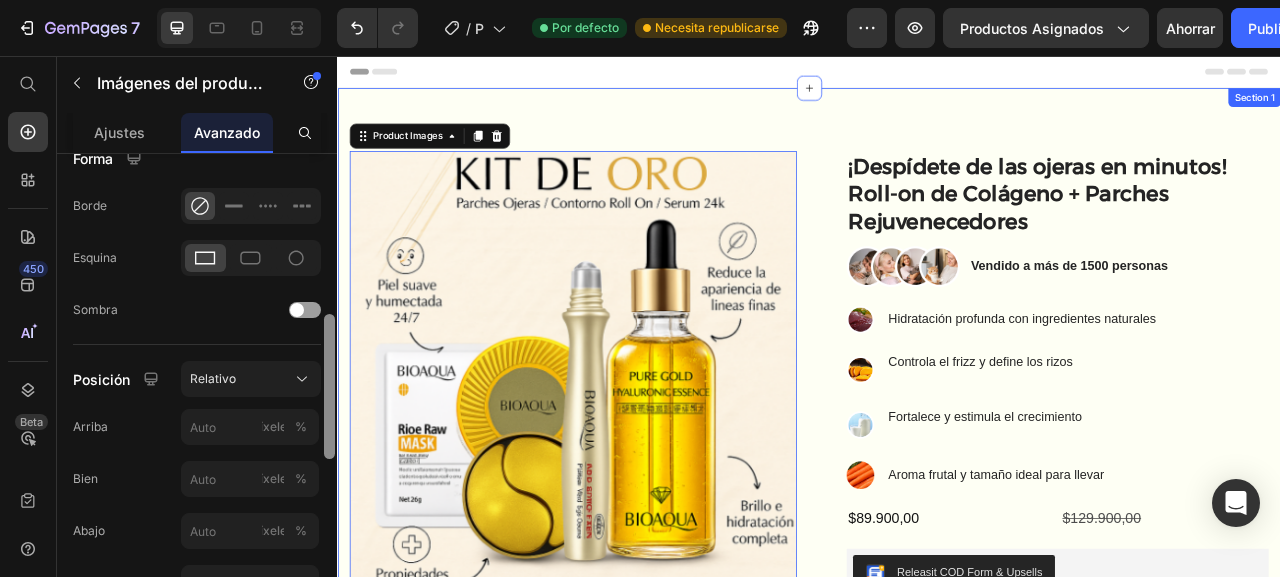 drag, startPoint x: 665, startPoint y: 400, endPoint x: 348, endPoint y: 528, distance: 341.86694 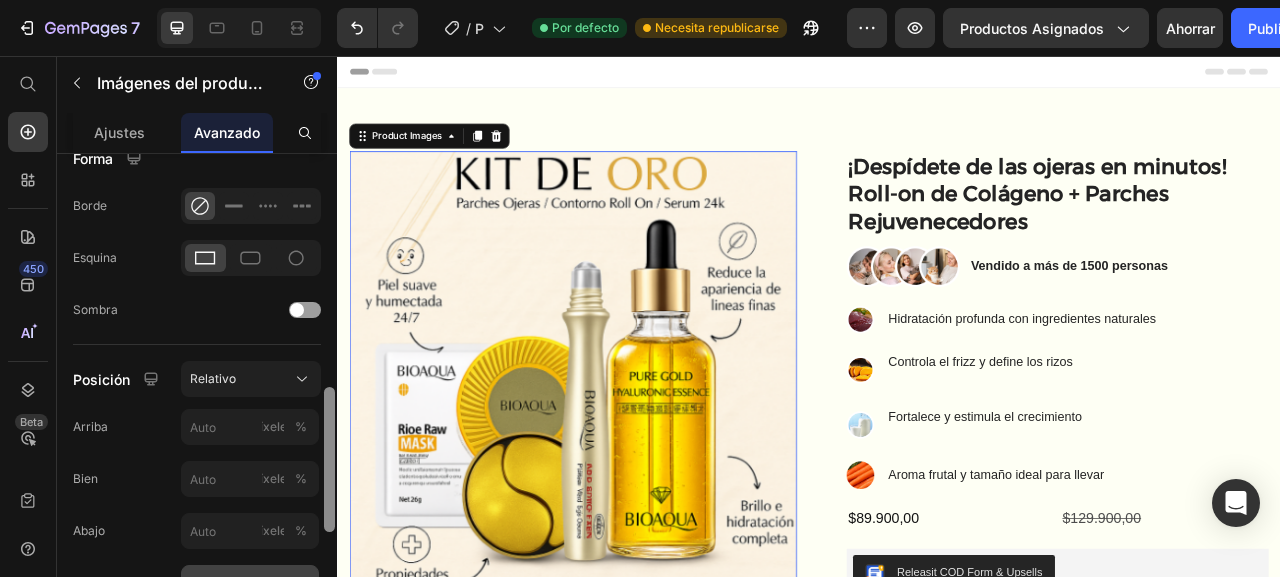 scroll, scrollTop: 584, scrollLeft: 0, axis: vertical 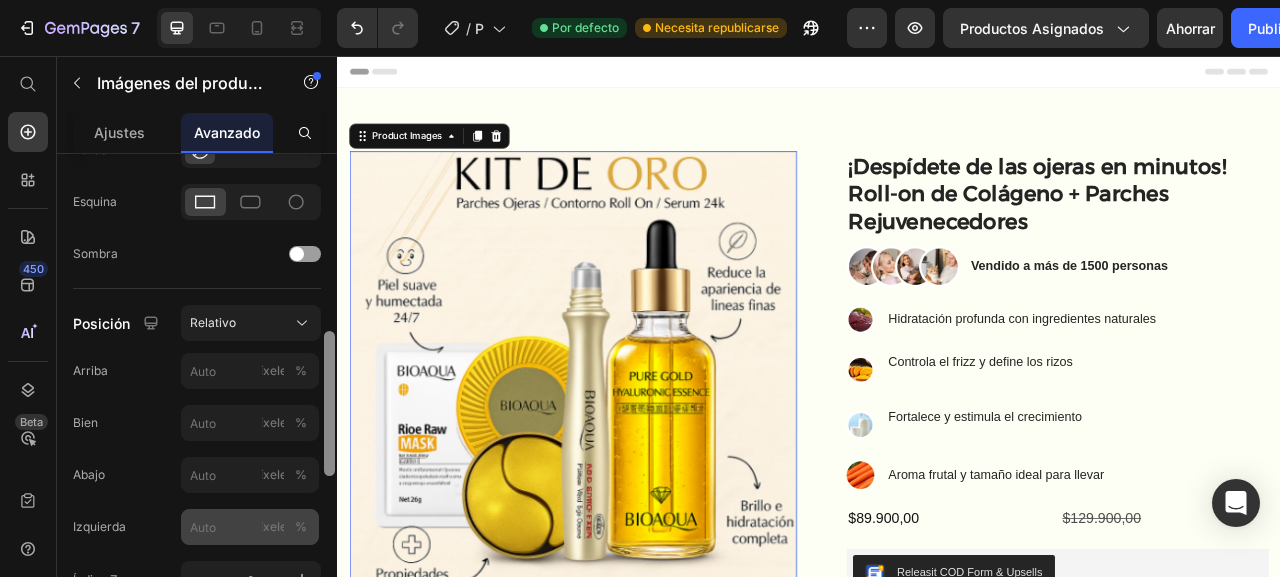 click on "píxeles %" at bounding box center (287, 371) 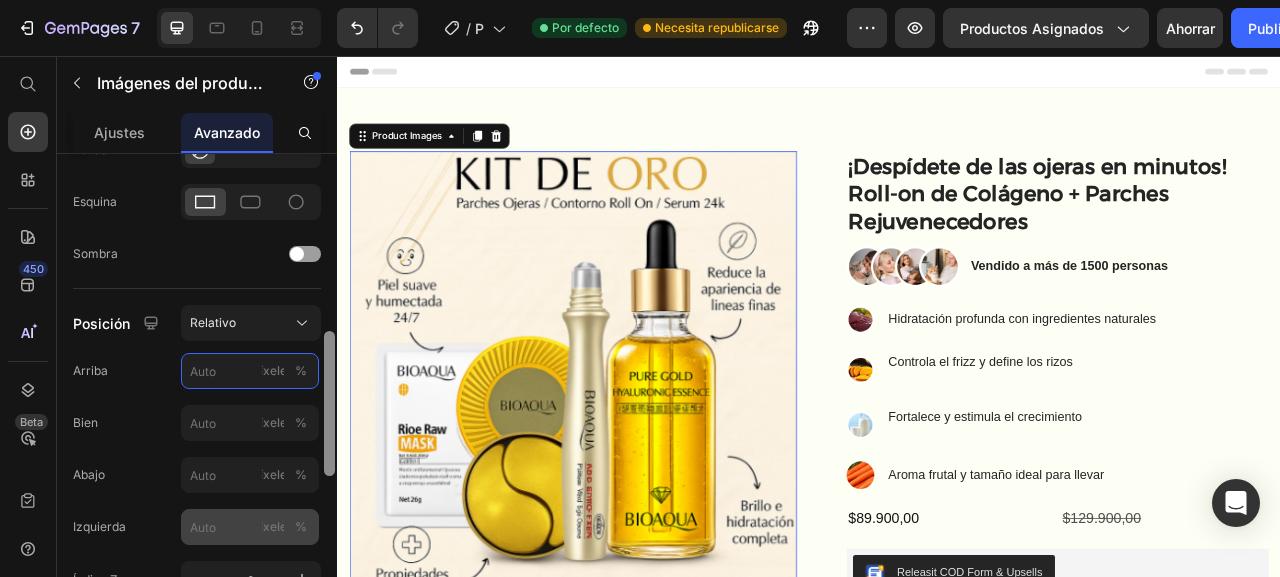 click on "píxeles %" at bounding box center [250, 371] 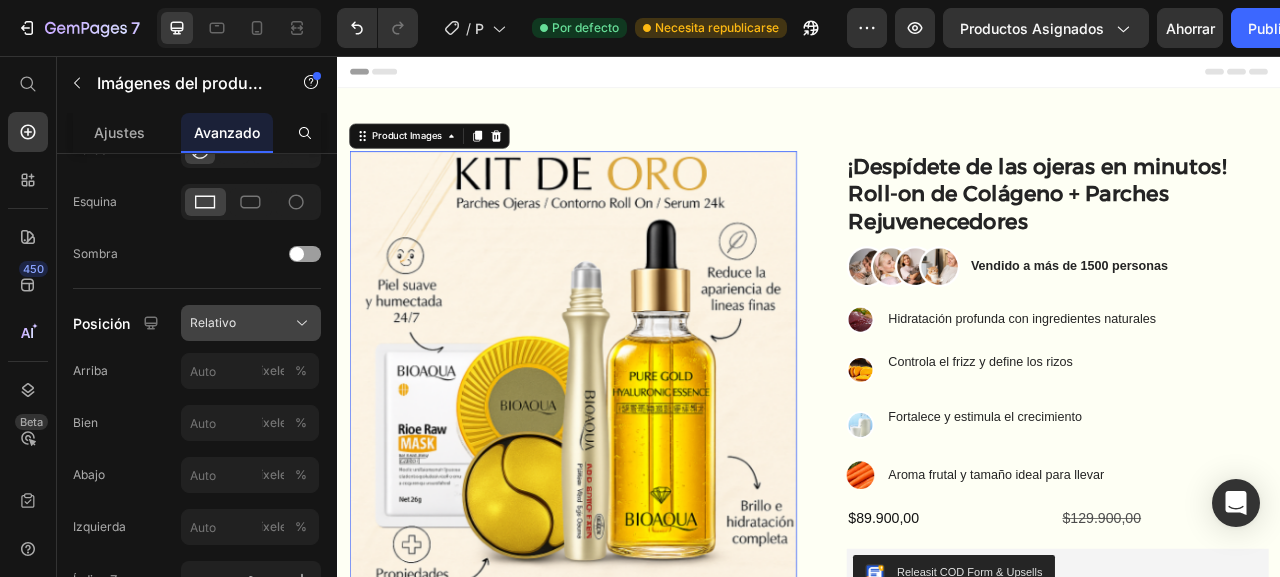 click on "Relativo" at bounding box center (251, 323) 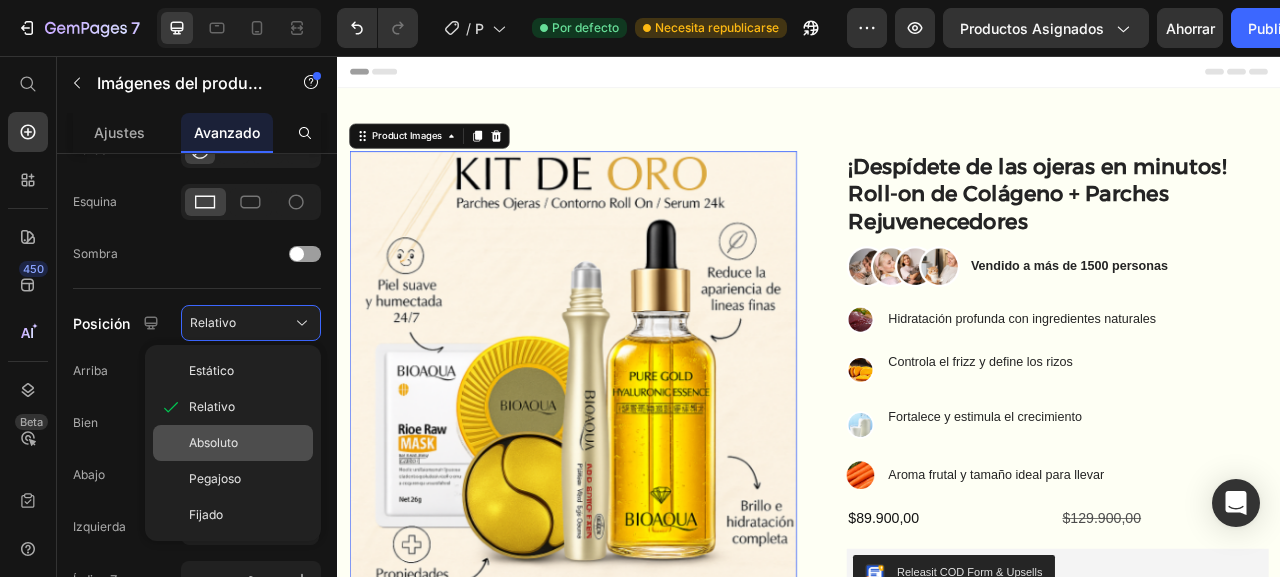 click on "Absoluto" 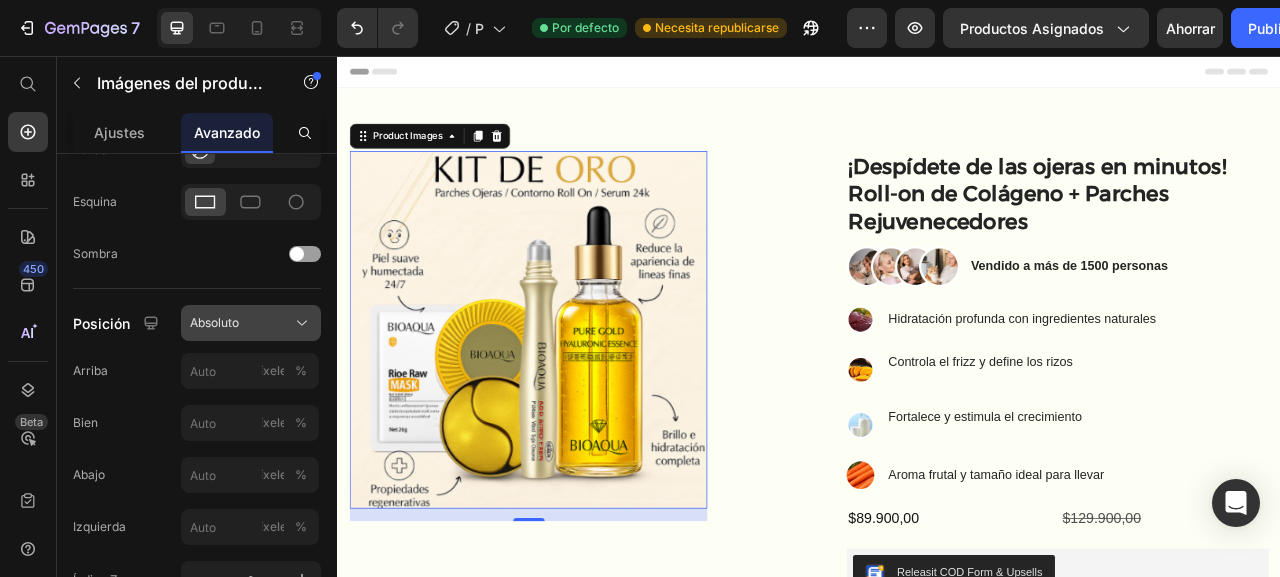 click on "Absoluto" 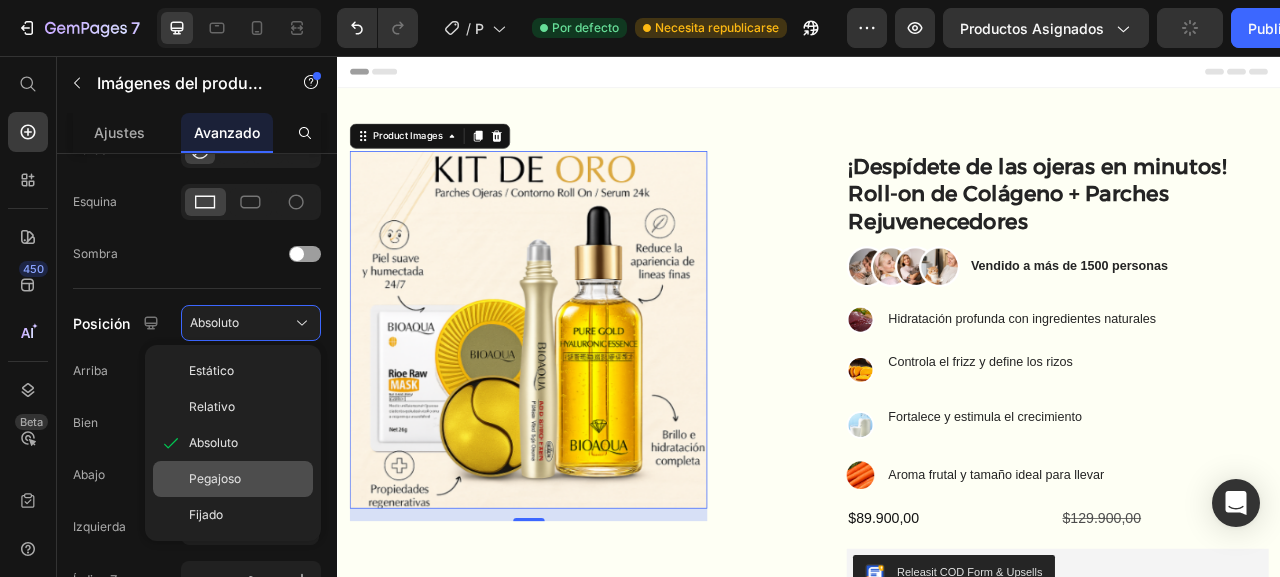 click on "Pegajoso" at bounding box center (247, 479) 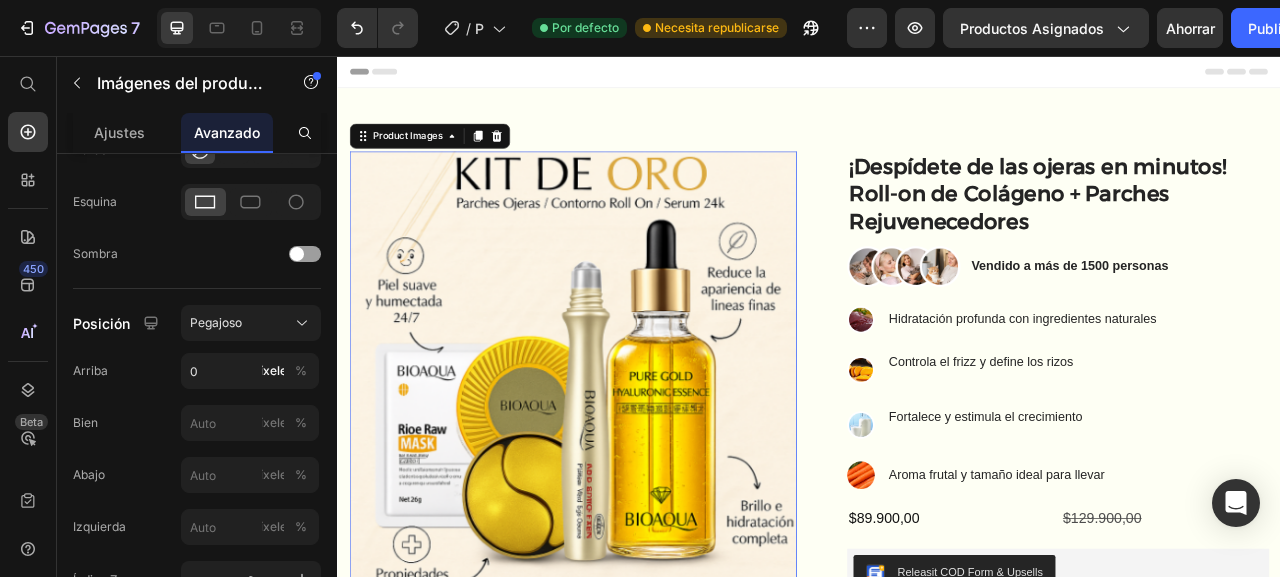 click at bounding box center (636, 461) 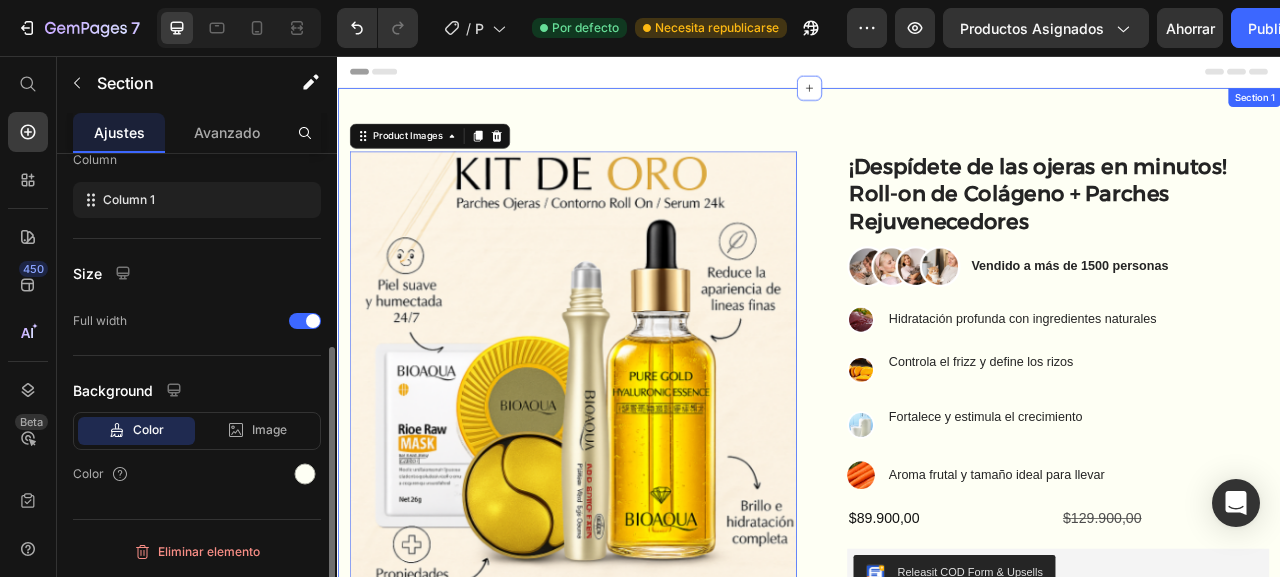 click on "Product Images   16 ¡Despídete de las ojeras en minutos! Roll-on de Colágeno + Parches Rejuvenecedores Text Block Image Vendido a más de 1500 personas Text Block Row Image Hidratación profunda con ingredientes naturales Text Block Image Controla el frizz y define los rizos   Text Block Image Fortalece y estimula el crecimiento   Text Block Image Aroma frutal y tamaño ideal para llevar Text Block Advanced List $89.900,00 Product Price $129.900,00 Product Price Row Releasit COD Form & Upsells Releasit COD Form & Upsells
CORRE!  ONLY  500  LEFT Stock Counter PAGO CONTRA ENTREGA ENVIO GRATIS A TODA COLOMBIA Item List This product has only default variant Product Variants & Swatches Image Low stock -  9 items left Text Block Advanced List Row Product Section 1" at bounding box center (937, 596) 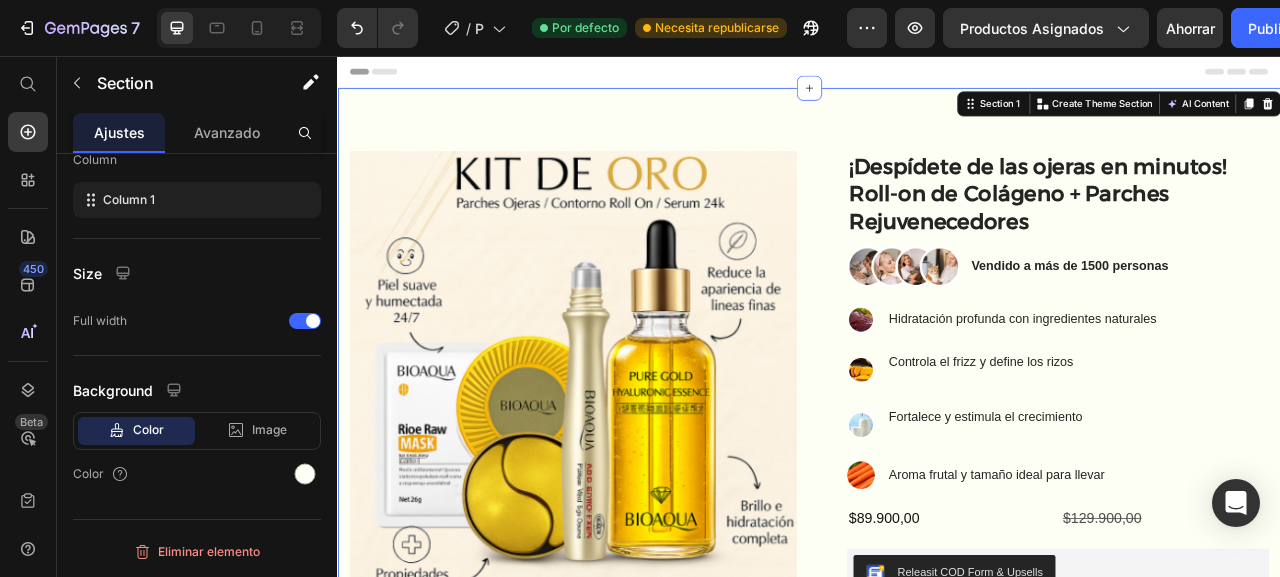 scroll, scrollTop: 0, scrollLeft: 0, axis: both 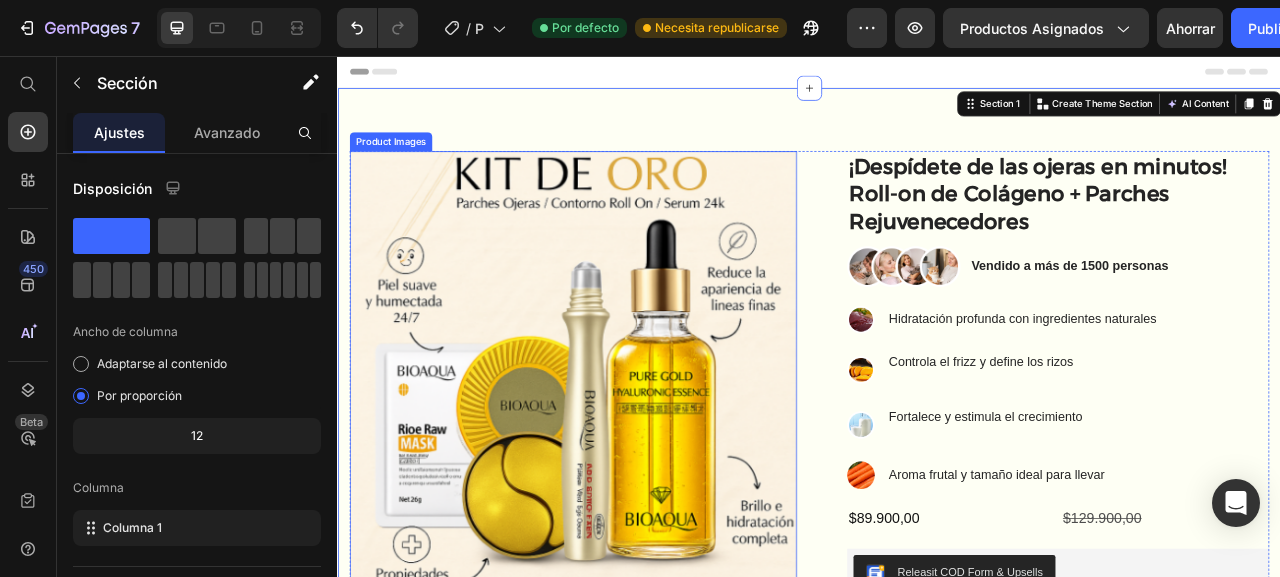drag, startPoint x: 435, startPoint y: 343, endPoint x: 582, endPoint y: 440, distance: 176.11928 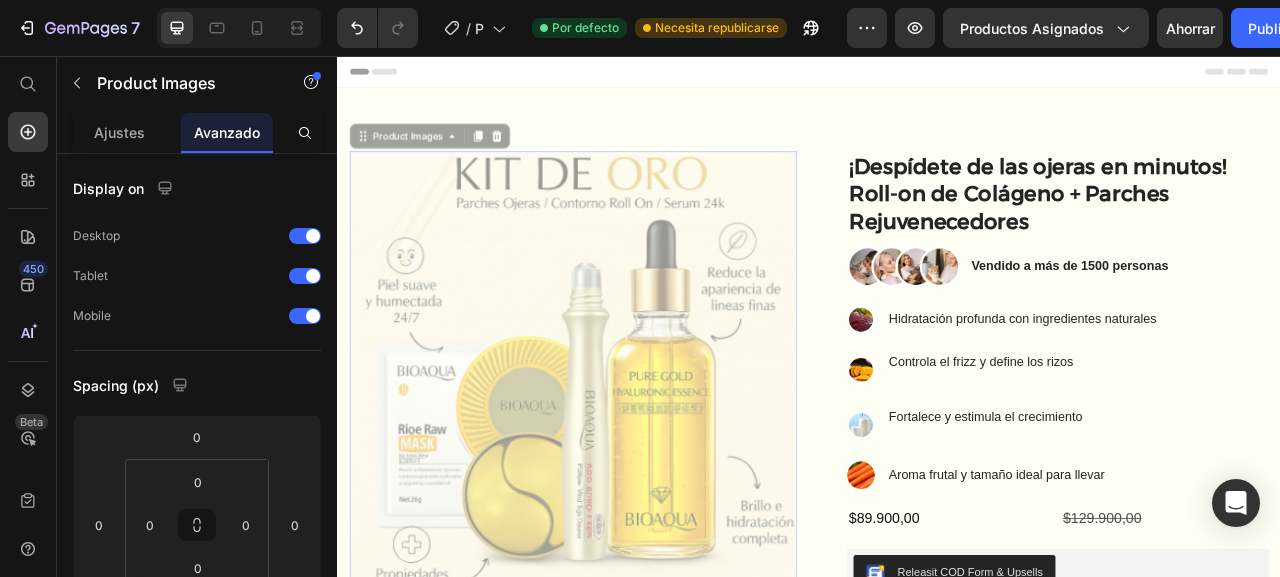 drag, startPoint x: 591, startPoint y: 396, endPoint x: 167, endPoint y: 345, distance: 427.0562 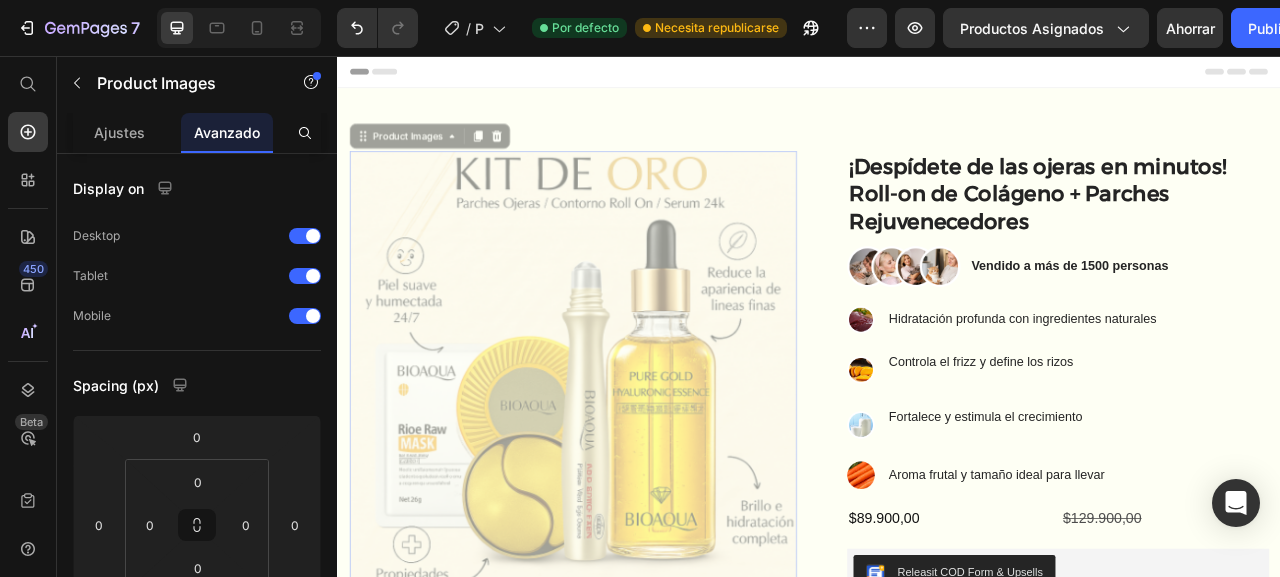 click on "Nuestro producto ofrece cambios reales Heading — [FIRST] [LAST]. Text block Image [FIRST] [LAST] Text block Icon Icon" at bounding box center [937, 2783] 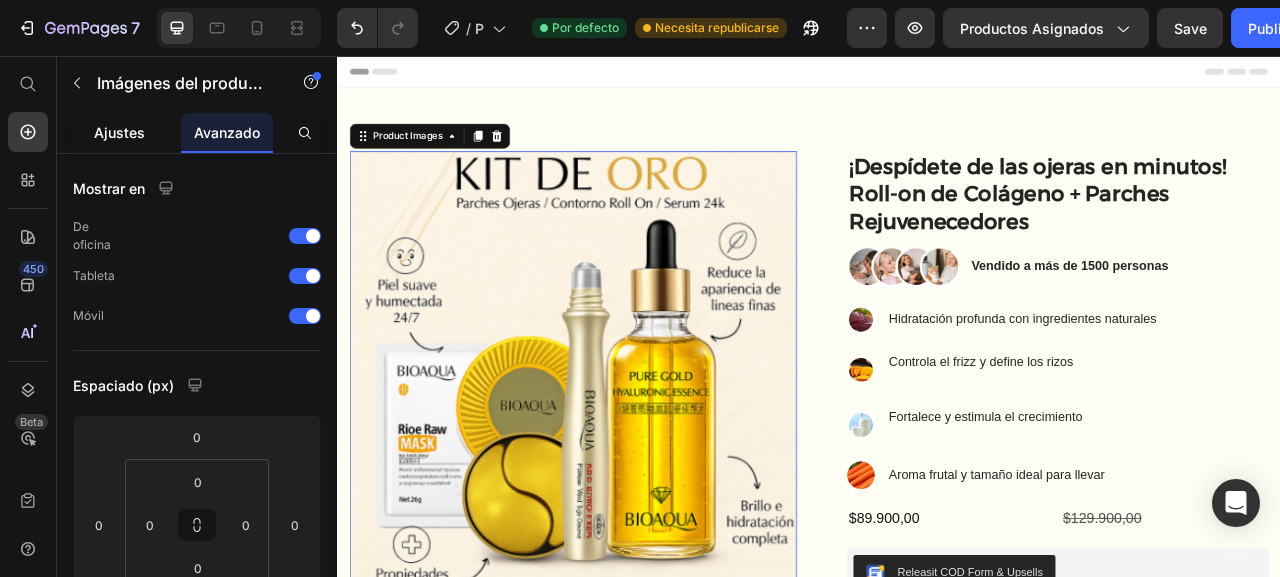 click on "Ajustes" 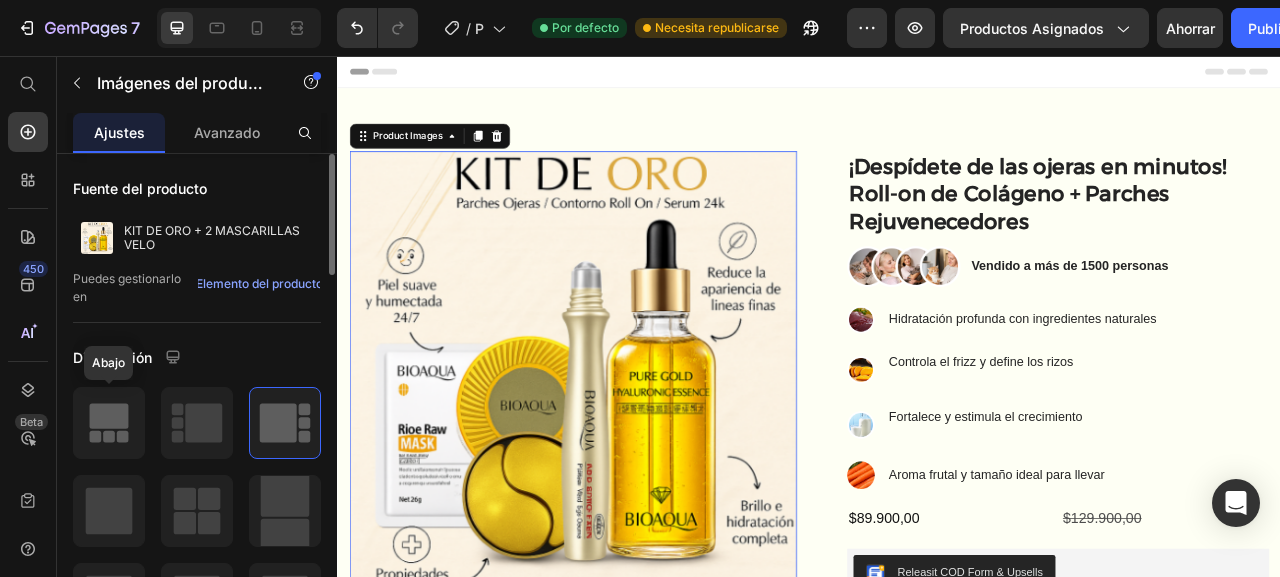 click 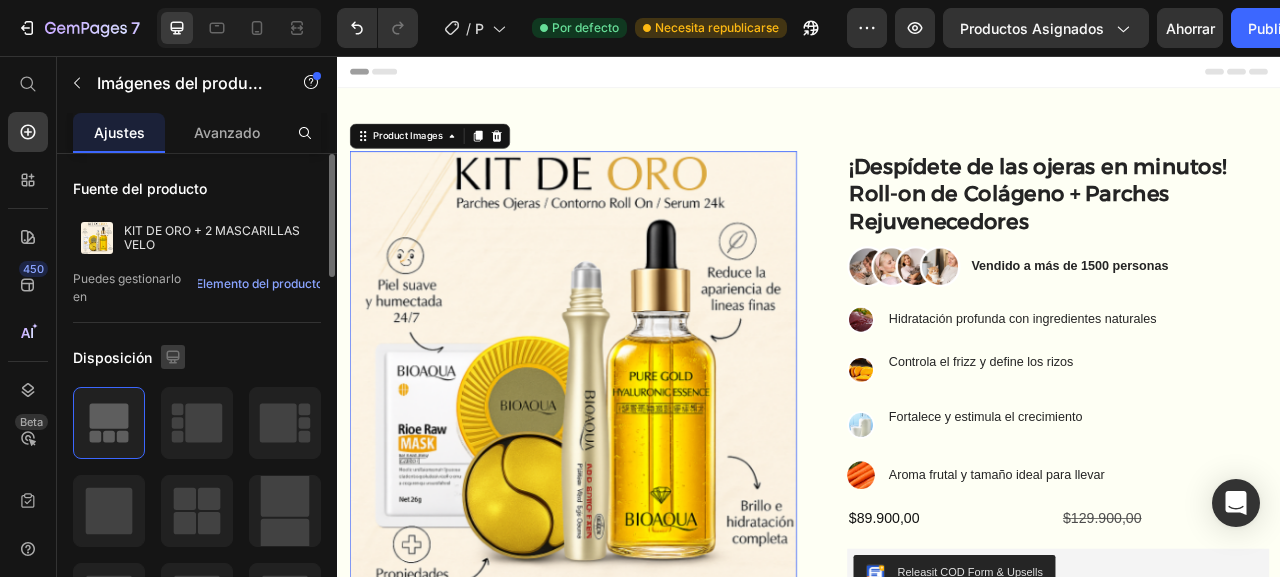 click 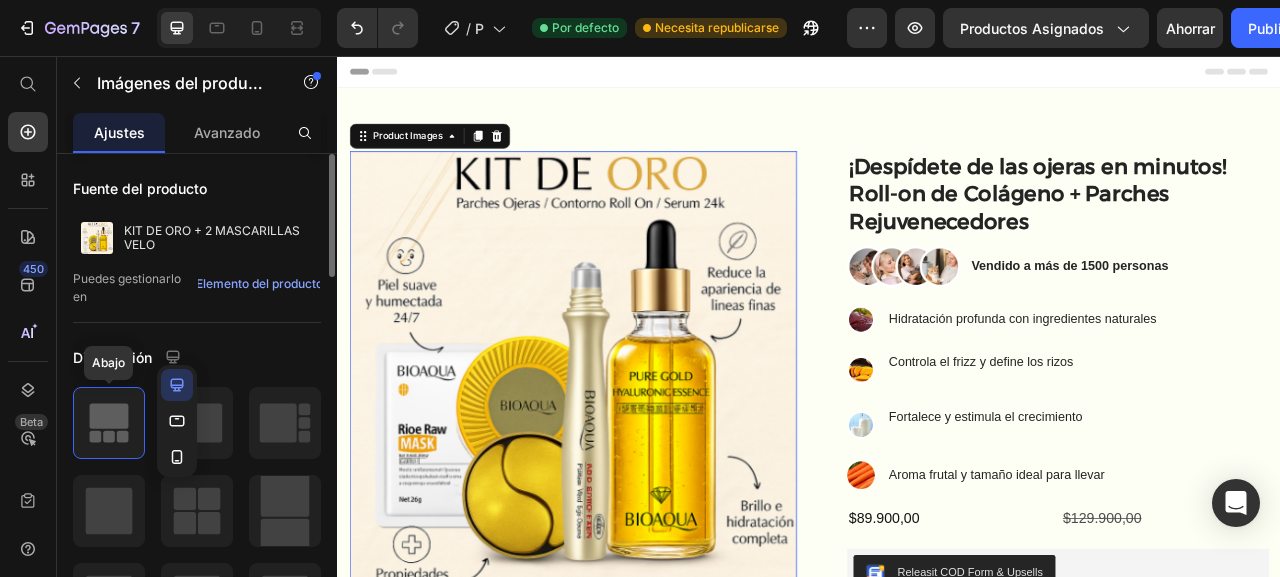 click 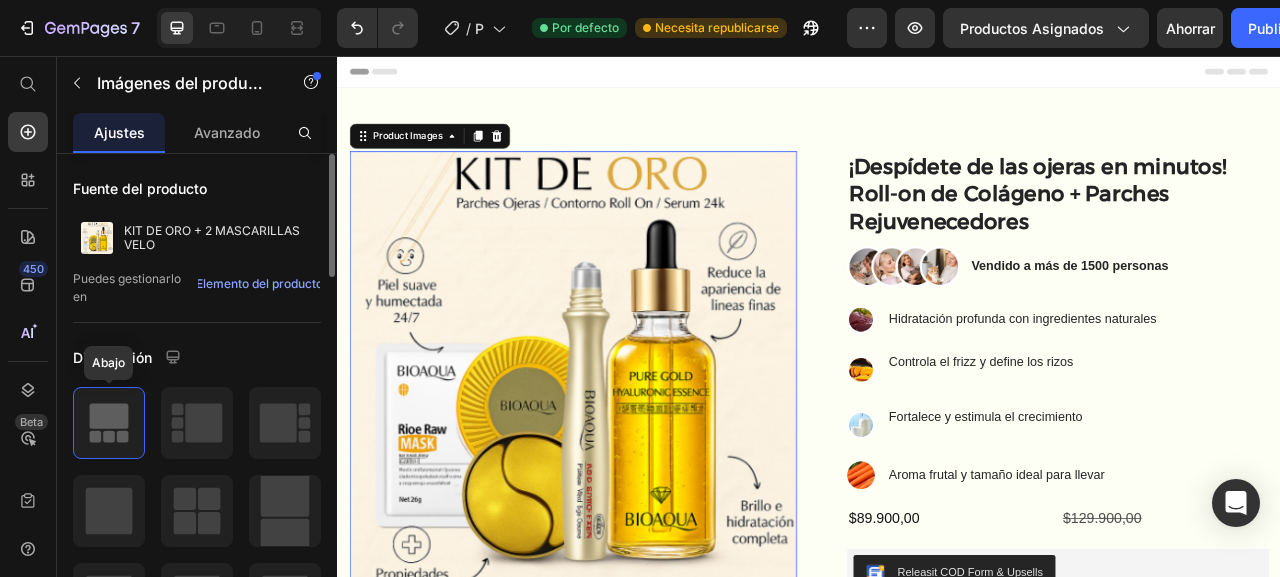 click 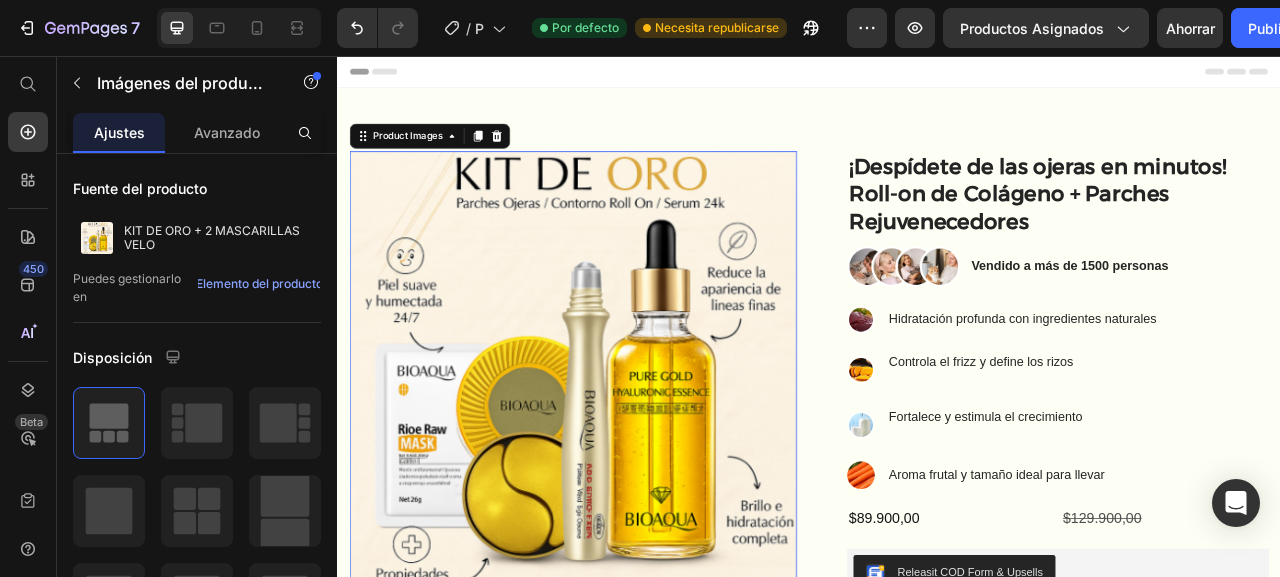 drag, startPoint x: 448, startPoint y: 488, endPoint x: 463, endPoint y: 424, distance: 65.734314 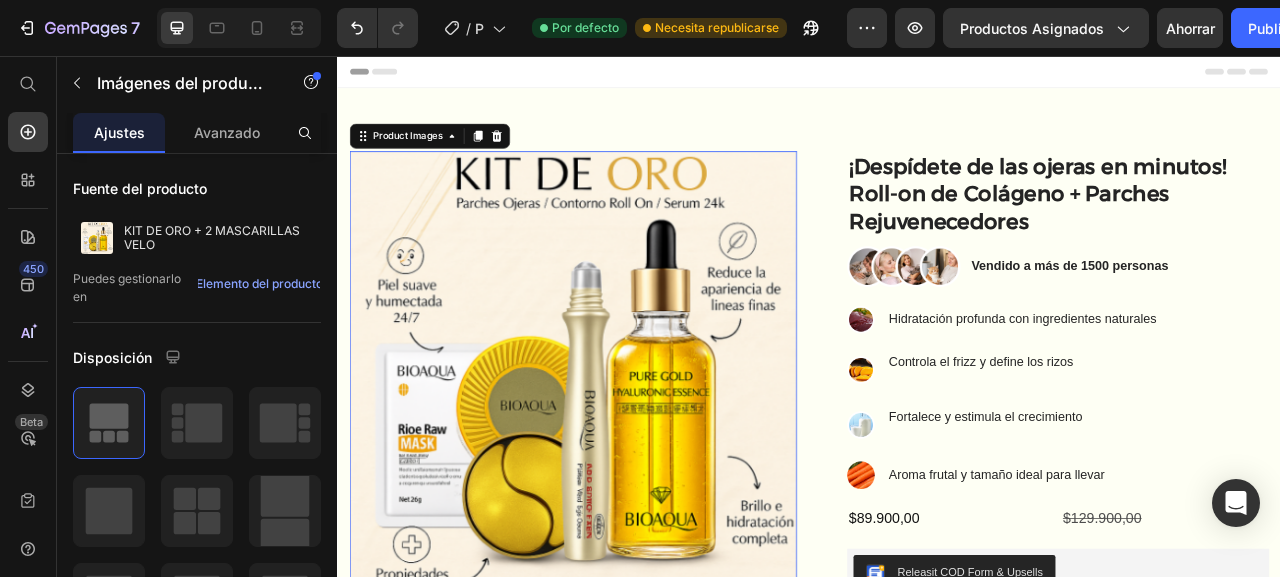 drag, startPoint x: 563, startPoint y: 500, endPoint x: 454, endPoint y: 551, distance: 120.34118 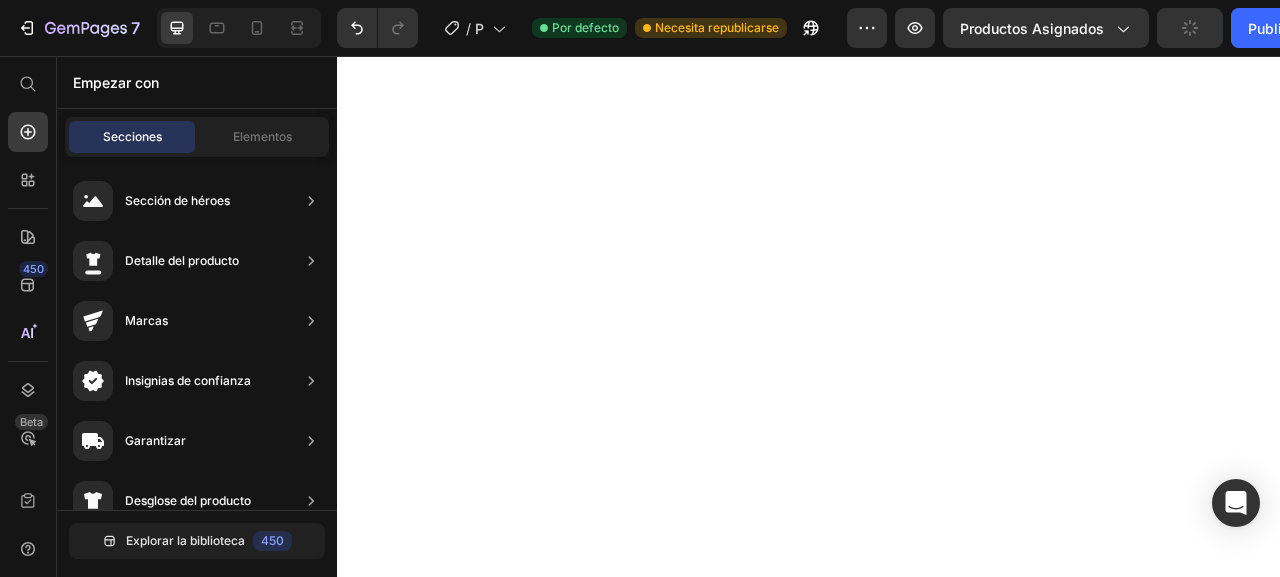 scroll, scrollTop: 4800, scrollLeft: 0, axis: vertical 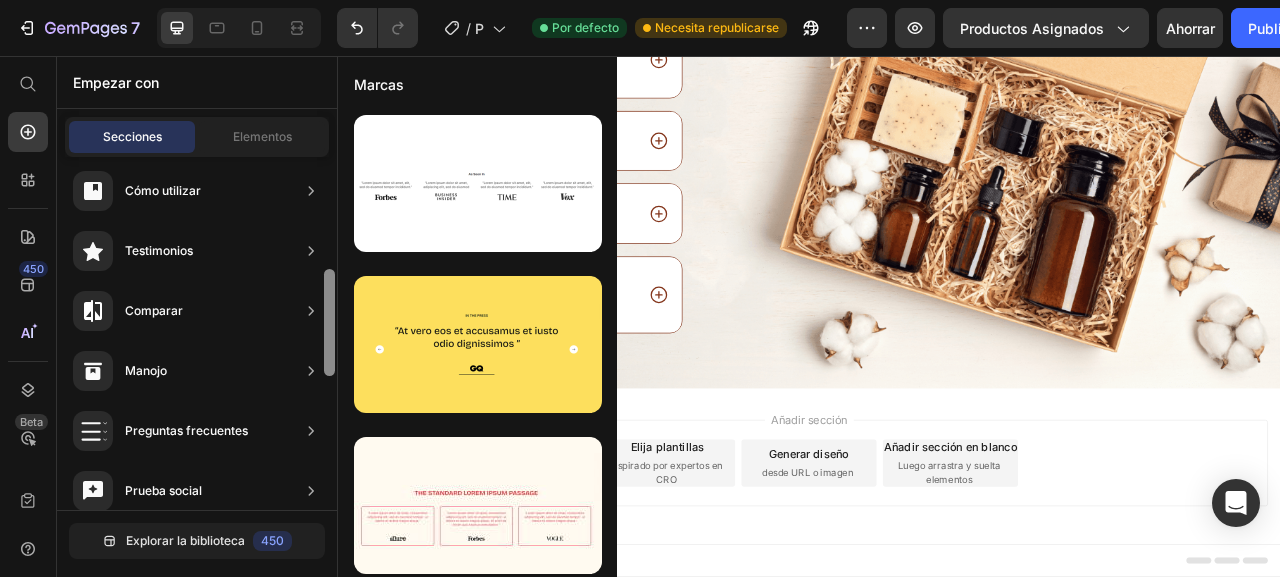 drag, startPoint x: 331, startPoint y: 185, endPoint x: 328, endPoint y: 298, distance: 113.03982 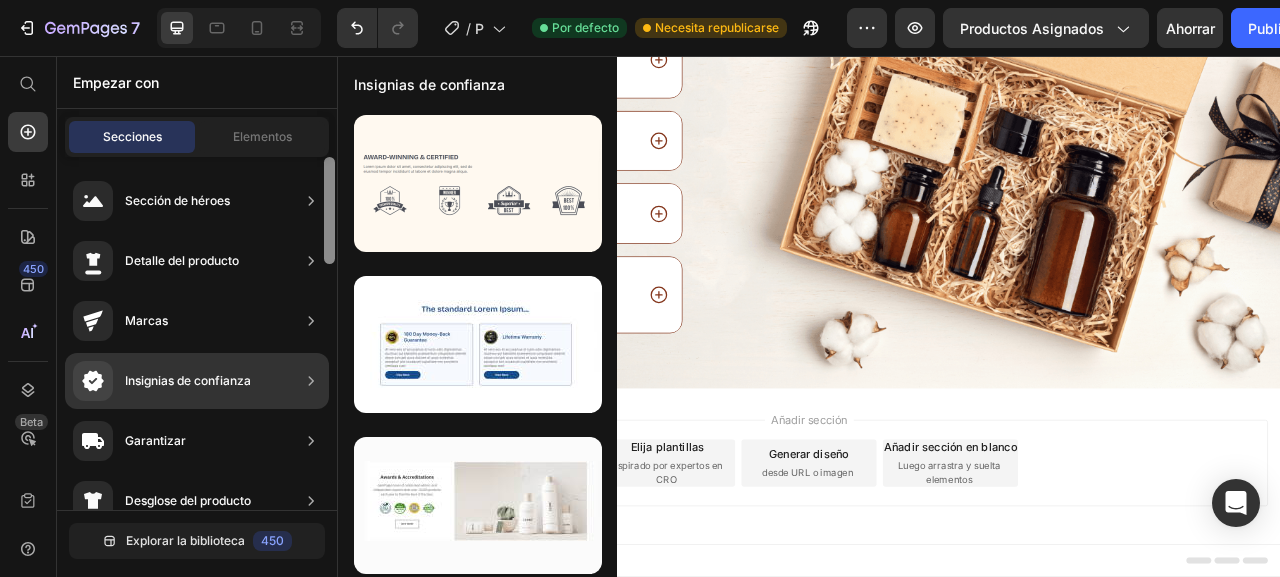 scroll, scrollTop: 9, scrollLeft: 0, axis: vertical 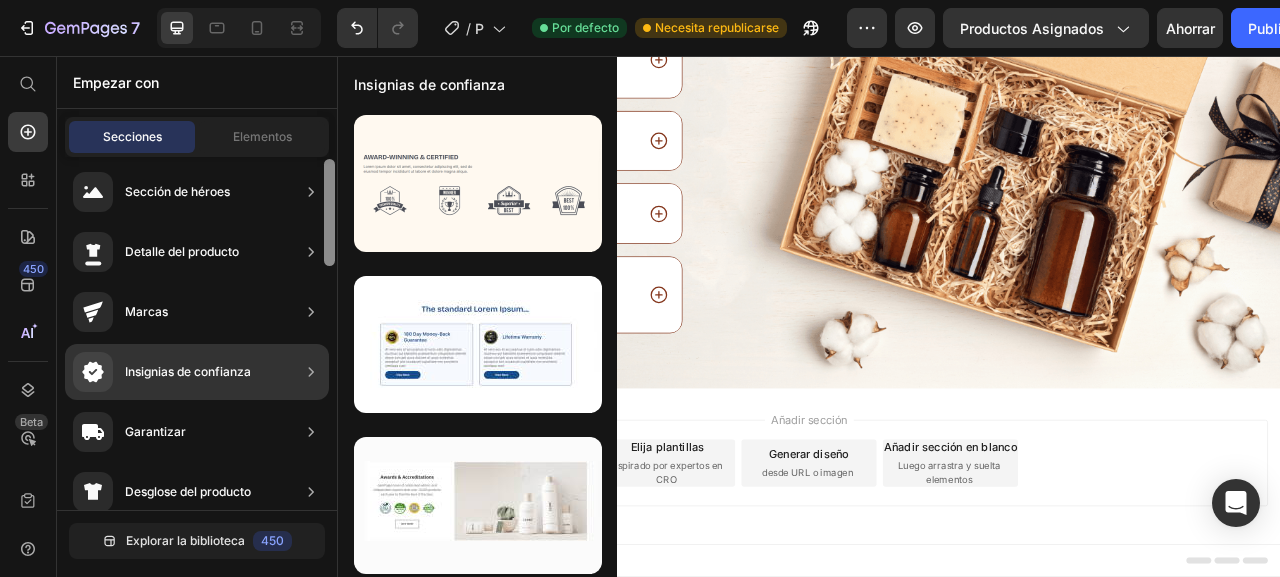 drag, startPoint x: 326, startPoint y: 298, endPoint x: 306, endPoint y: 182, distance: 117.71151 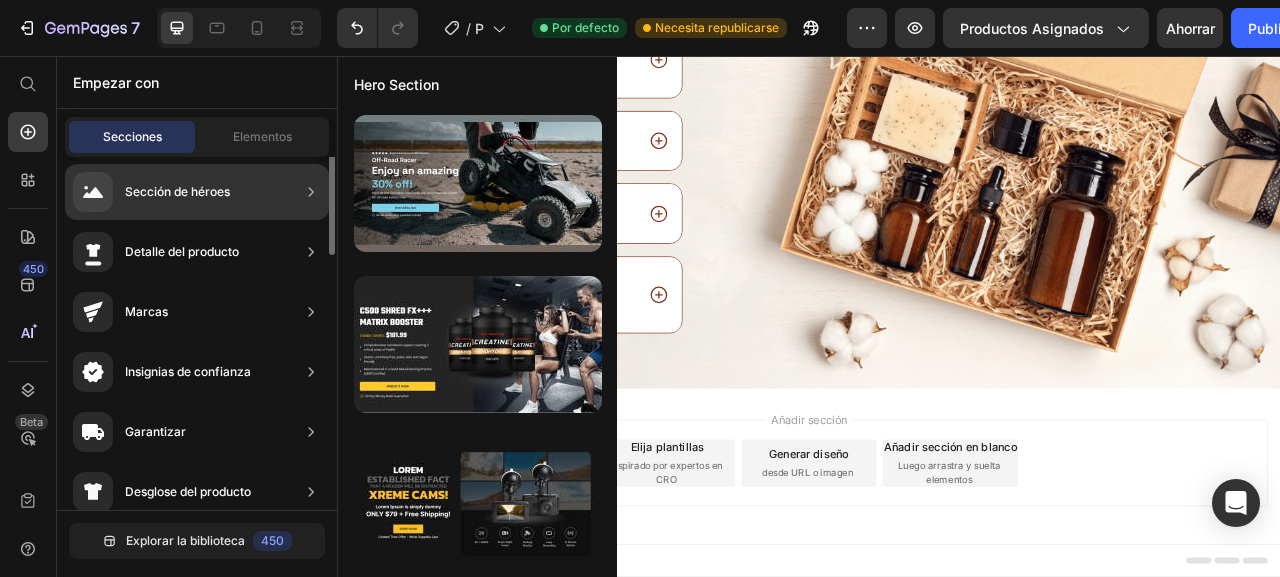 scroll, scrollTop: 0, scrollLeft: 0, axis: both 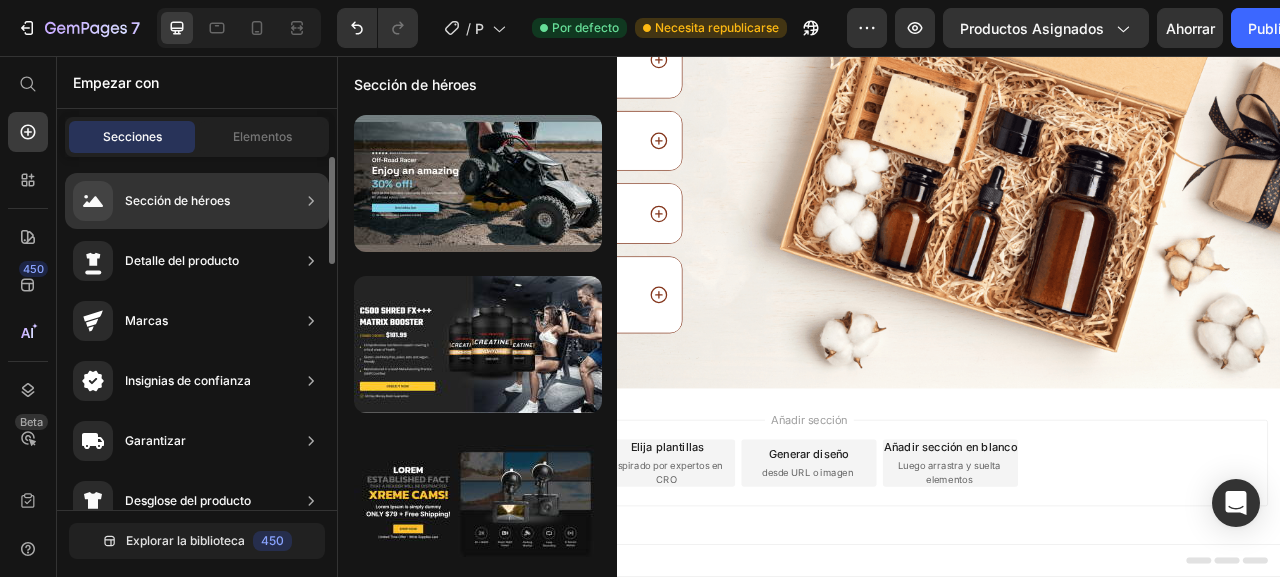 click on "Sección de héroes" 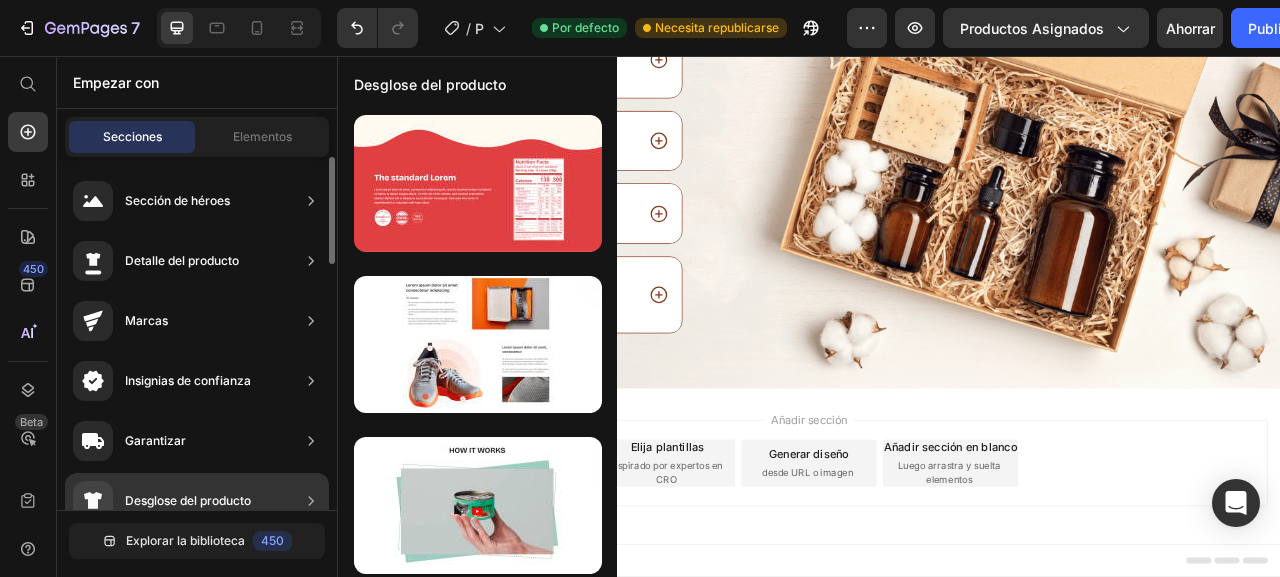 click on "Desglose del producto" 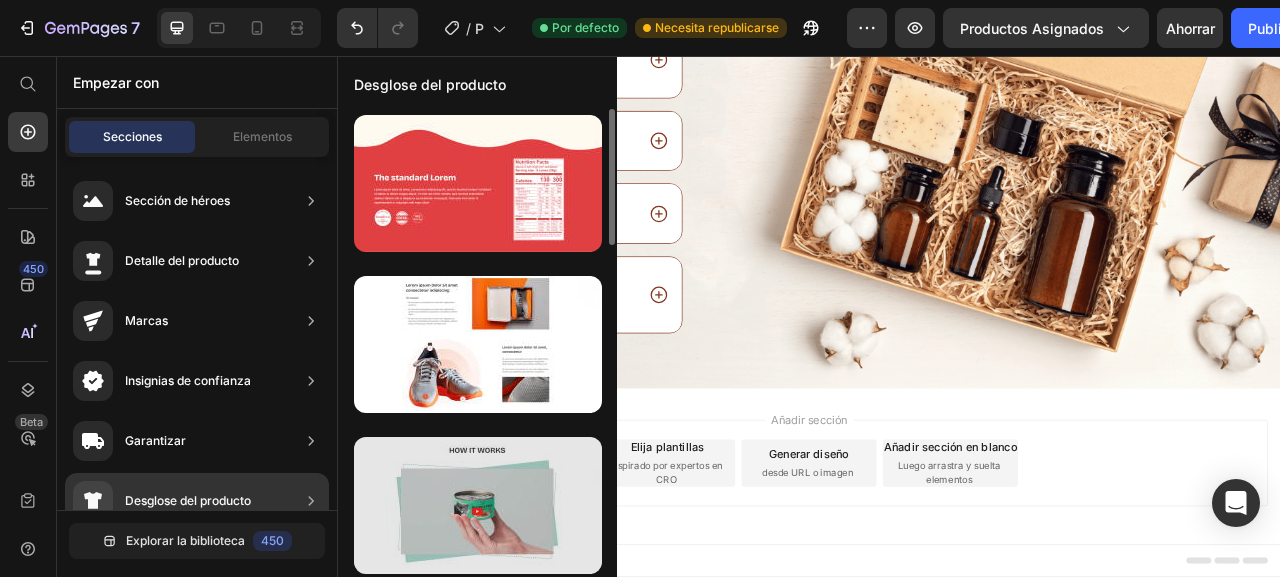 click at bounding box center (478, 505) 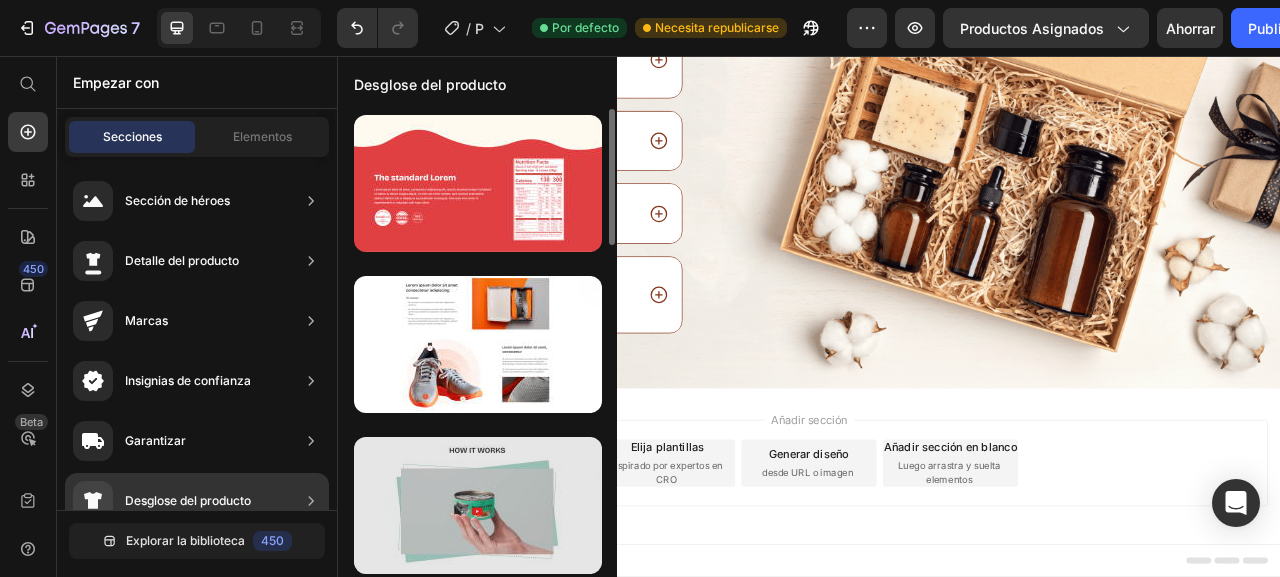 click at bounding box center (478, 505) 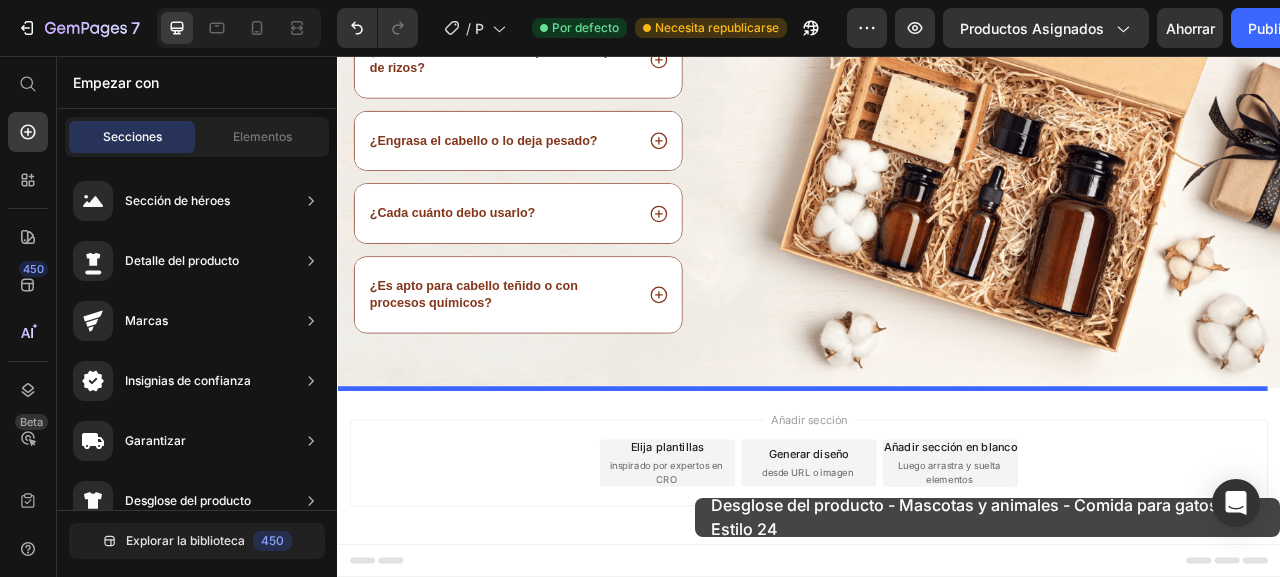 drag, startPoint x: 818, startPoint y: 523, endPoint x: 792, endPoint y: 618, distance: 98.49365 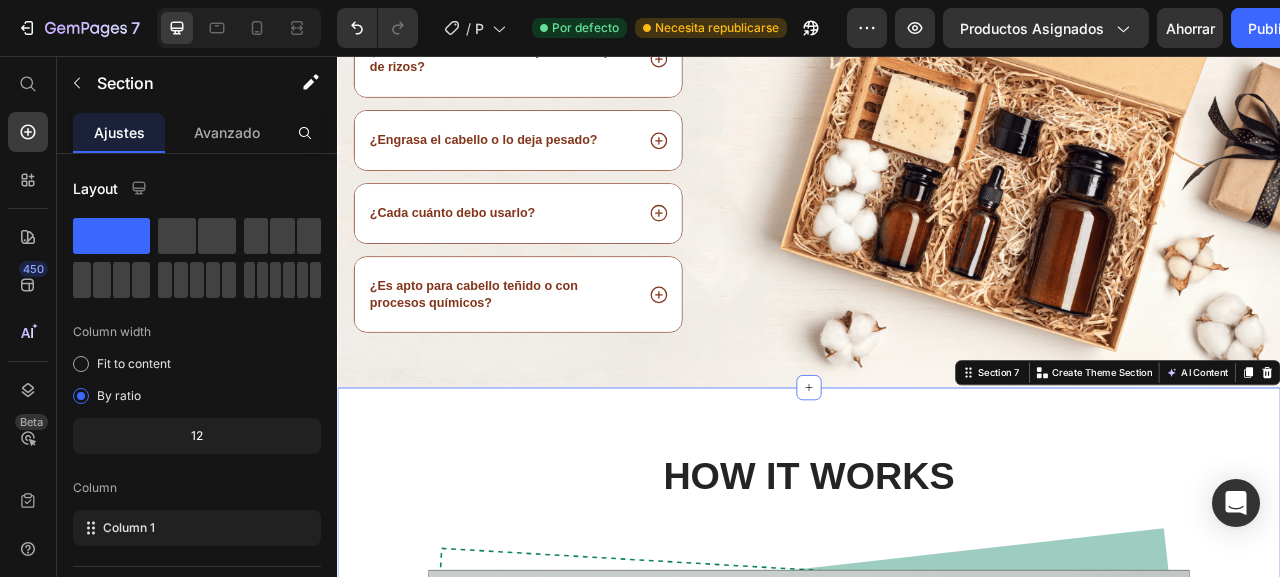 scroll, scrollTop: 5152, scrollLeft: 0, axis: vertical 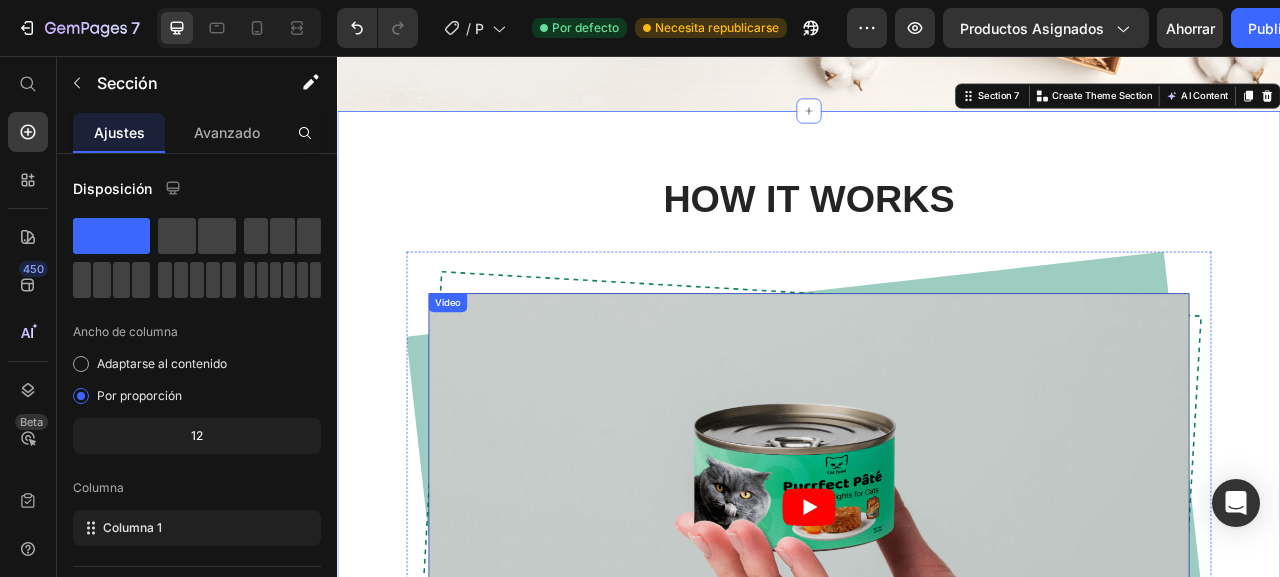 click at bounding box center (937, 630) 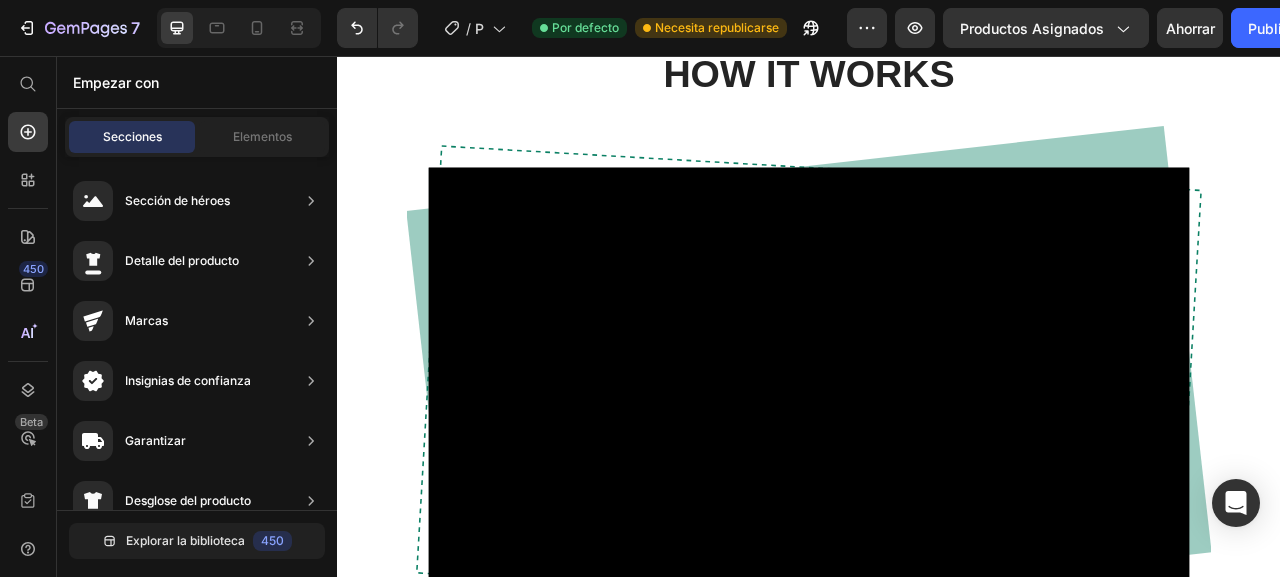 scroll, scrollTop: 5352, scrollLeft: 0, axis: vertical 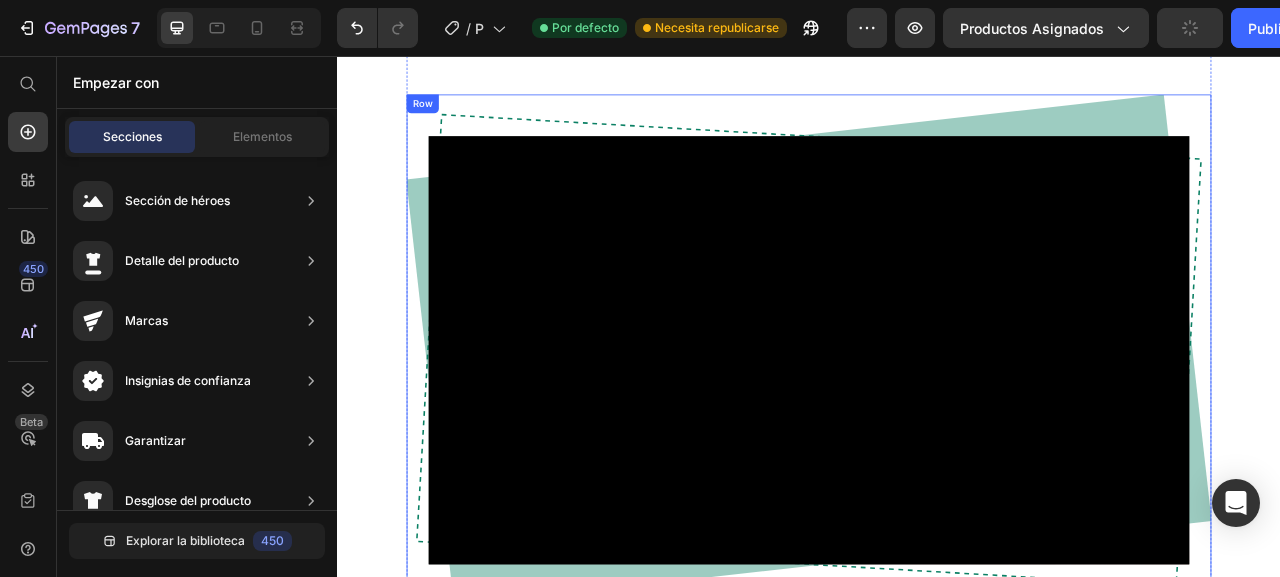 click on "Video Row" at bounding box center (937, 430) 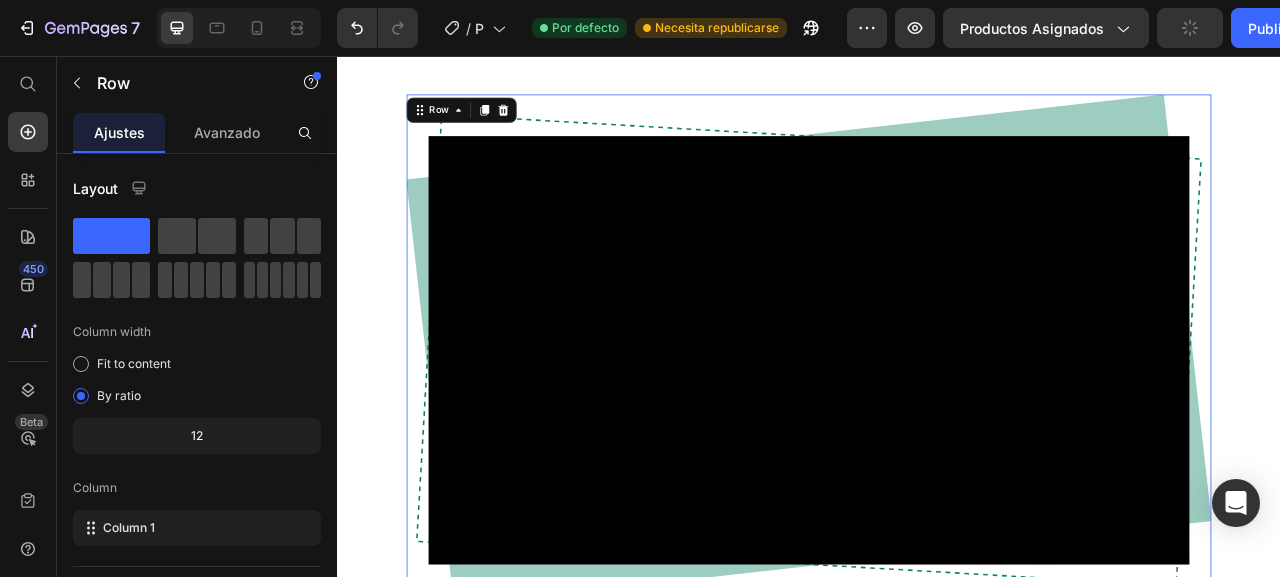 type on "https://cdn.shopify.com/s/files/1/0936/8905/3481/files/gempages_574258078879318809-cfc16f6a-3881-4613-b9fe-84aefe709277.svg" 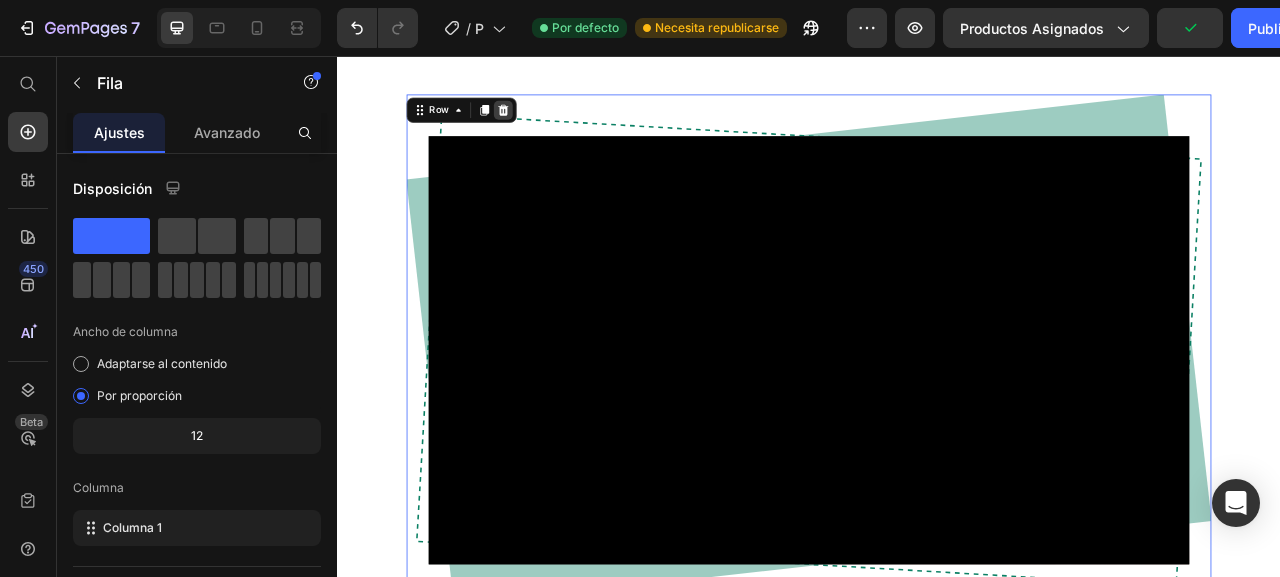 click 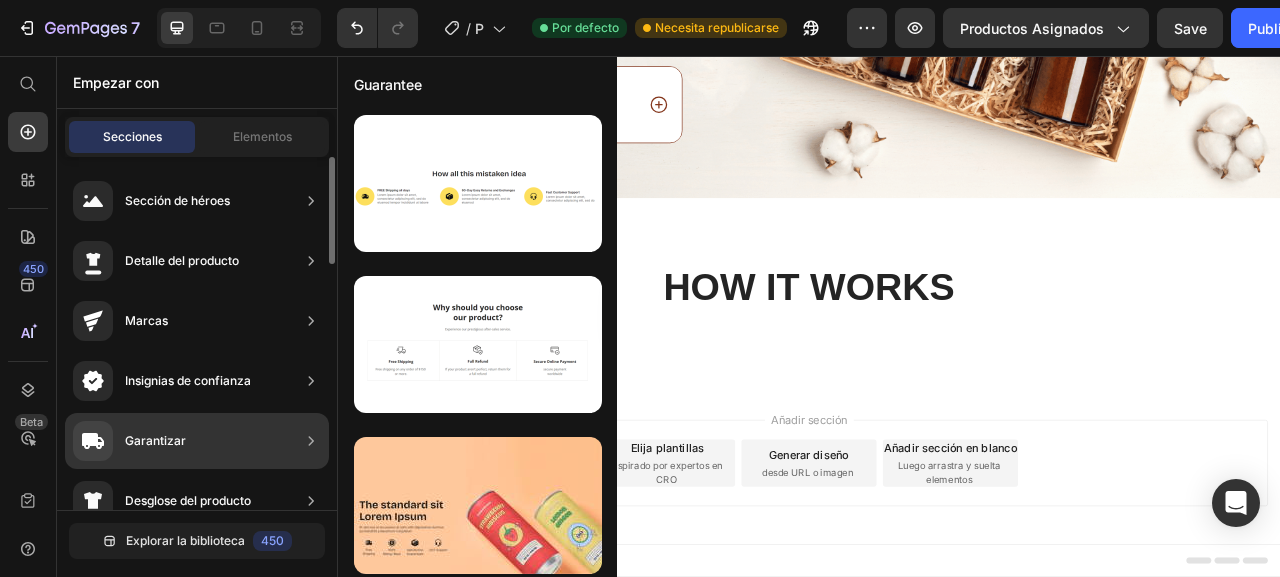 scroll, scrollTop: 5042, scrollLeft: 0, axis: vertical 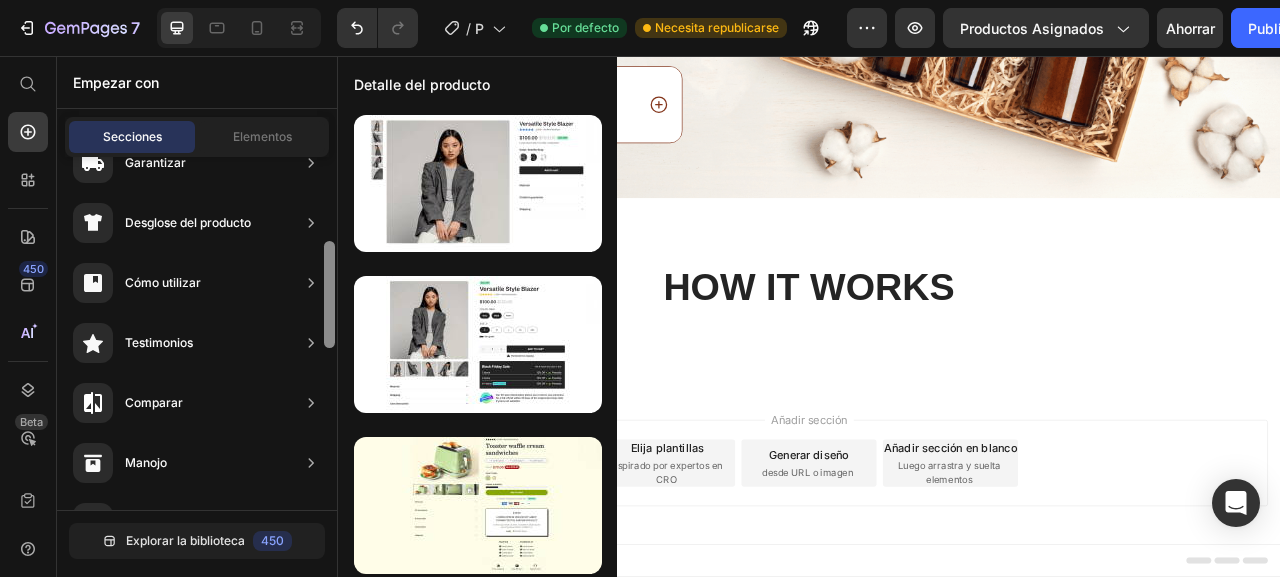 drag, startPoint x: 331, startPoint y: 223, endPoint x: 335, endPoint y: 308, distance: 85.09406 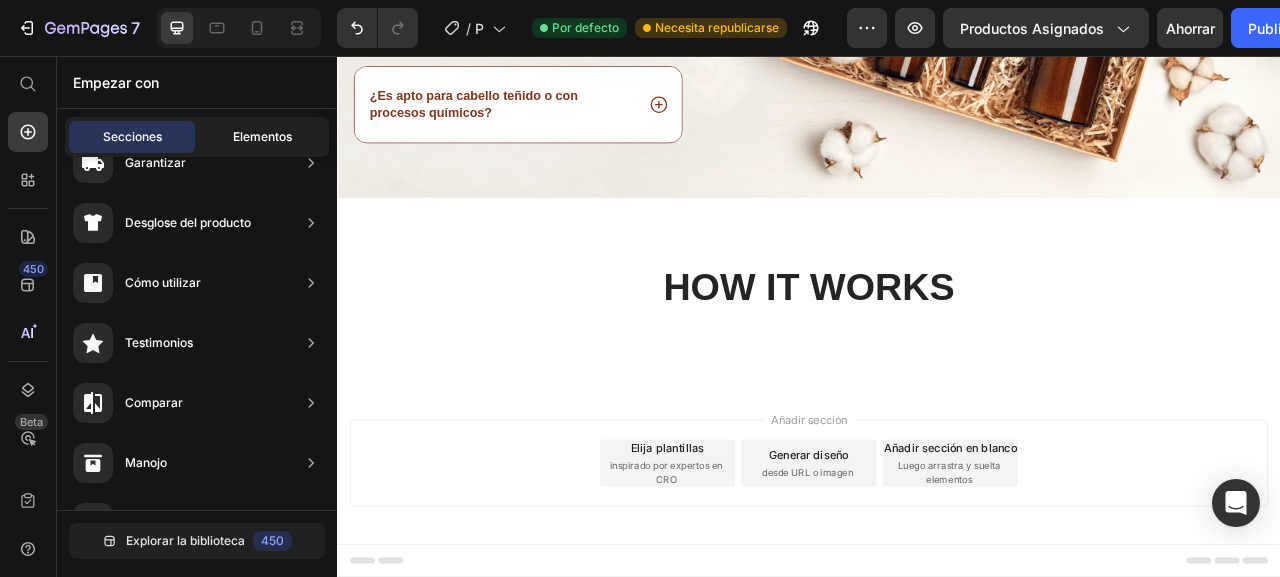 click on "Elementos" 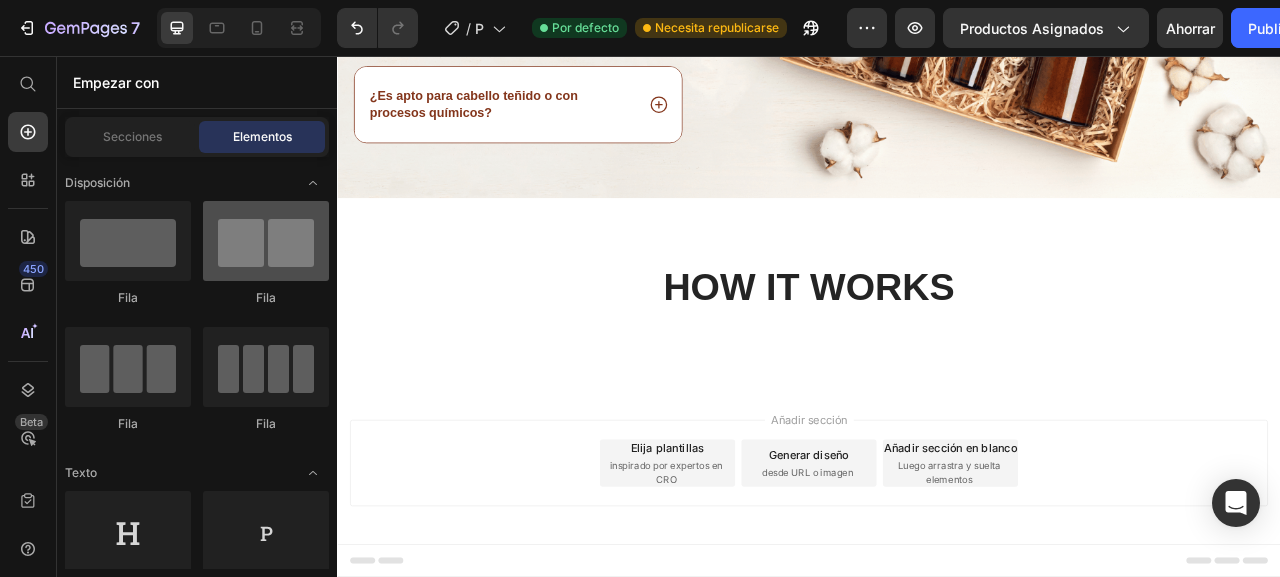 click at bounding box center (266, 241) 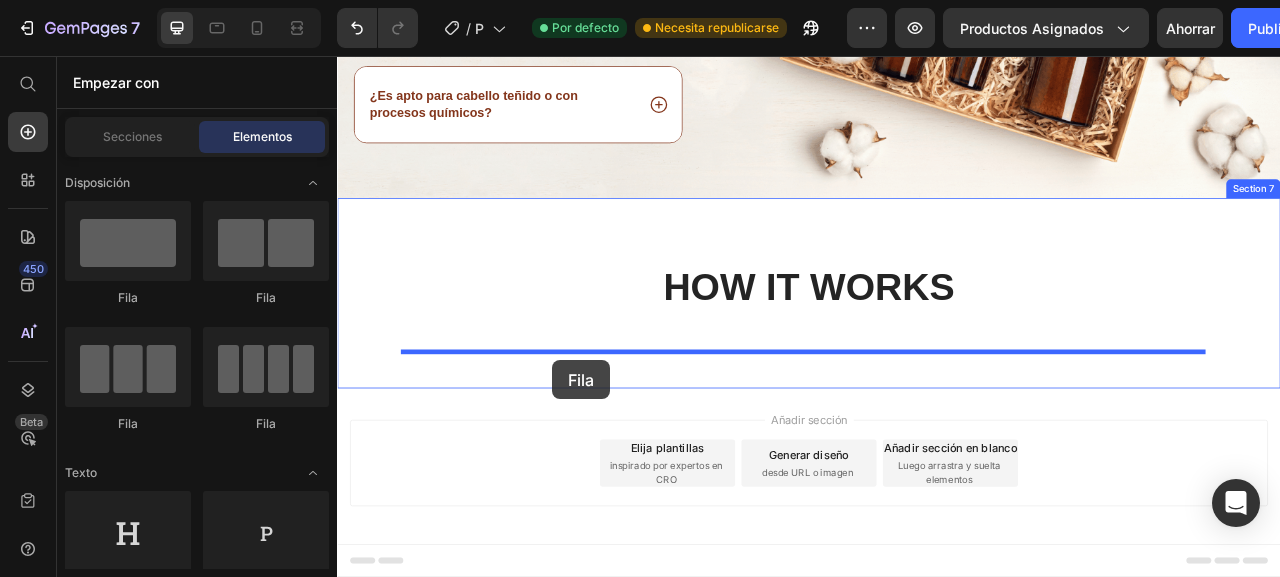 drag, startPoint x: 643, startPoint y: 336, endPoint x: 611, endPoint y: 443, distance: 111.68259 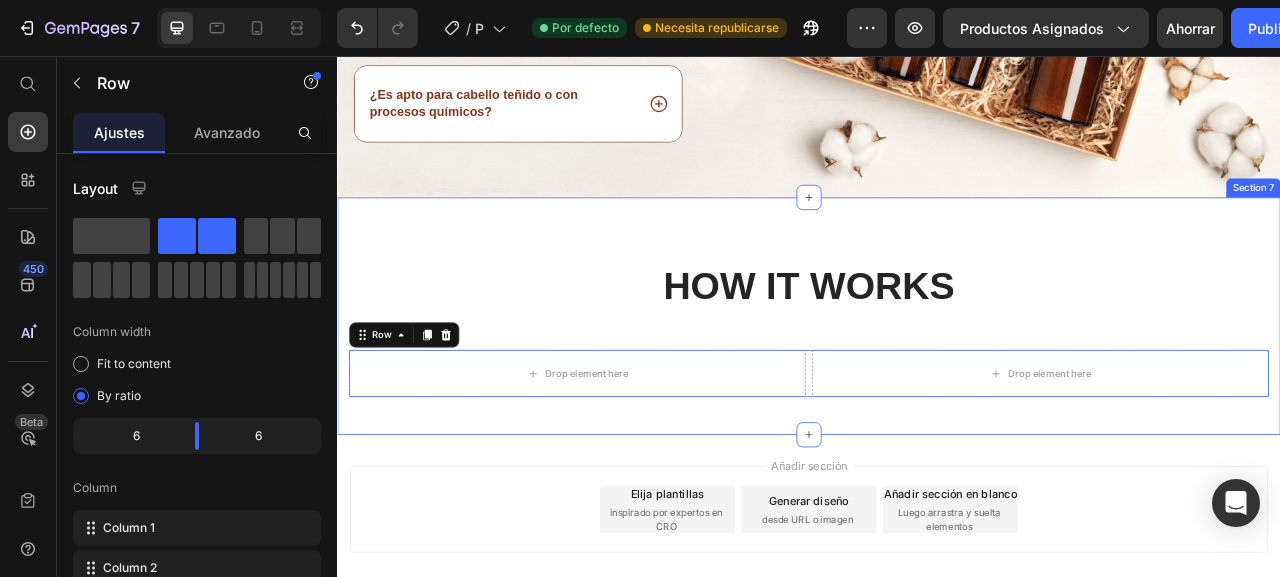 scroll, scrollTop: 5102, scrollLeft: 0, axis: vertical 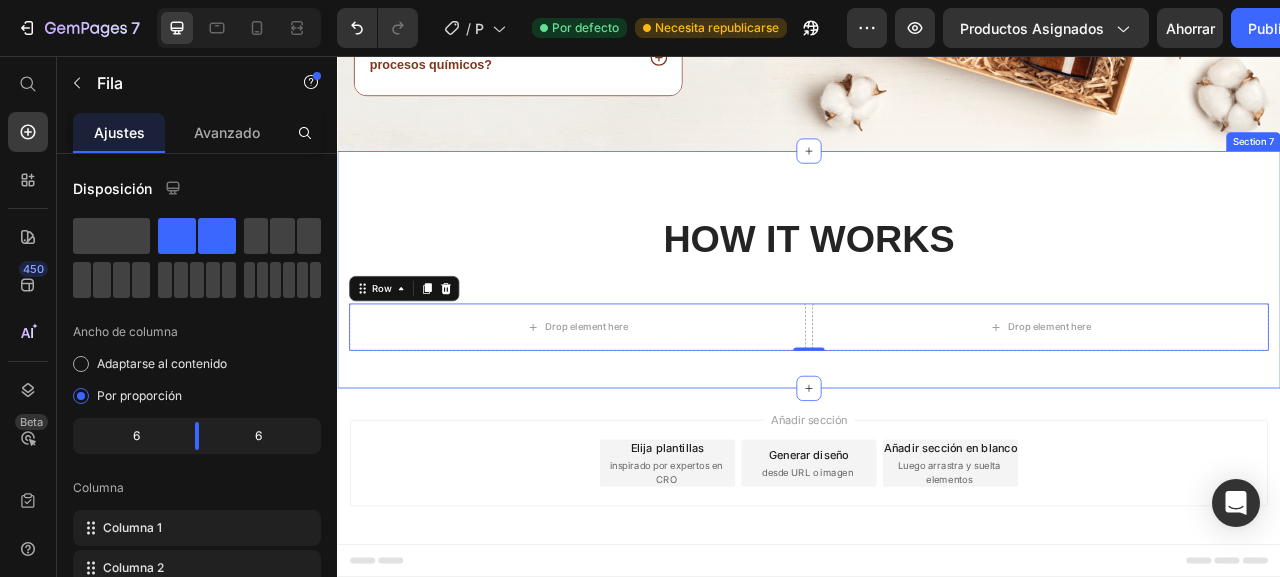 drag, startPoint x: 617, startPoint y: 333, endPoint x: 533, endPoint y: 476, distance: 165.84631 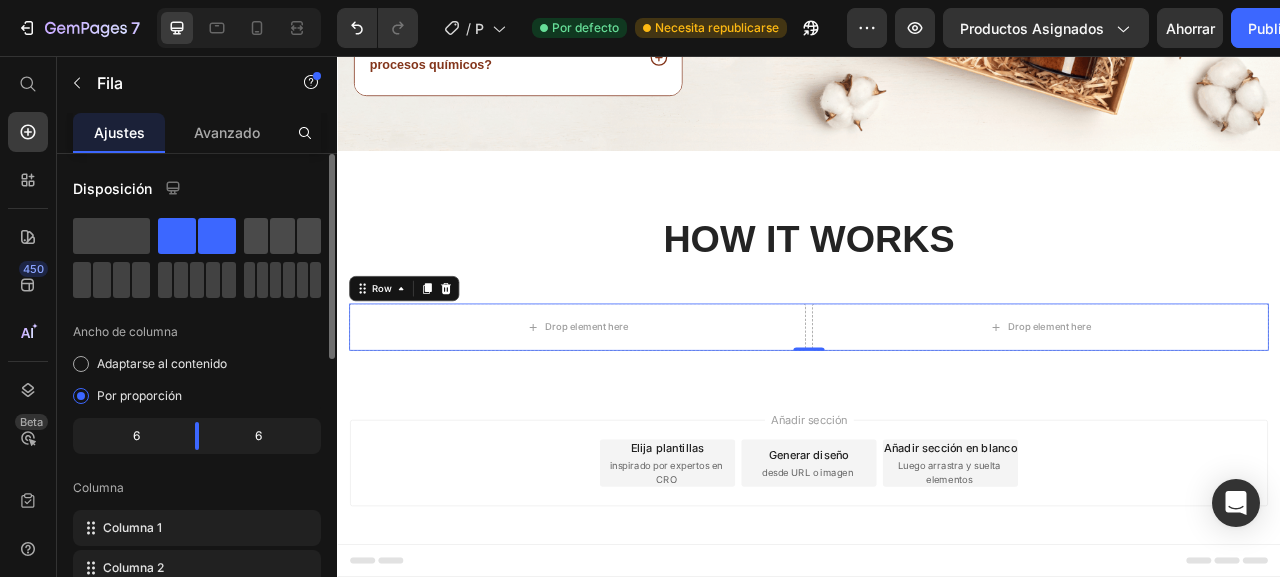 click 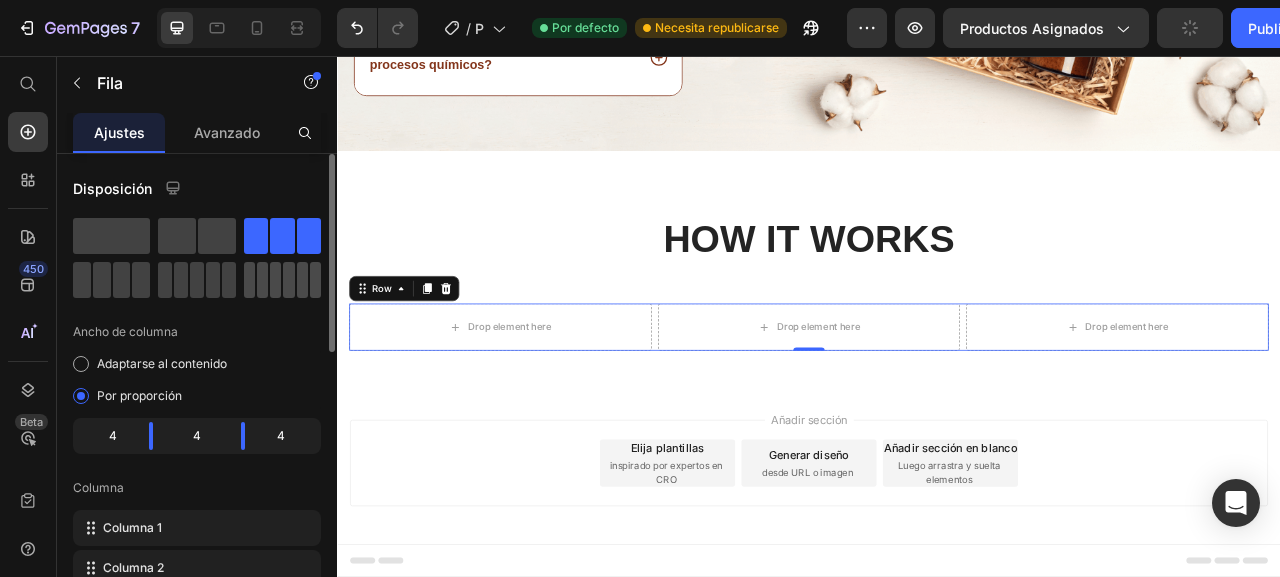 click 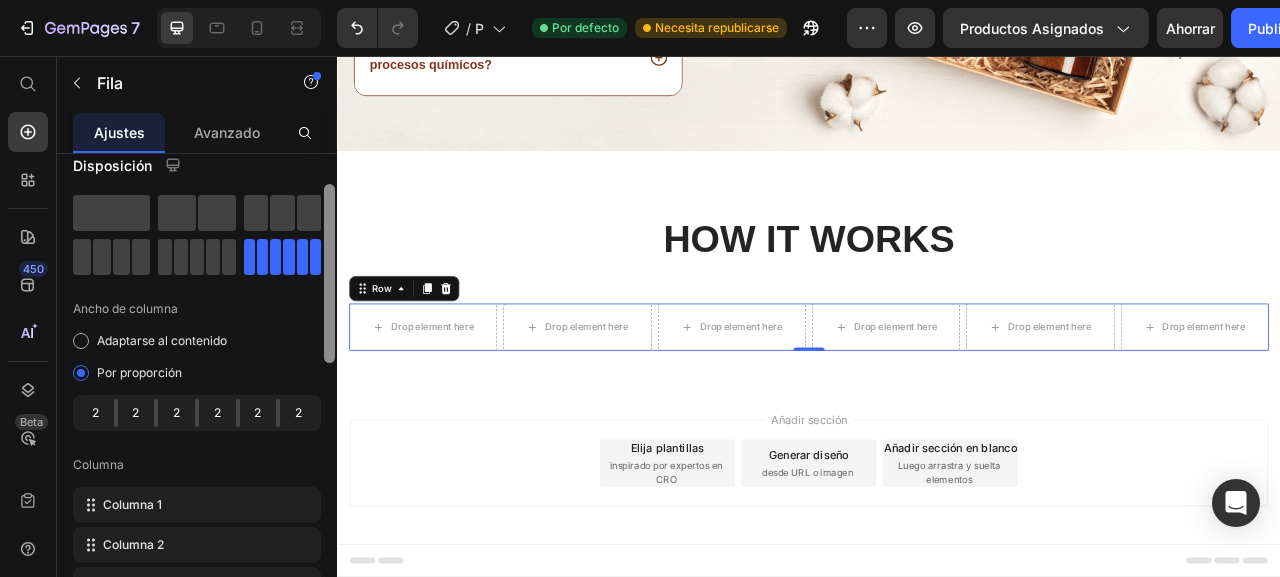 scroll, scrollTop: 44, scrollLeft: 0, axis: vertical 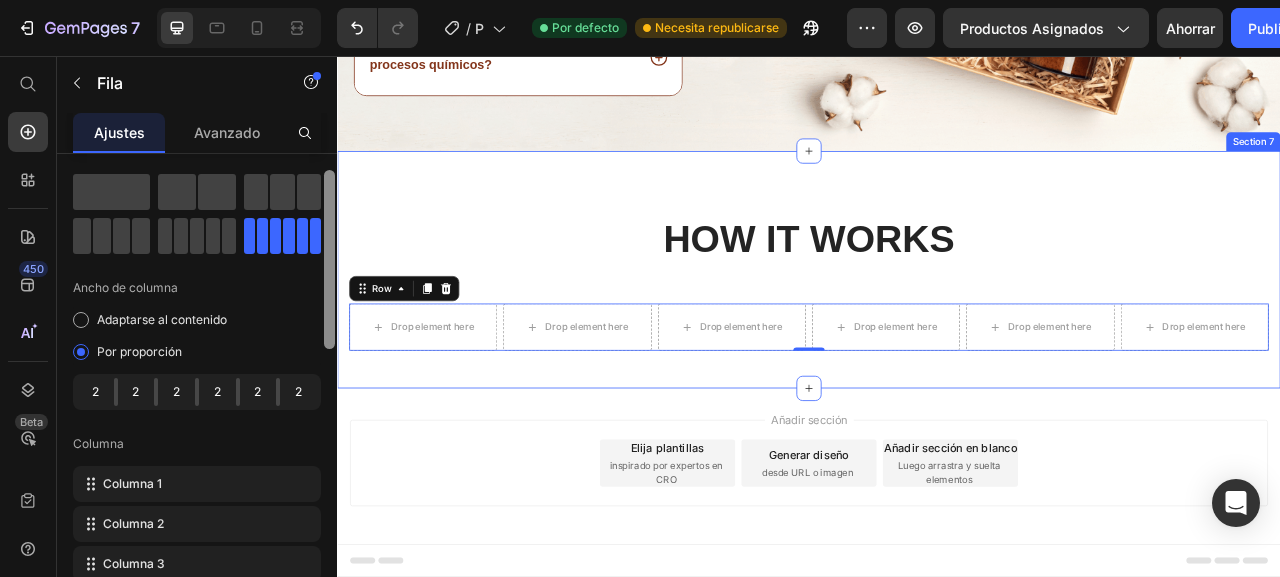 drag, startPoint x: 669, startPoint y: 343, endPoint x: 355, endPoint y: 489, distance: 346.2831 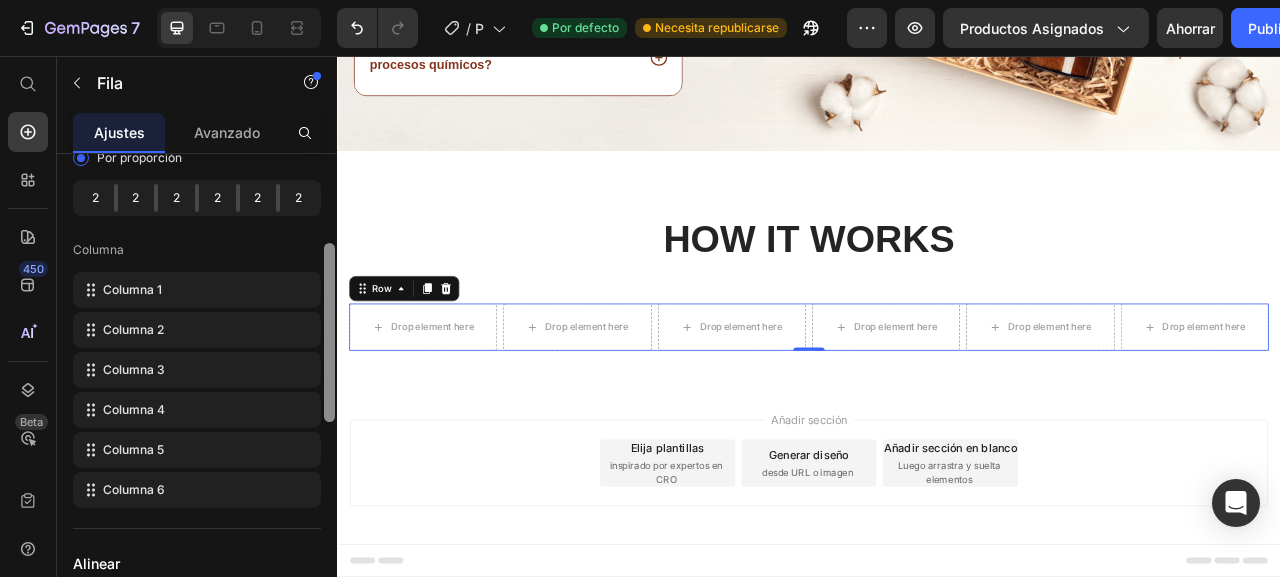 drag, startPoint x: 332, startPoint y: 323, endPoint x: 333, endPoint y: 390, distance: 67.00746 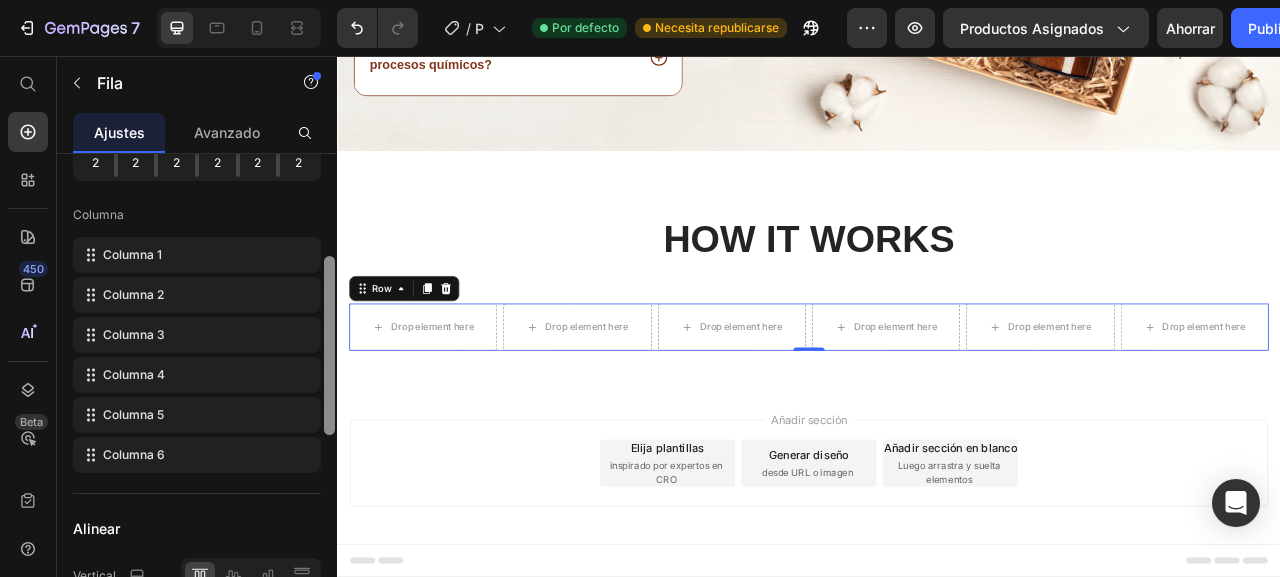 scroll, scrollTop: 753, scrollLeft: 0, axis: vertical 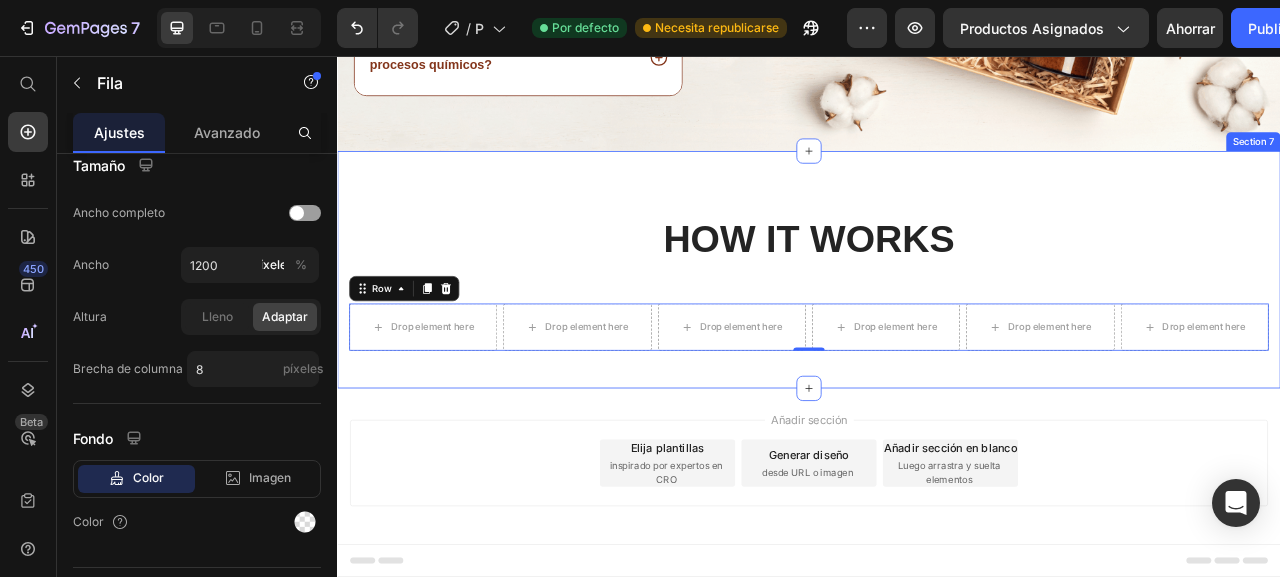 drag, startPoint x: 672, startPoint y: 401, endPoint x: 339, endPoint y: 444, distance: 335.7648 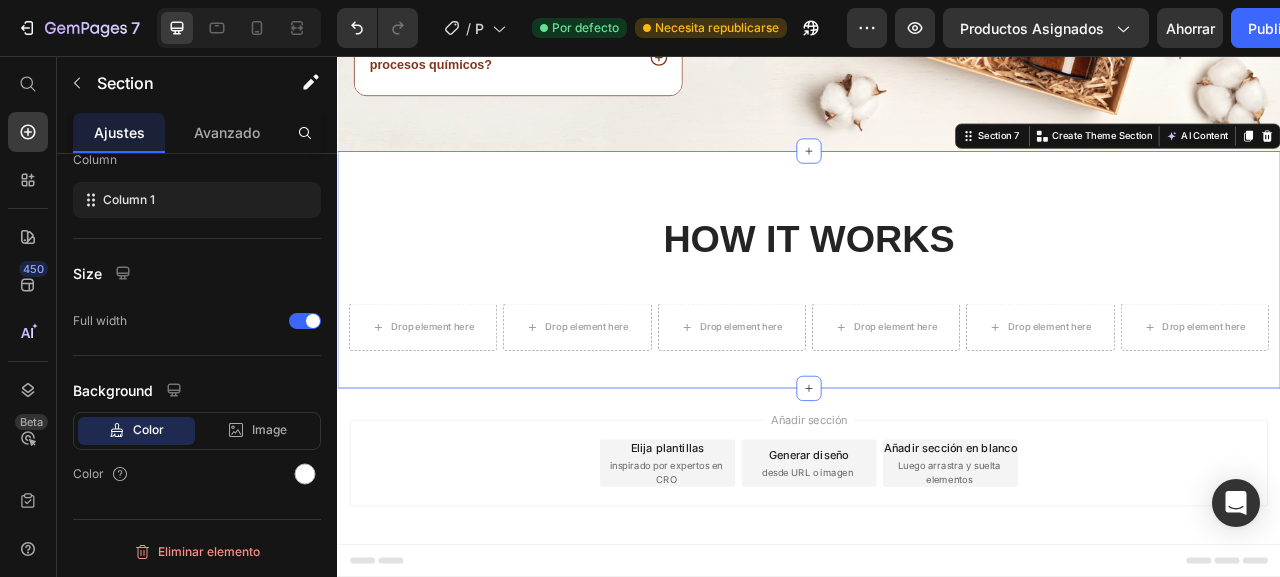 scroll, scrollTop: 0, scrollLeft: 0, axis: both 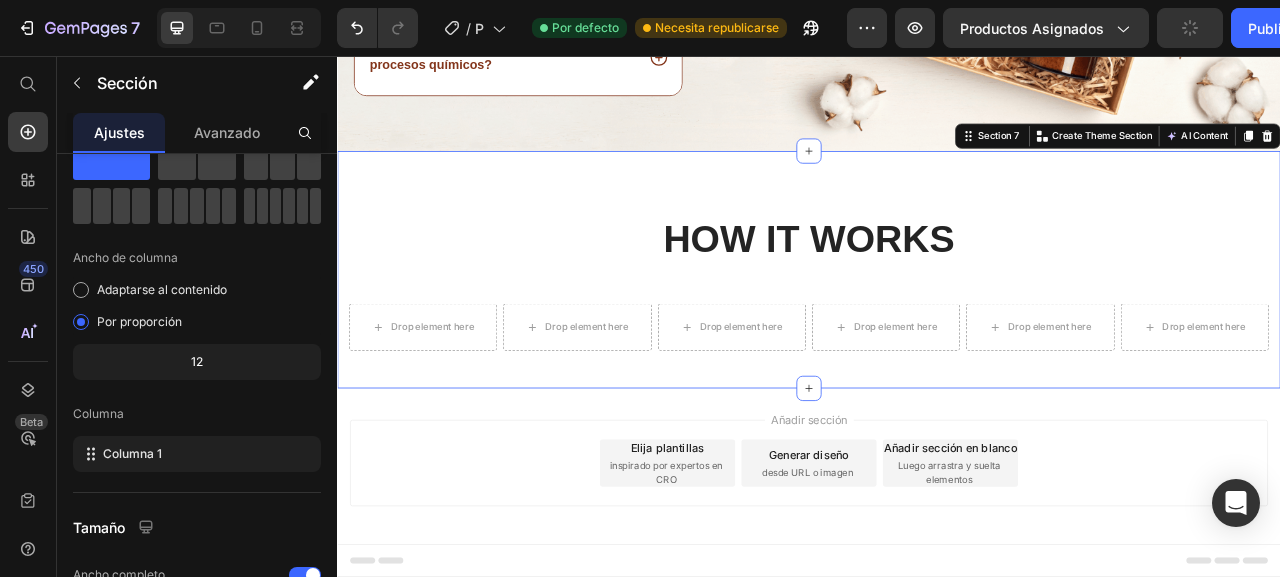 drag, startPoint x: 326, startPoint y: 328, endPoint x: 329, endPoint y: 616, distance: 288.01562 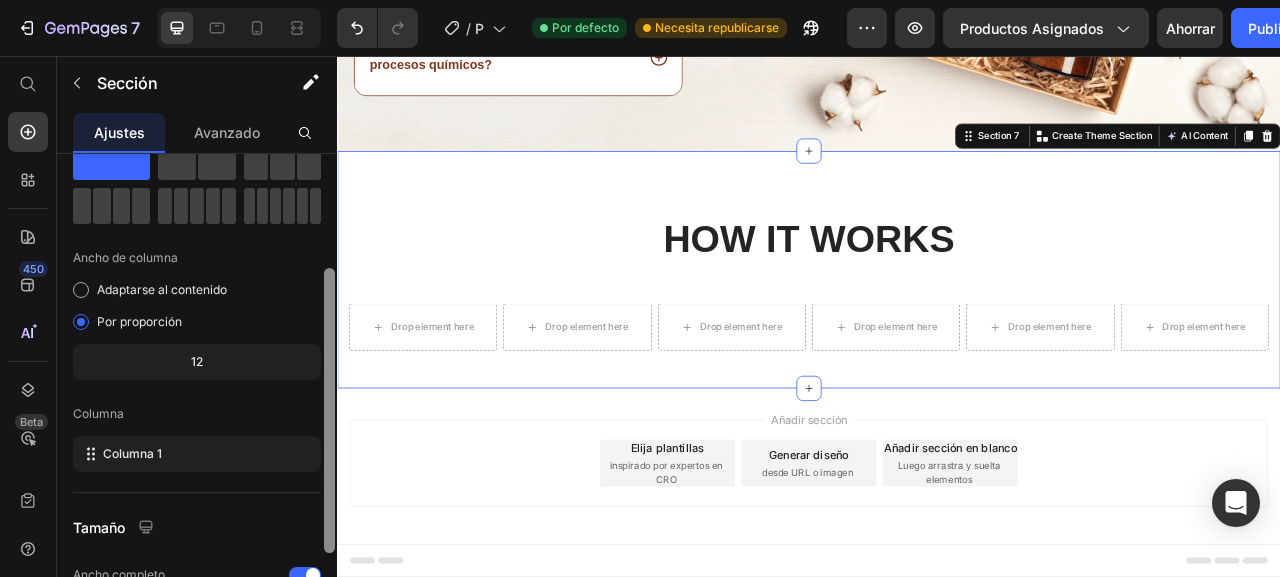 drag, startPoint x: 332, startPoint y: 427, endPoint x: 323, endPoint y: 253, distance: 174.2326 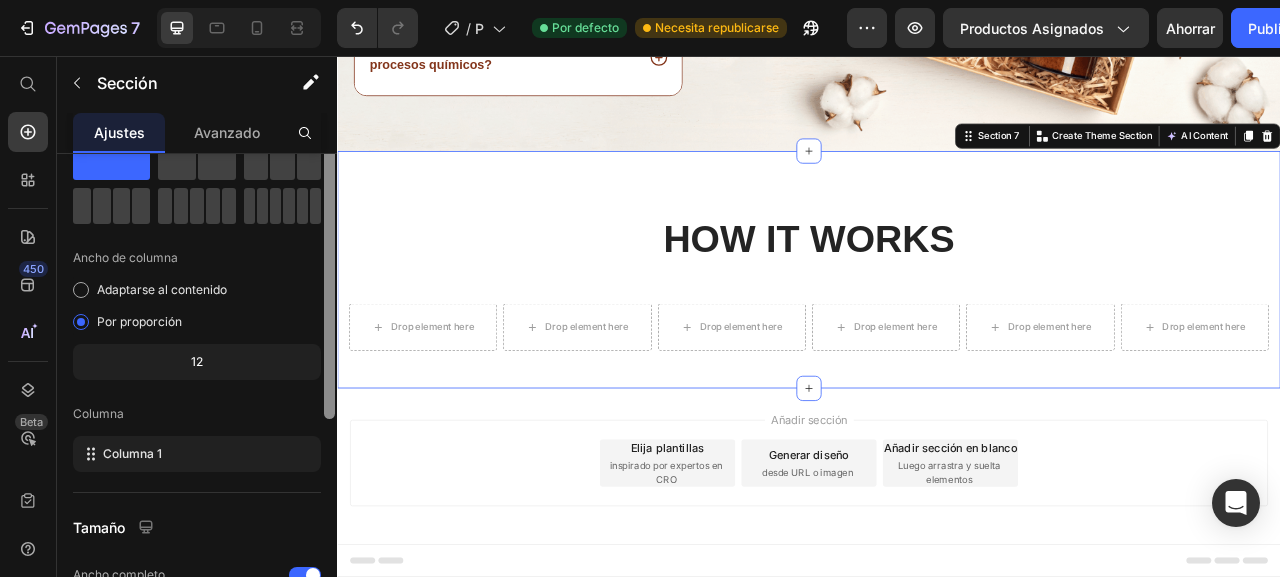 scroll, scrollTop: 34, scrollLeft: 0, axis: vertical 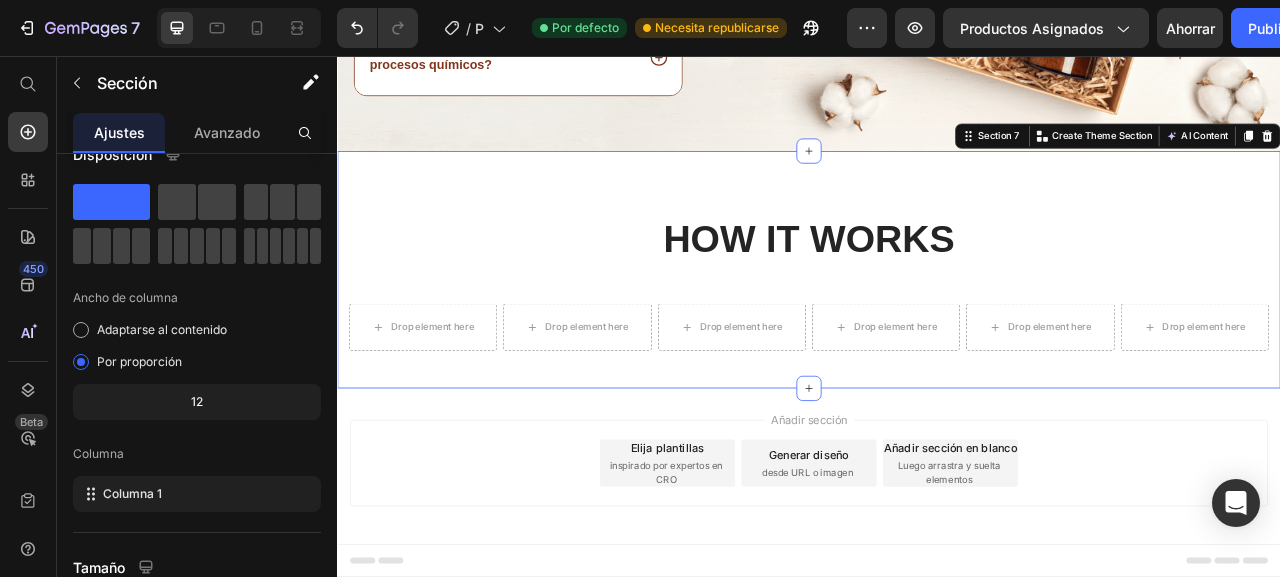 drag, startPoint x: 660, startPoint y: 309, endPoint x: 922, endPoint y: 496, distance: 321.88974 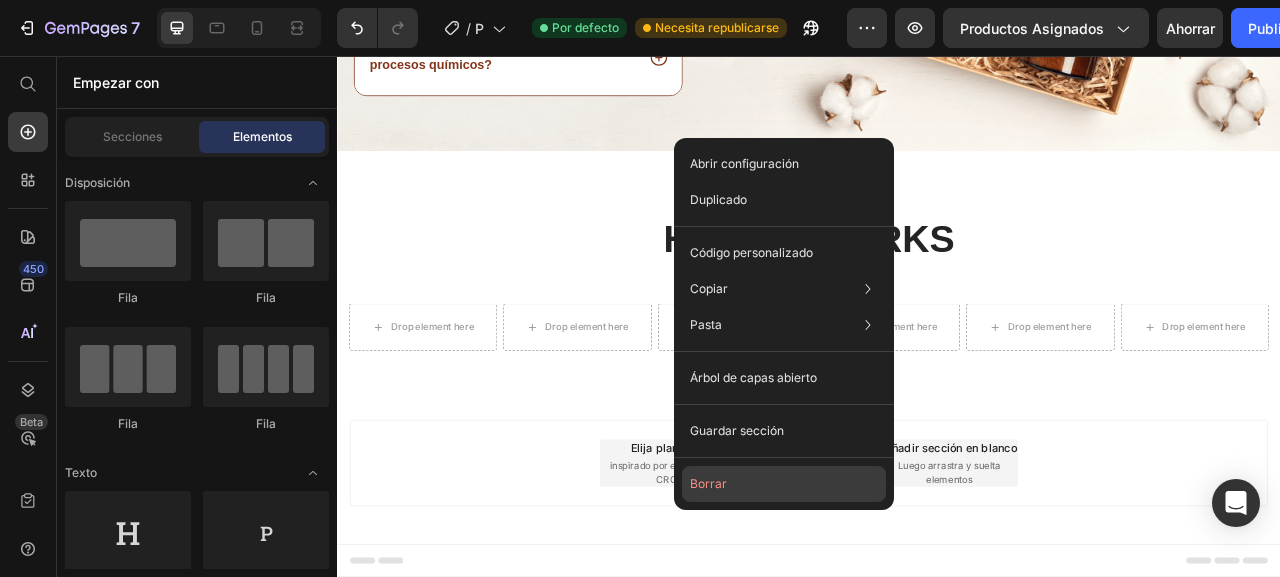 click on "Borrar" 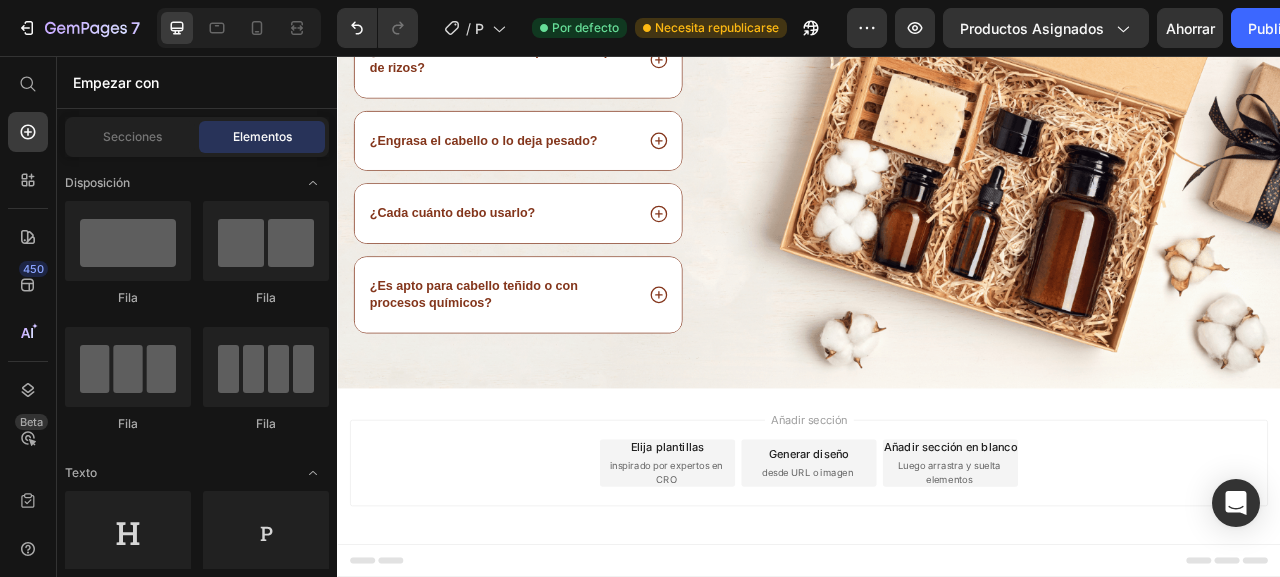 scroll, scrollTop: 4800, scrollLeft: 0, axis: vertical 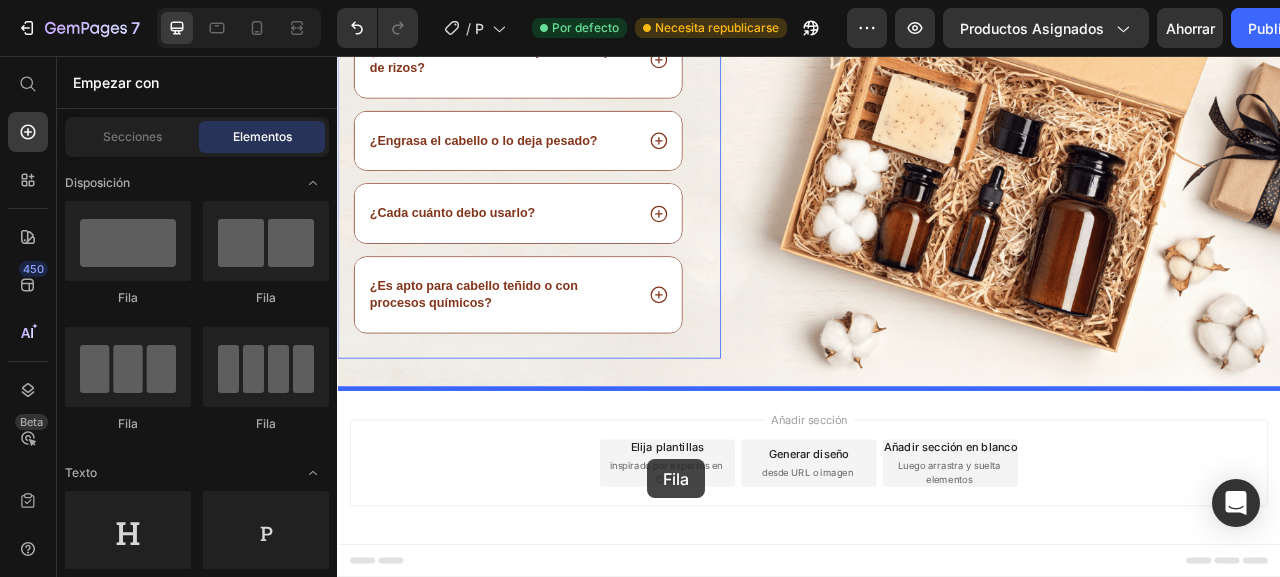 drag, startPoint x: 618, startPoint y: 331, endPoint x: 731, endPoint y: 569, distance: 263.46347 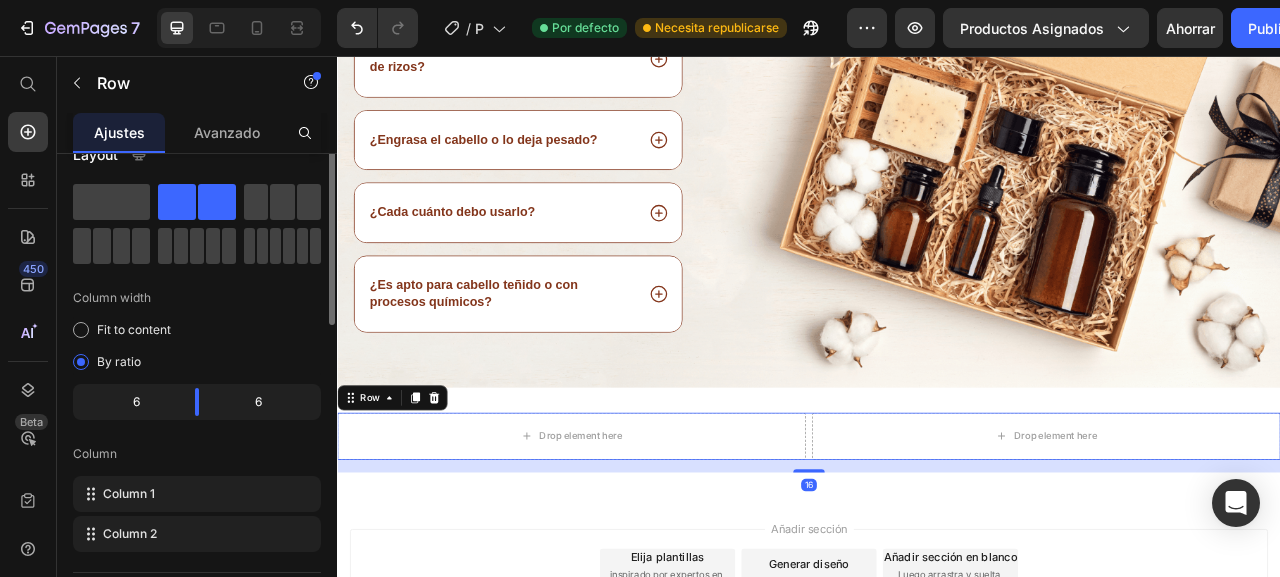 scroll, scrollTop: 4940, scrollLeft: 0, axis: vertical 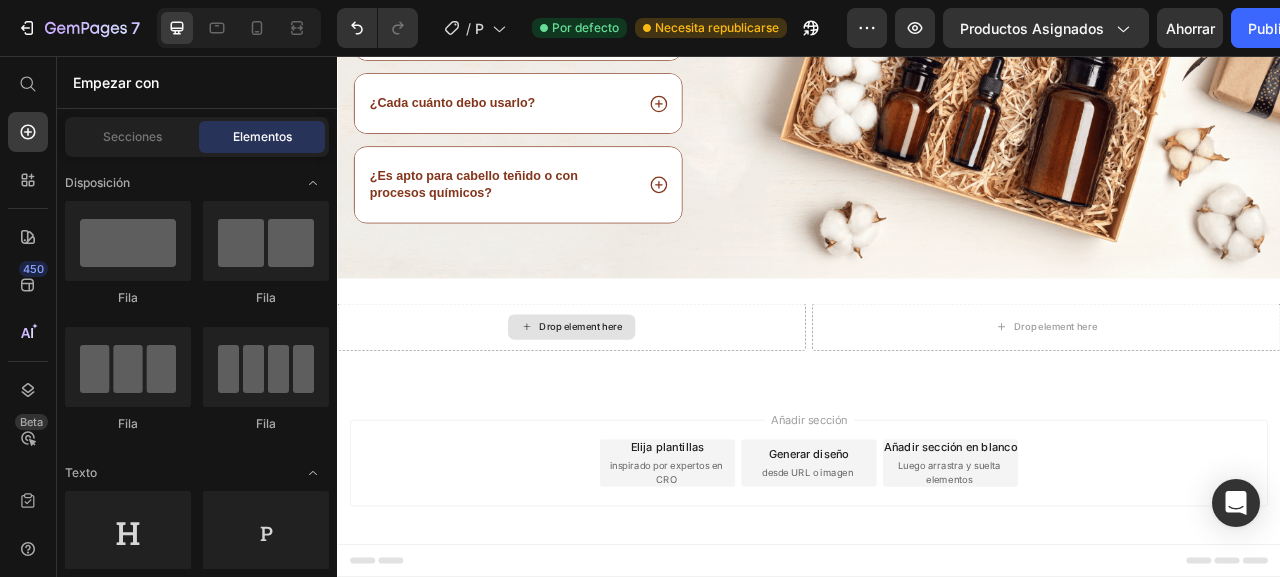 click on "Drop element here" at bounding box center [647, 401] 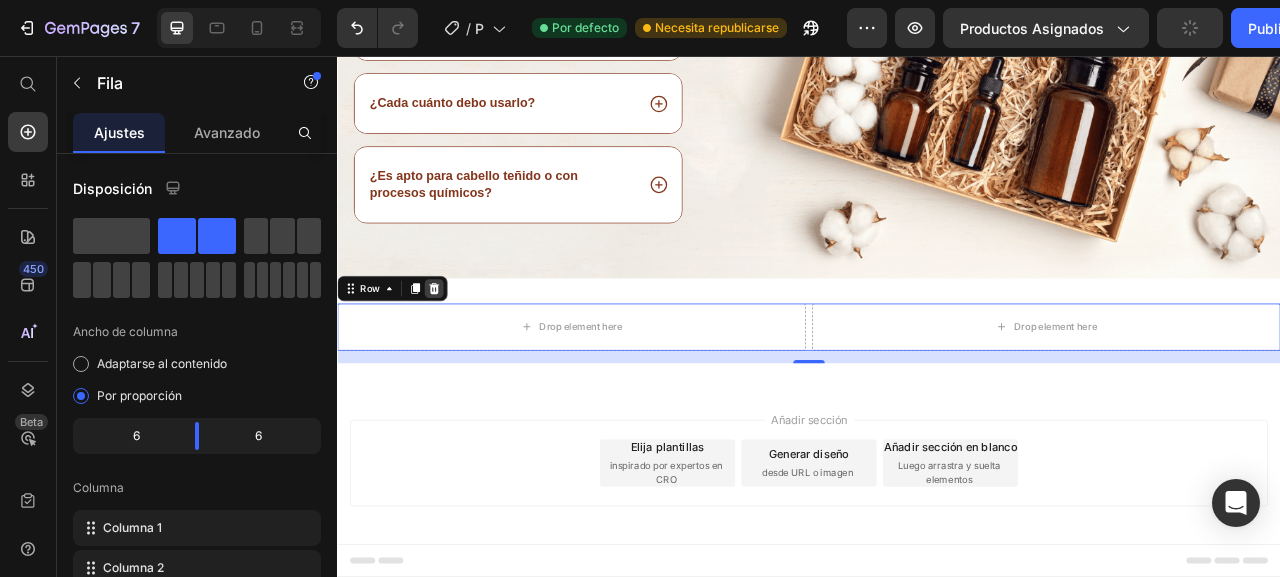 click at bounding box center [460, 352] 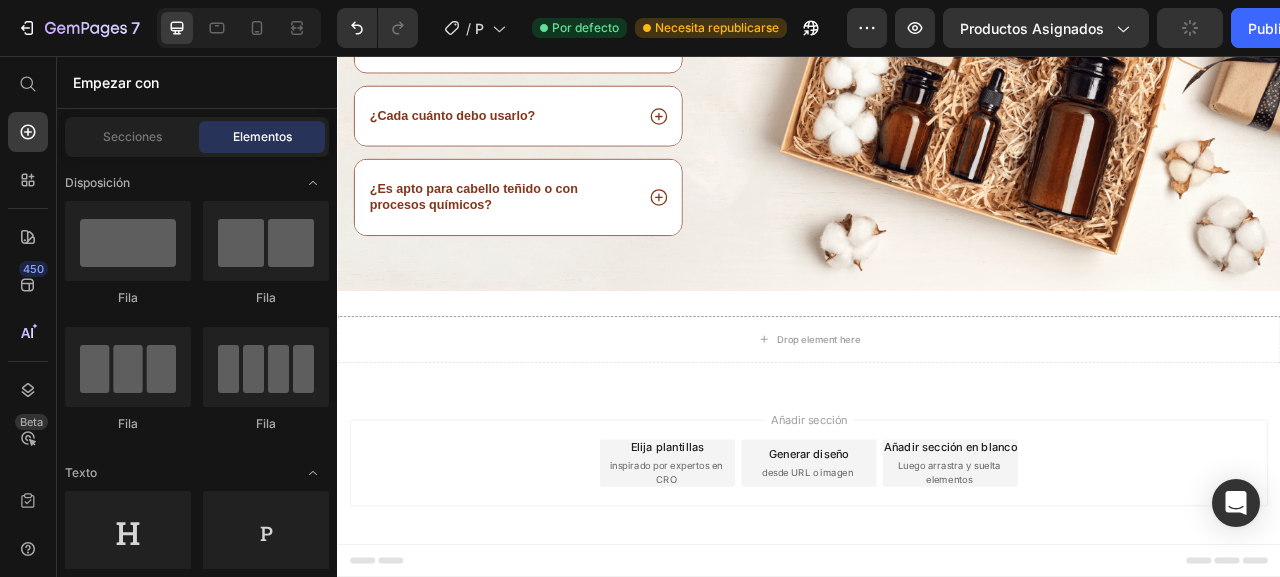 scroll, scrollTop: 4924, scrollLeft: 0, axis: vertical 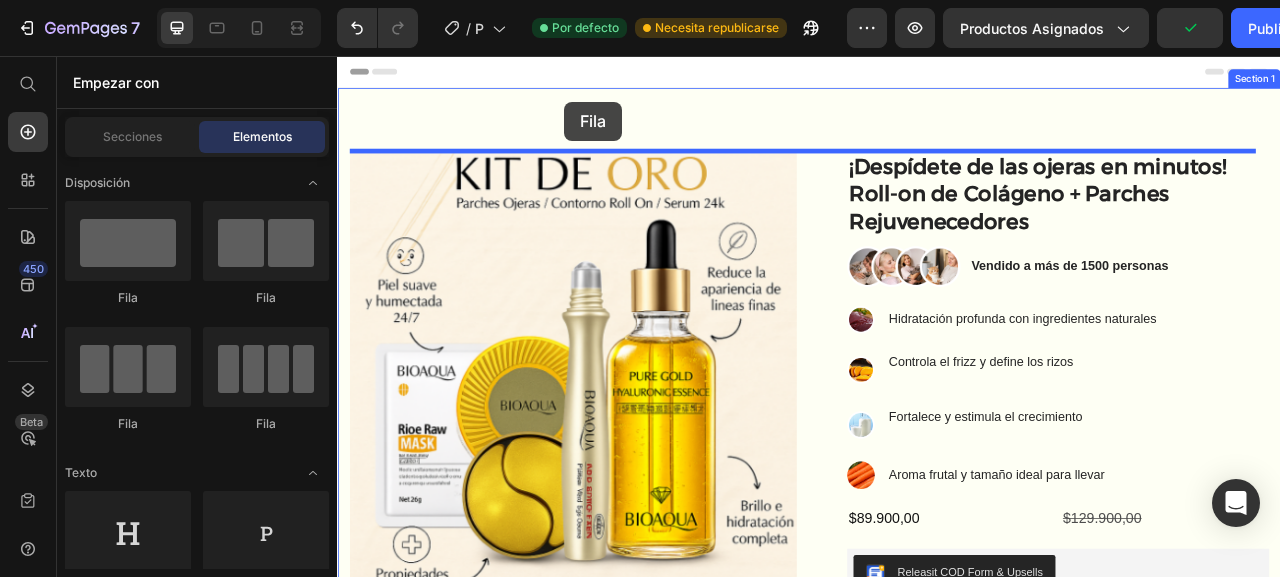 drag, startPoint x: 593, startPoint y: 302, endPoint x: 626, endPoint y: 114, distance: 190.8743 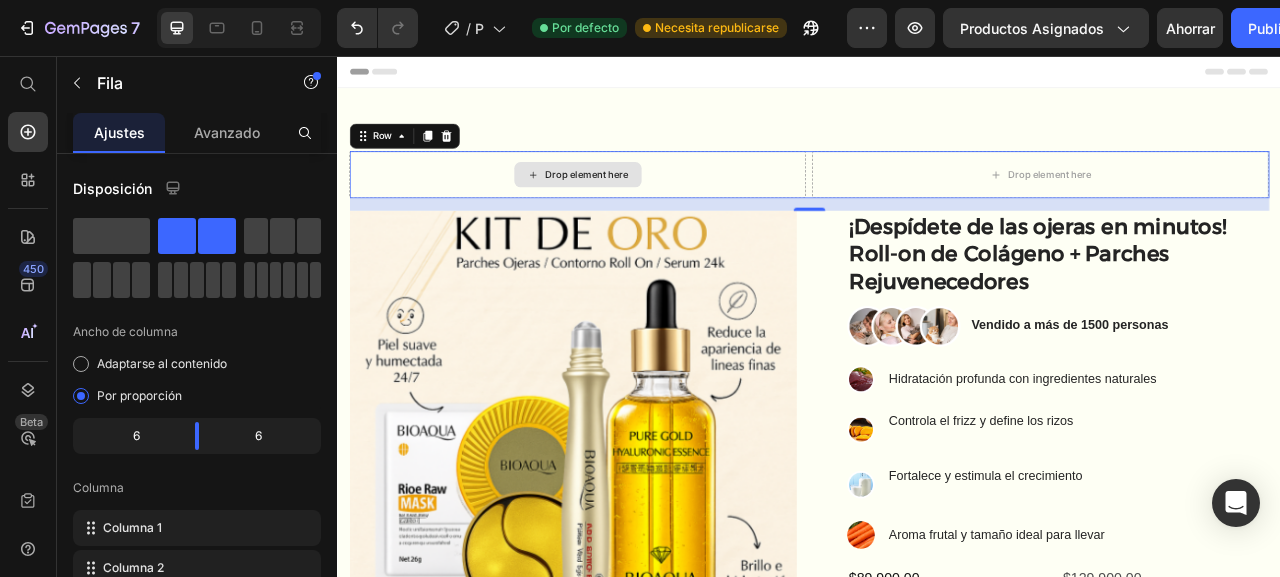 click on "Drop element here" at bounding box center [655, 207] 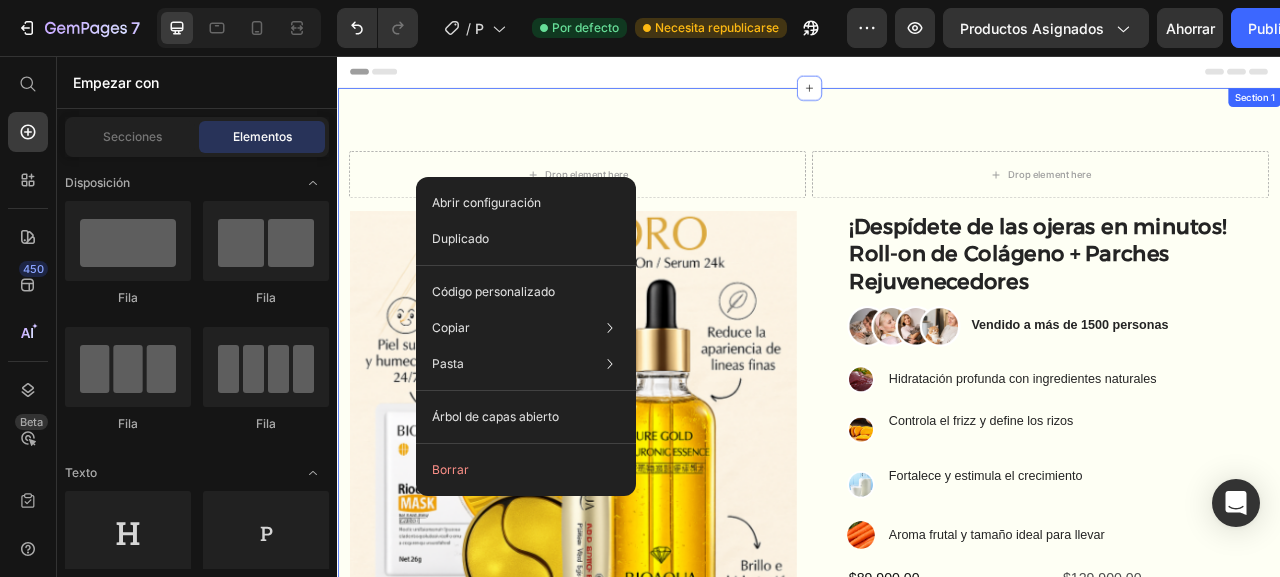 click on "Drop element here
Drop element here Row
Product Images ¡Despídete de las ojeras en minutos! Roll-on de Colágeno + Parches Rejuvenecedores Text Block Image Vendido a más de 1500 personas Text Block Row Image Hidratación profunda con ingredientes naturales Text Block Image Controla el frizz y define los rizos   Text Block Image Fortalece y estimula el crecimiento   Text Block Image Aroma frutal y tamaño ideal para llevar Text Block Advanced List $89.900,00 Product Price $129.900,00 Product Price Row Releasit COD Form & Upsells Releasit COD Form & Upsells
CORRE!  ONLY  500  LEFT Stock Counter PAGO CONTRA ENTREGA ENVIO GRATIS A TODA COLOMBIA Item List This product has only default variant Product Variants & Swatches Image Low stock -  9 items left Text Block Advanced List Row Product Section 1" at bounding box center [937, 634] 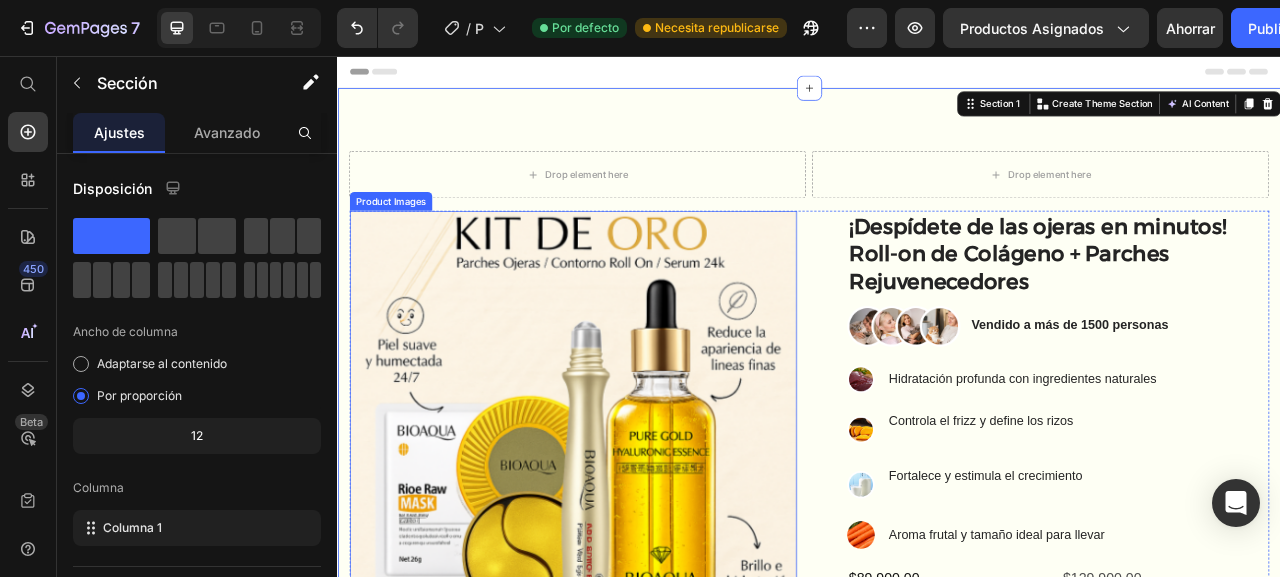 click at bounding box center (636, 537) 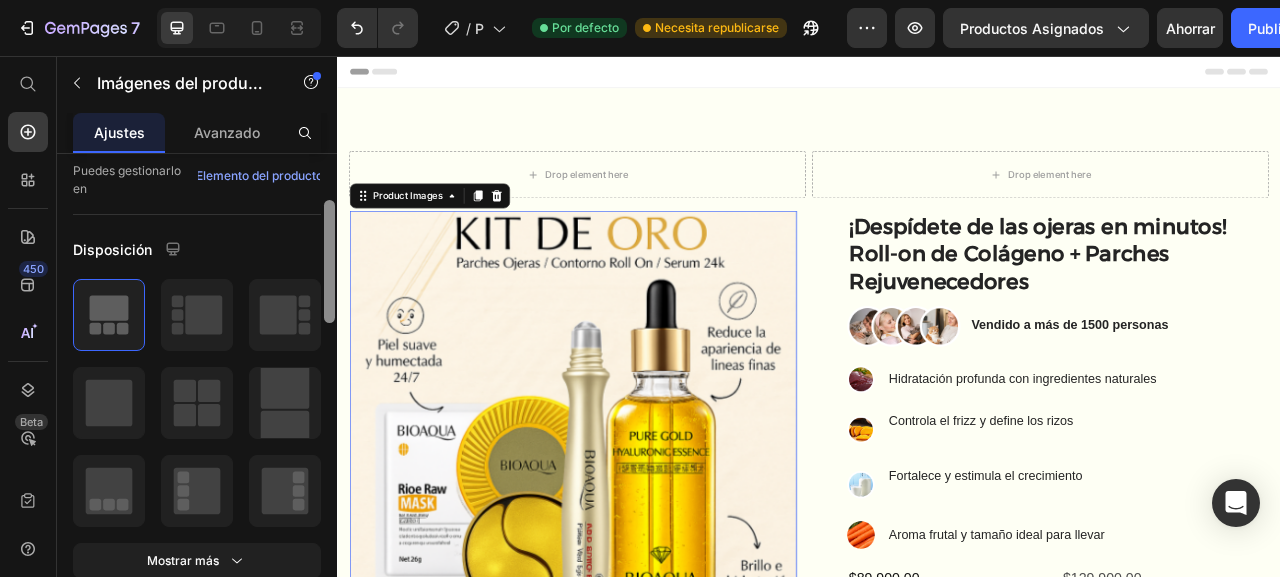 scroll, scrollTop: 123, scrollLeft: 0, axis: vertical 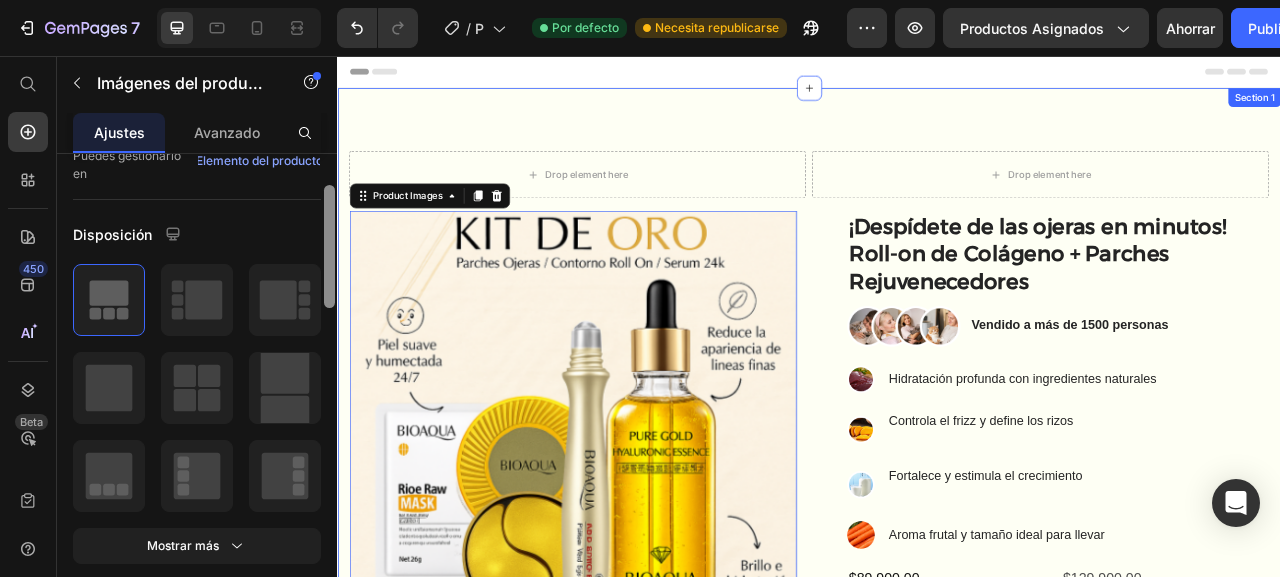 drag, startPoint x: 663, startPoint y: 296, endPoint x: 337, endPoint y: 347, distance: 329.96515 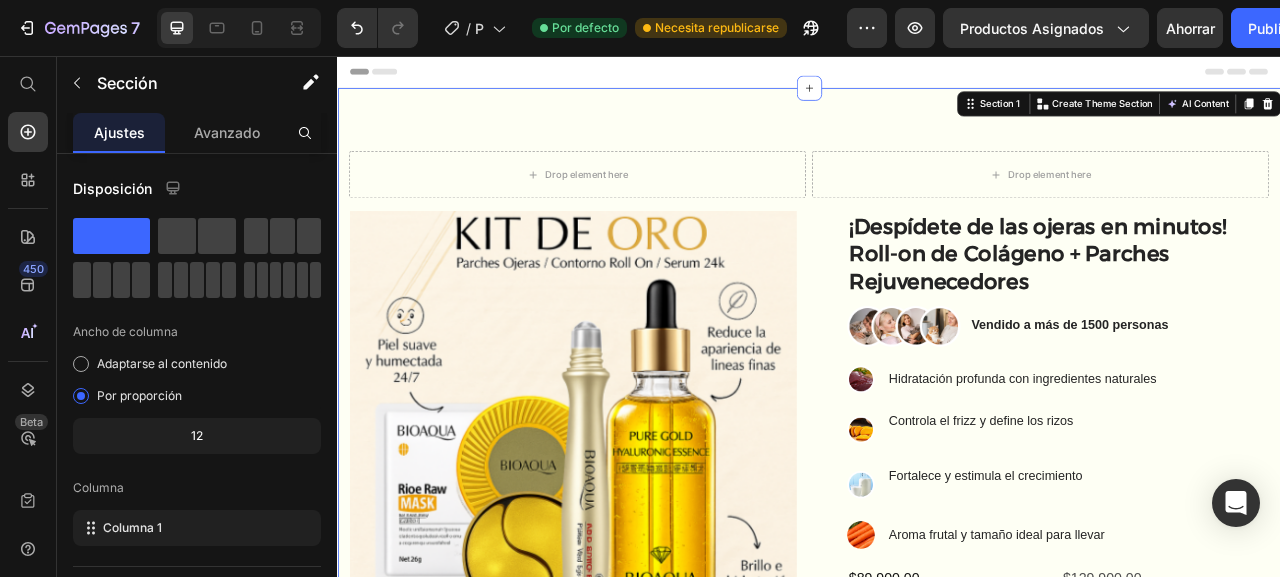 scroll, scrollTop: 327, scrollLeft: 0, axis: vertical 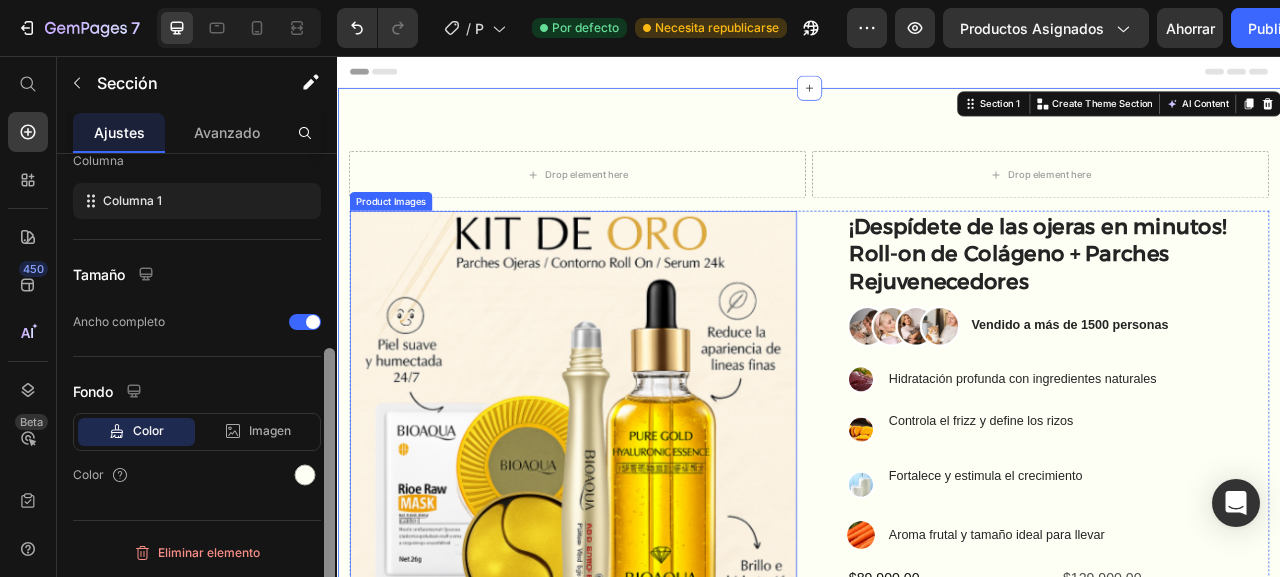 click at bounding box center [636, 537] 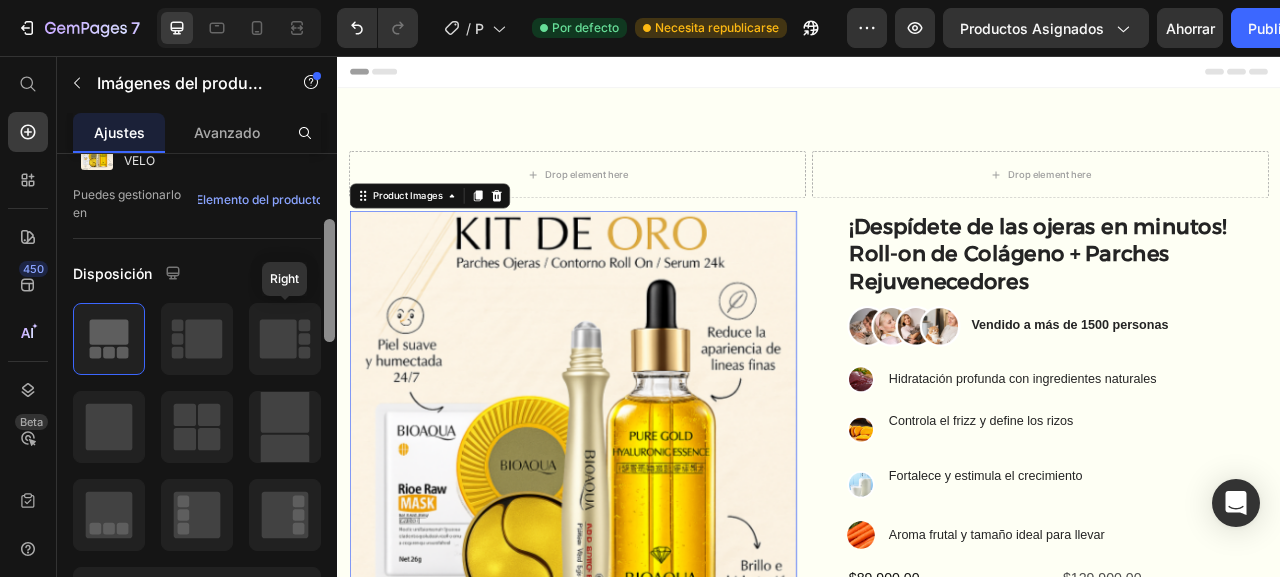 scroll, scrollTop: 119, scrollLeft: 0, axis: vertical 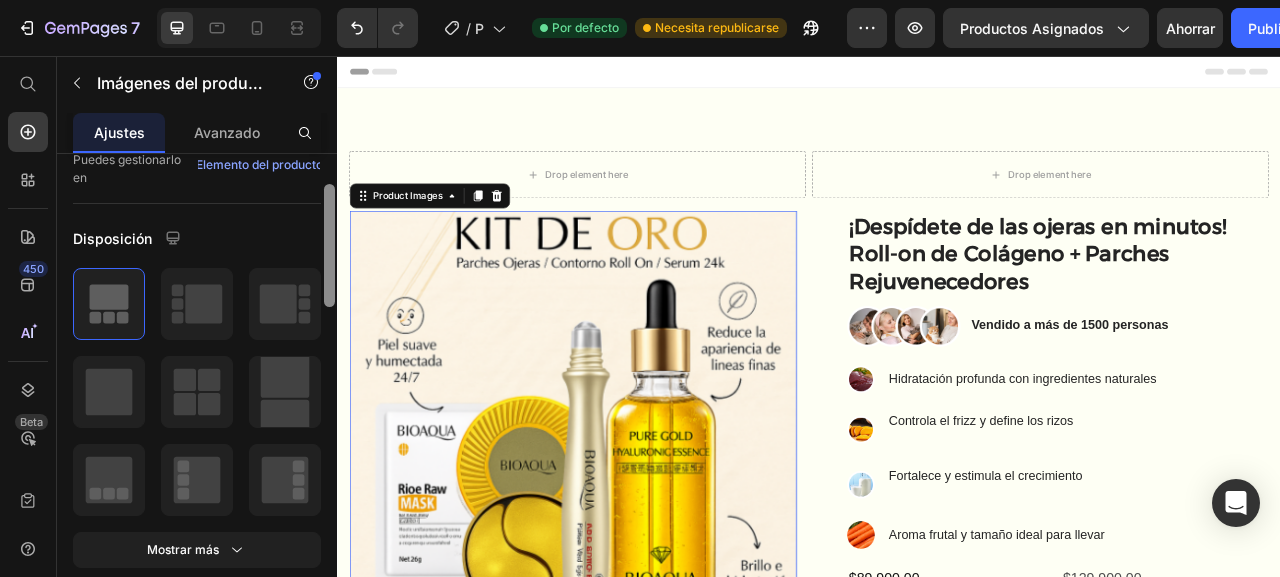click at bounding box center [636, 537] 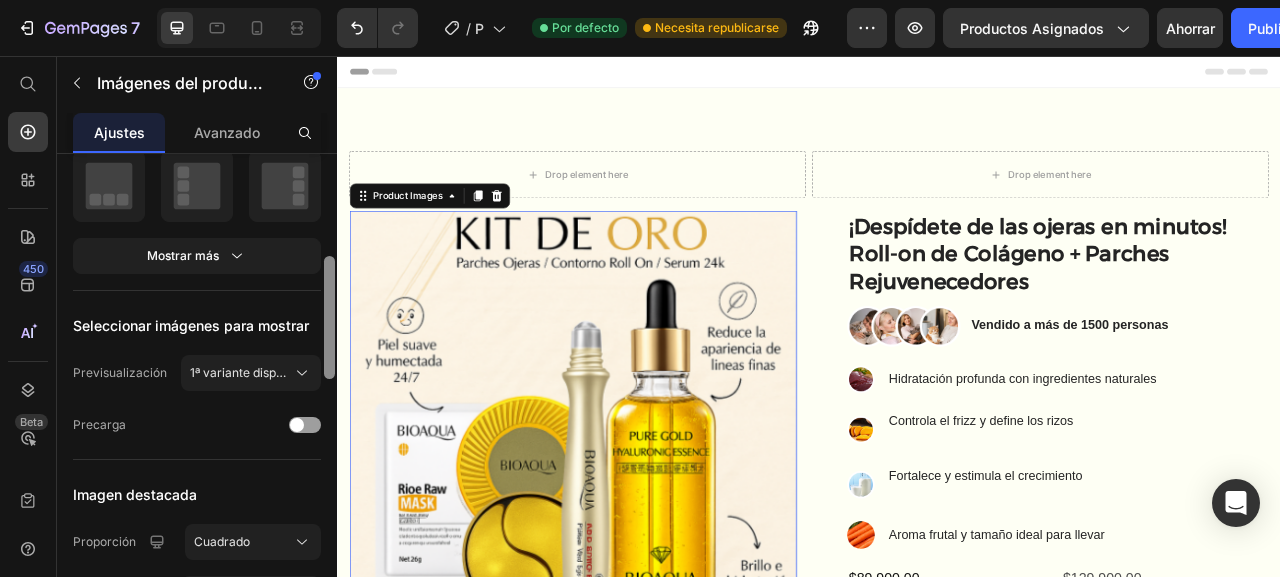 scroll, scrollTop: 406, scrollLeft: 0, axis: vertical 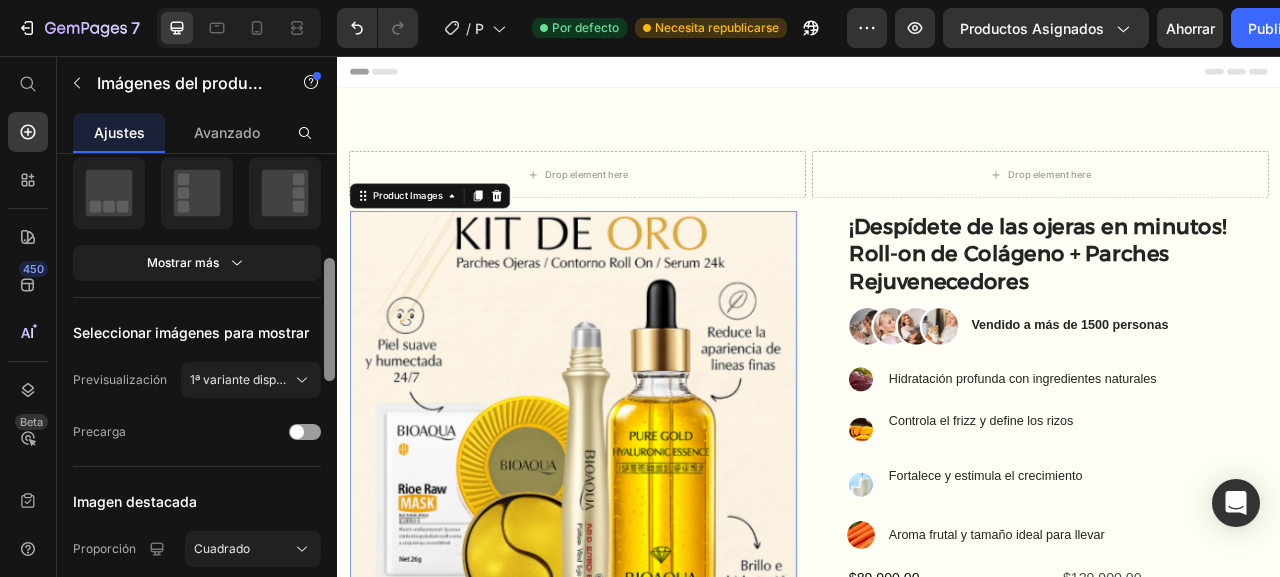 click on "Seleccionar imágenes para mostrar" at bounding box center [197, 332] 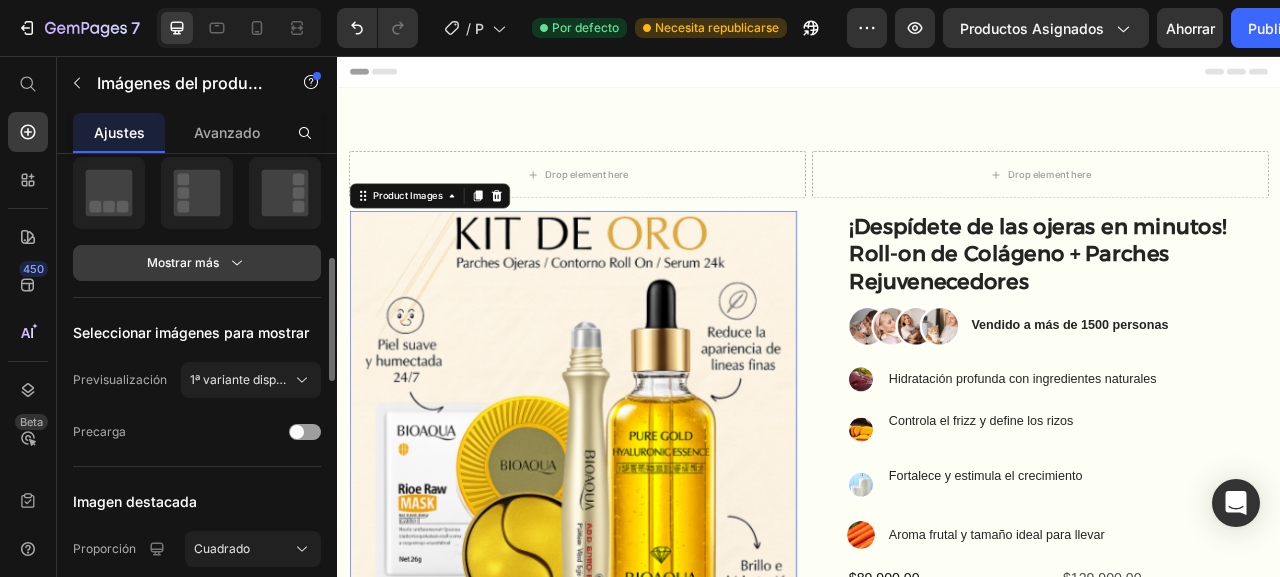 click on "Mostrar más" at bounding box center (197, 263) 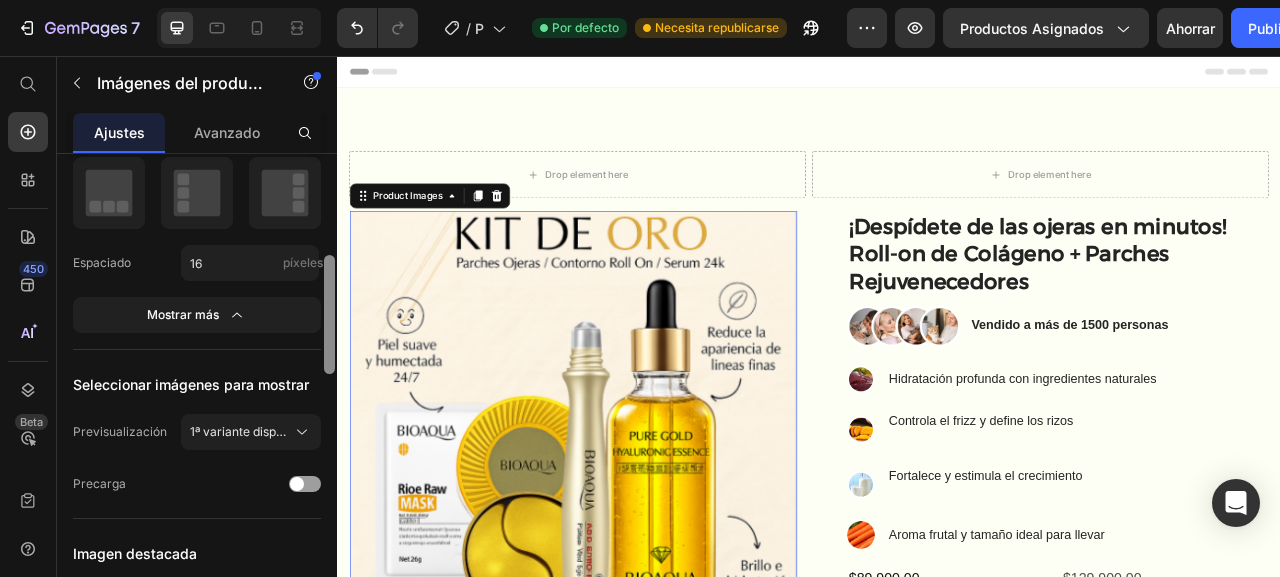 scroll, scrollTop: 886, scrollLeft: 0, axis: vertical 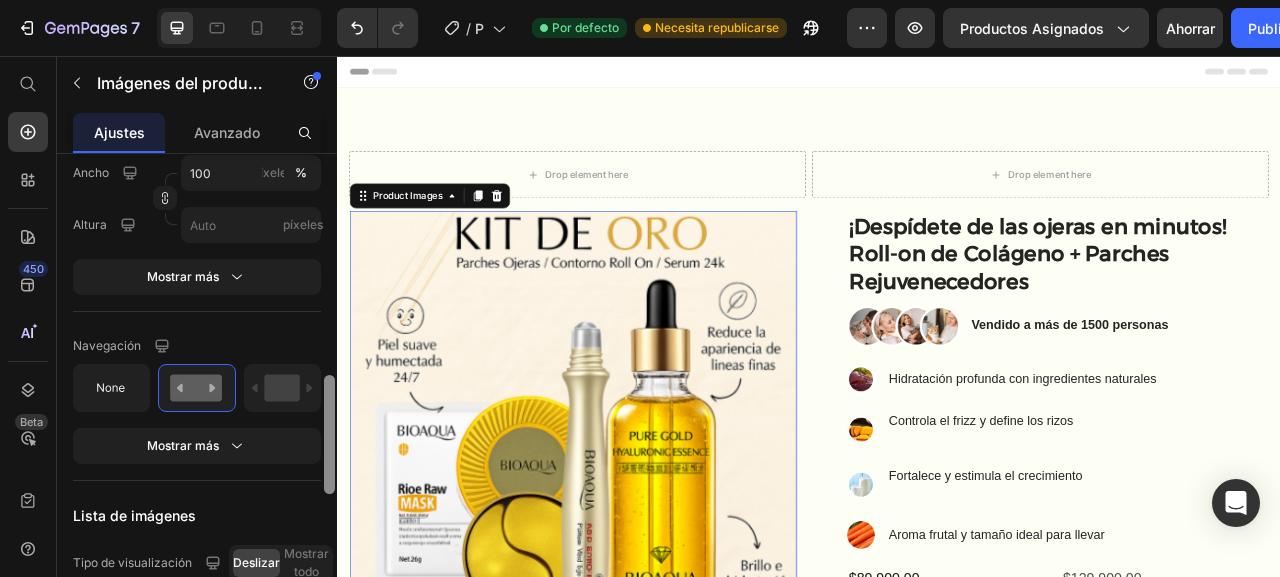 drag, startPoint x: 324, startPoint y: 319, endPoint x: 325, endPoint y: 334, distance: 15.033297 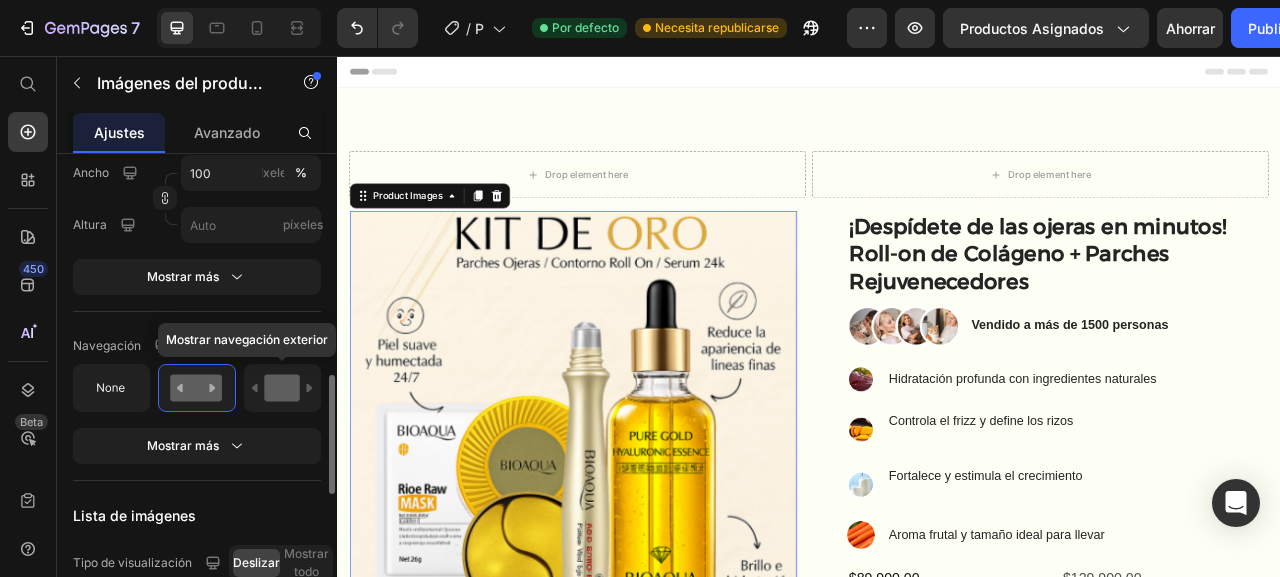 click 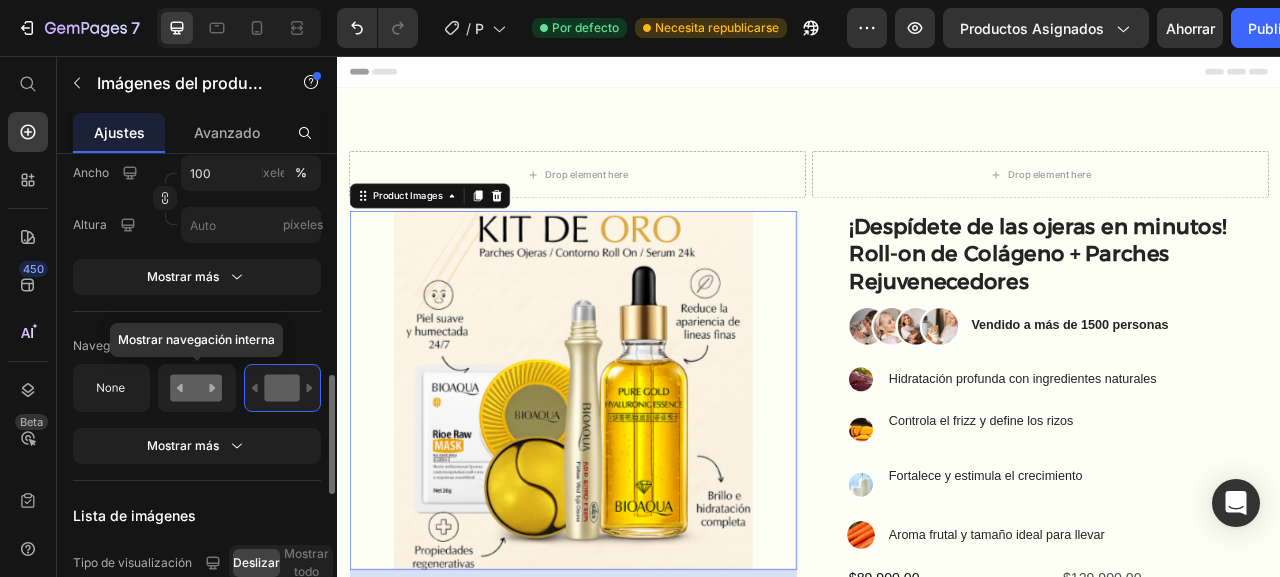 click 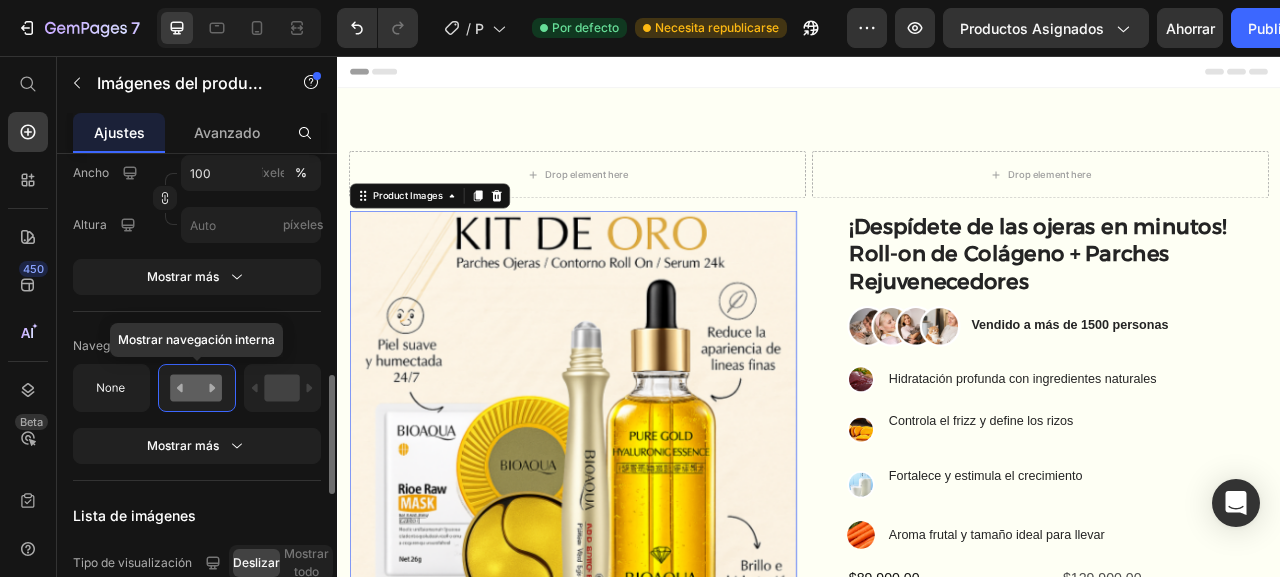 click 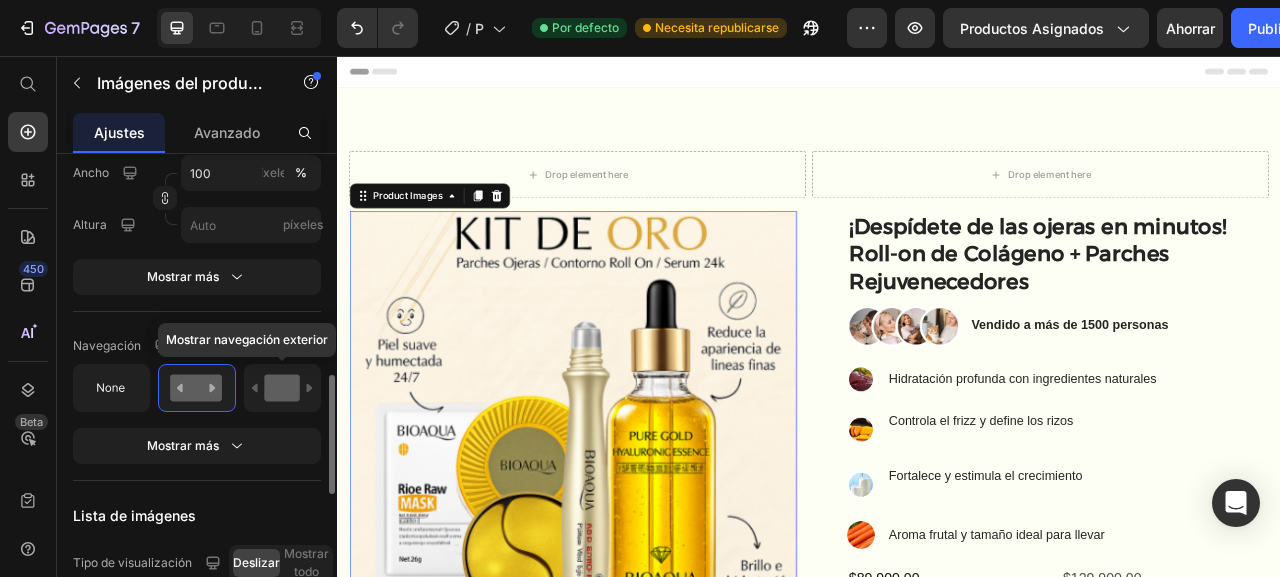 click 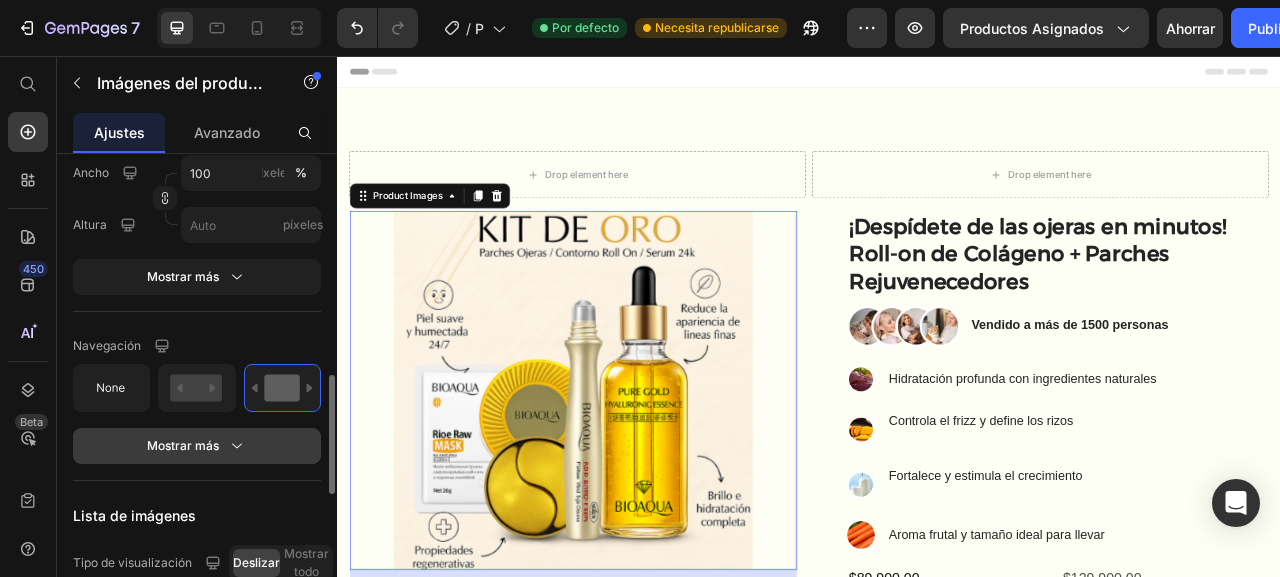 click on "Mostrar más" at bounding box center [197, 446] 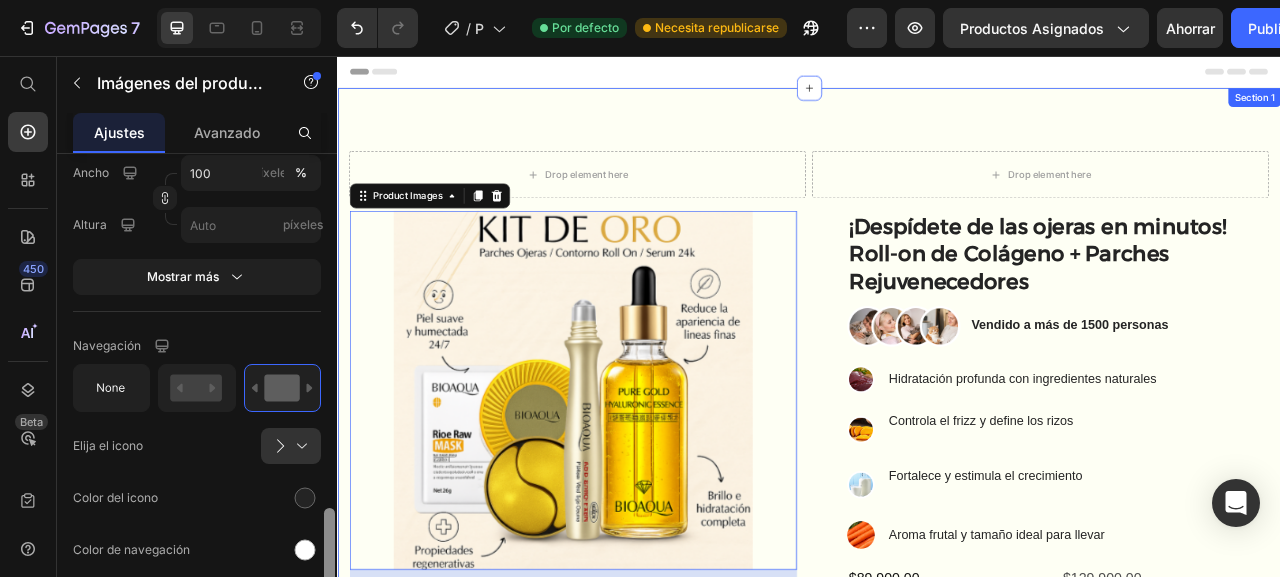 scroll, scrollTop: 1025, scrollLeft: 0, axis: vertical 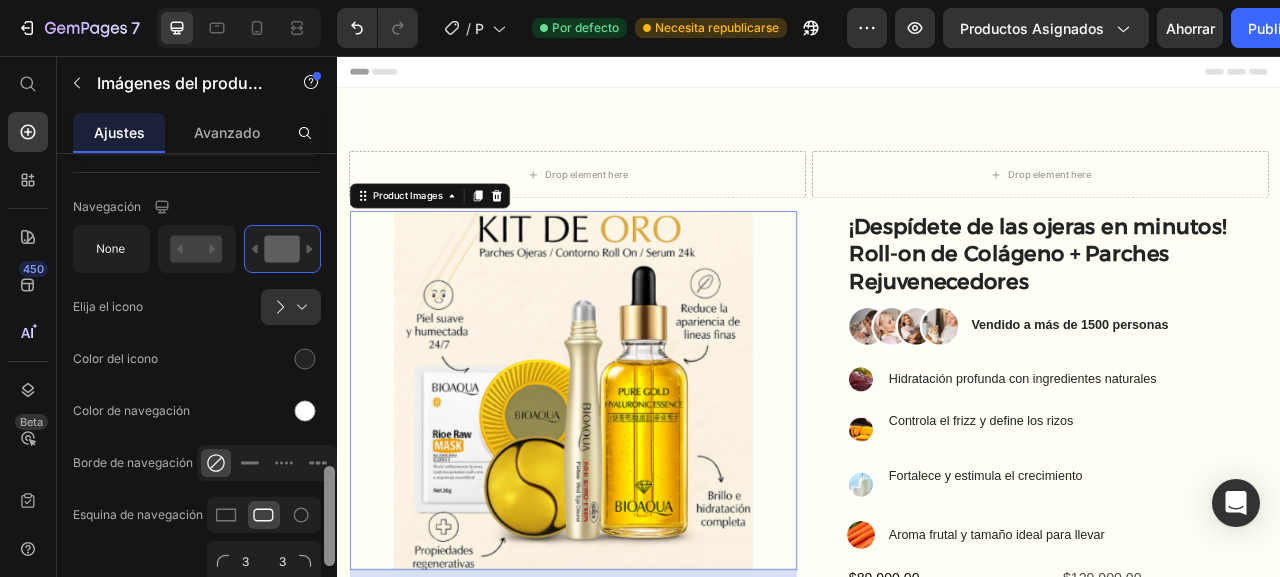 drag, startPoint x: 332, startPoint y: 472, endPoint x: 329, endPoint y: 541, distance: 69.065186 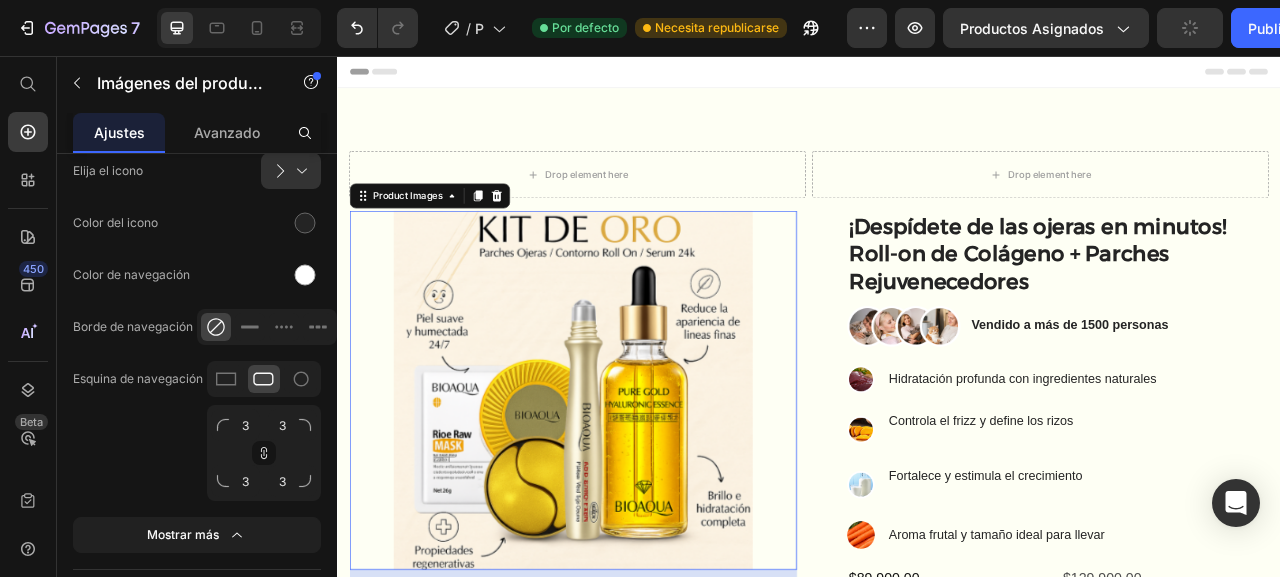 scroll, scrollTop: 1641, scrollLeft: 0, axis: vertical 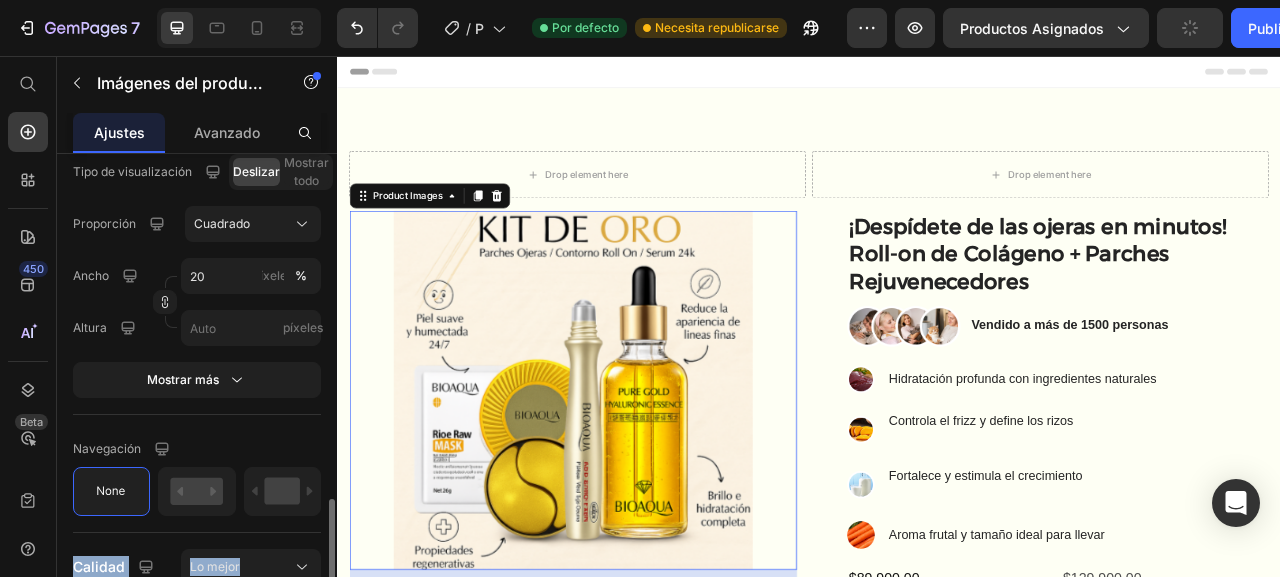 drag, startPoint x: 322, startPoint y: 466, endPoint x: 15, endPoint y: 601, distance: 335.37143 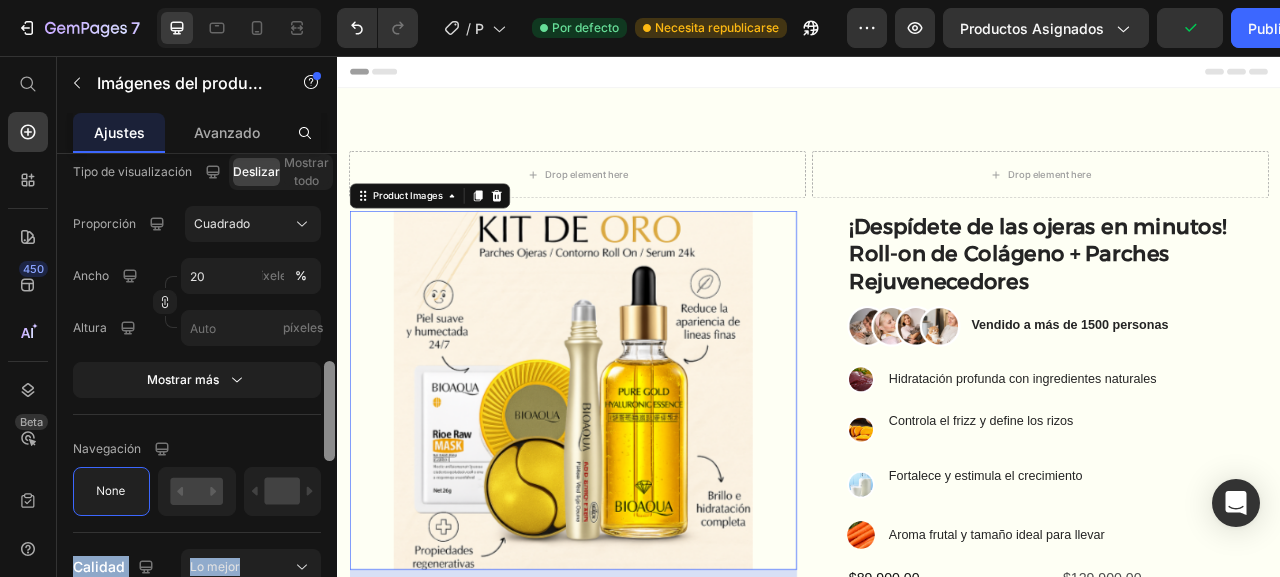 scroll, scrollTop: 1527, scrollLeft: 0, axis: vertical 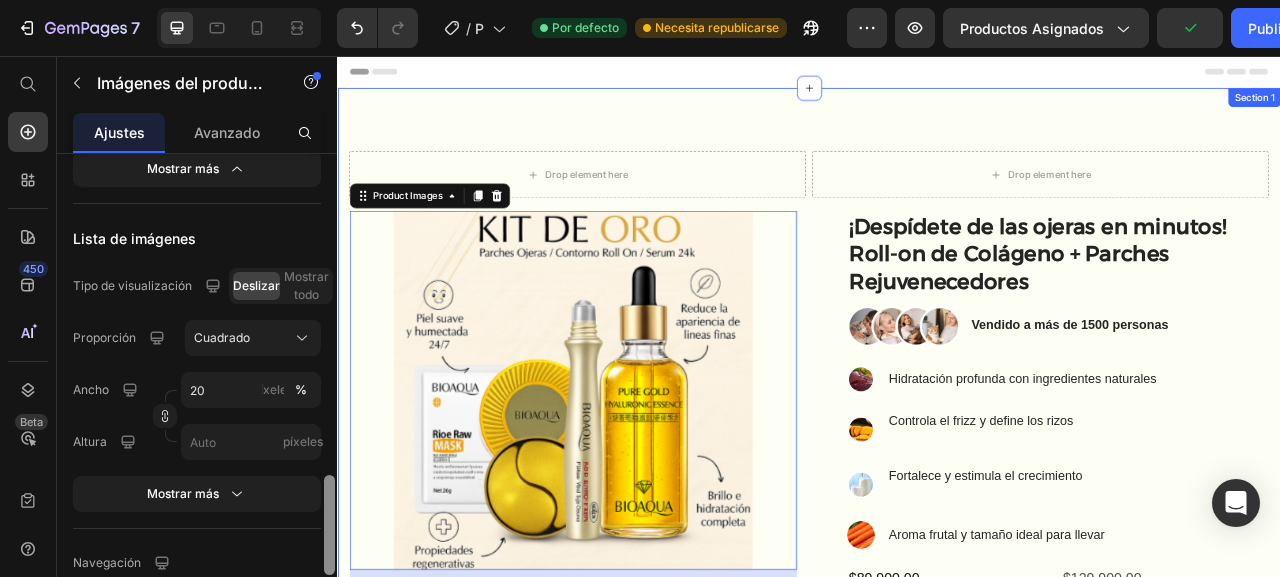 drag, startPoint x: 671, startPoint y: 583, endPoint x: 341, endPoint y: 579, distance: 330.02423 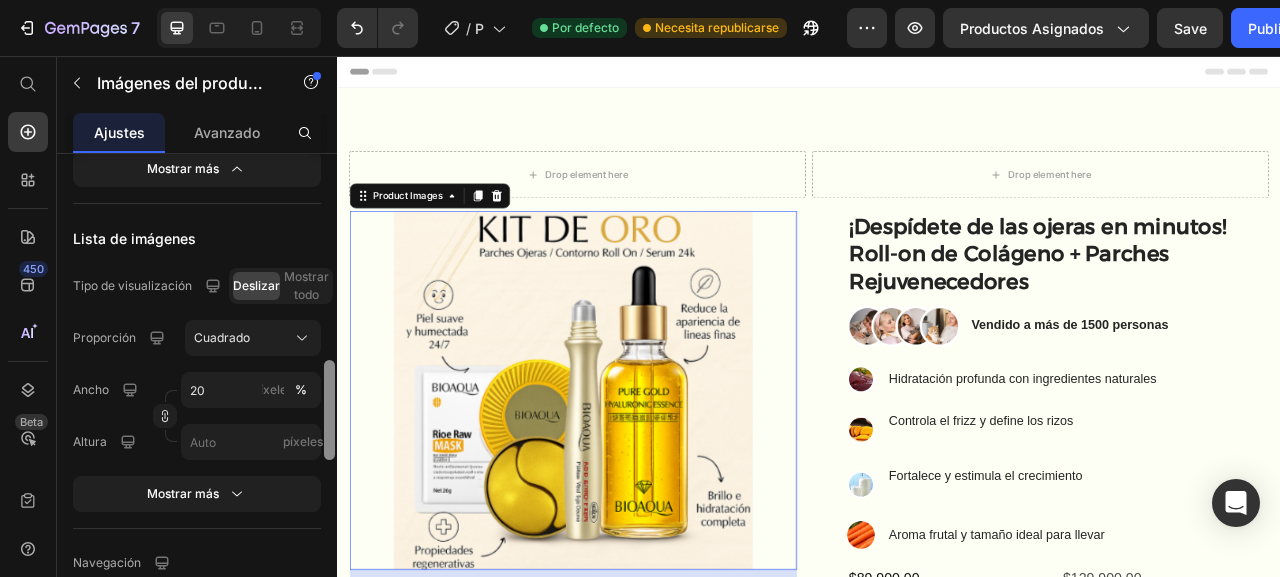 scroll, scrollTop: 1436, scrollLeft: 0, axis: vertical 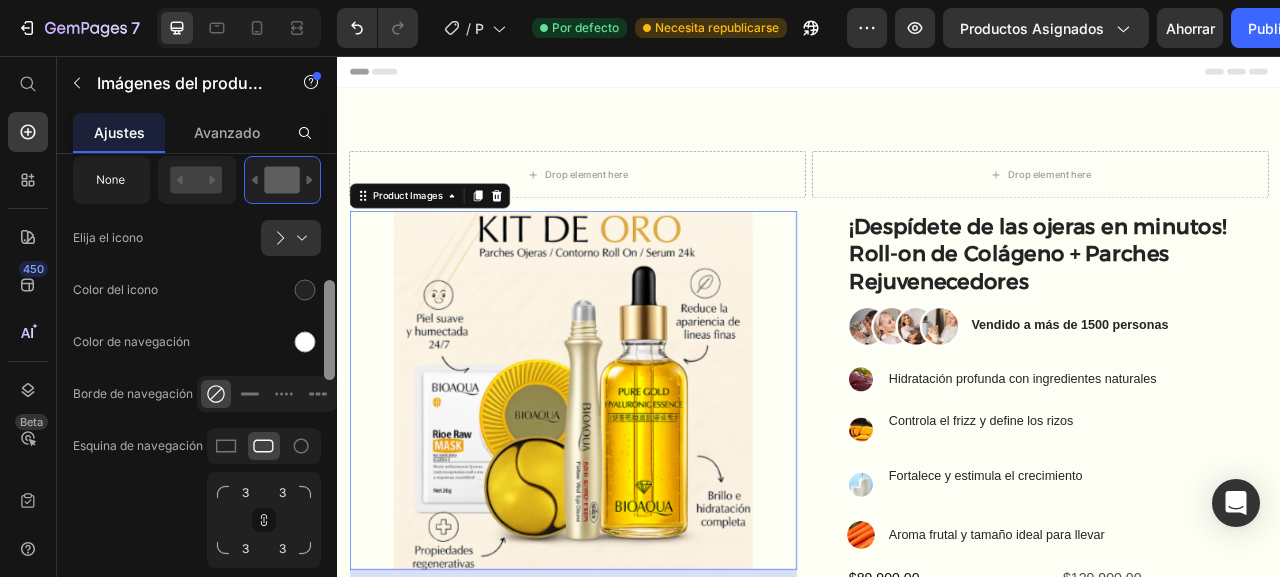 drag, startPoint x: 334, startPoint y: 484, endPoint x: 330, endPoint y: 357, distance: 127.06297 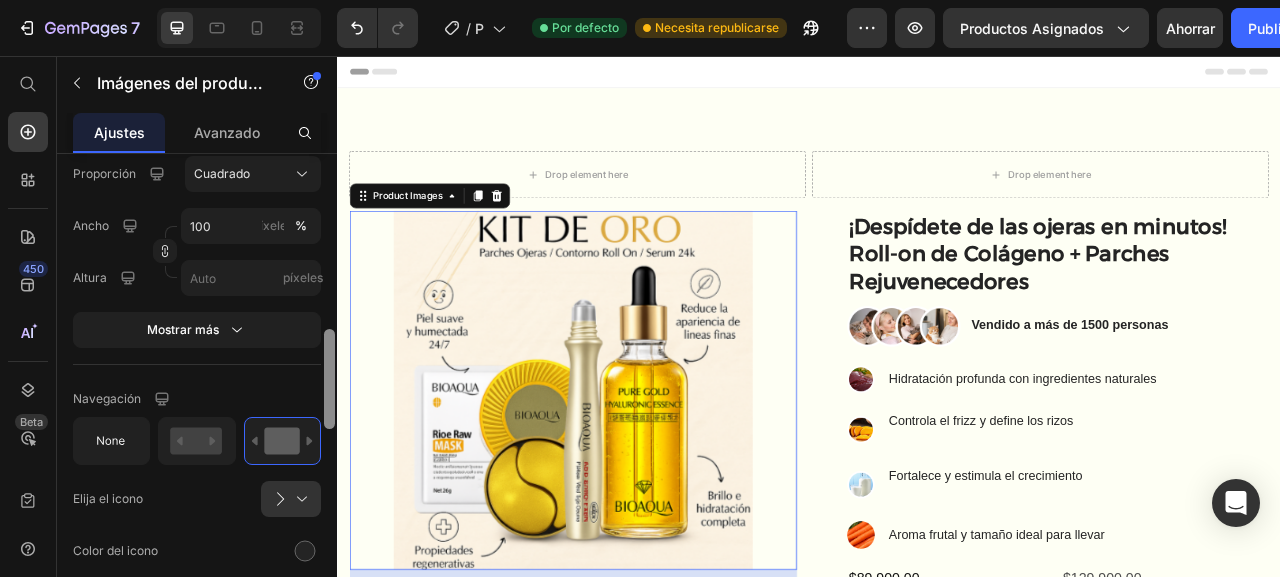 click at bounding box center [329, 379] 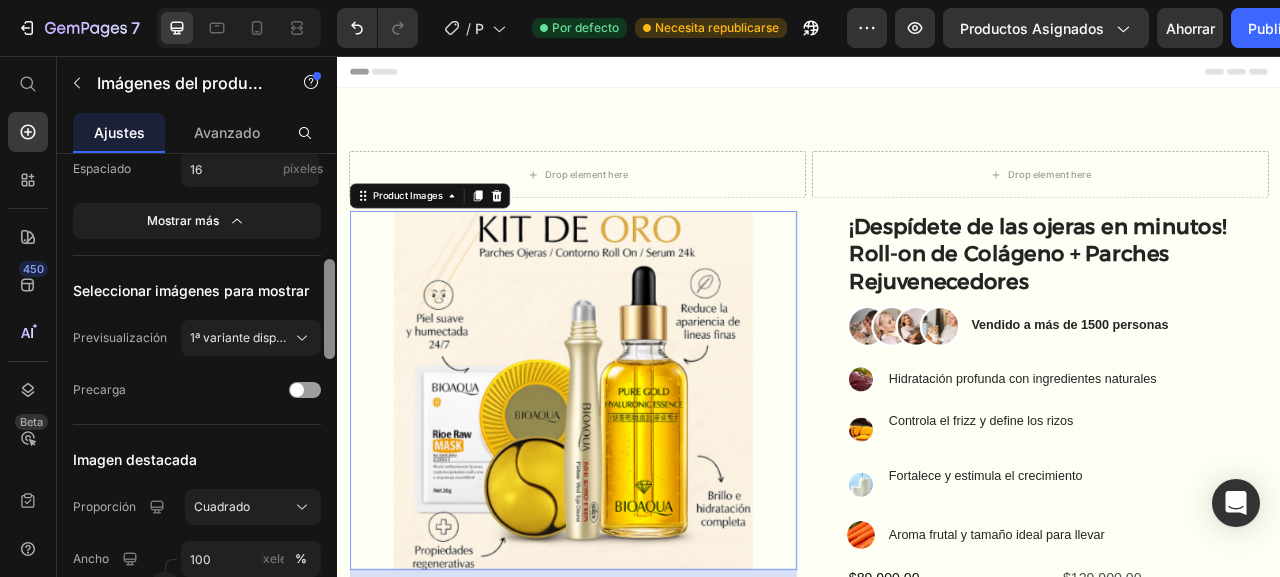 drag, startPoint x: 334, startPoint y: 377, endPoint x: 328, endPoint y: 301, distance: 76.23647 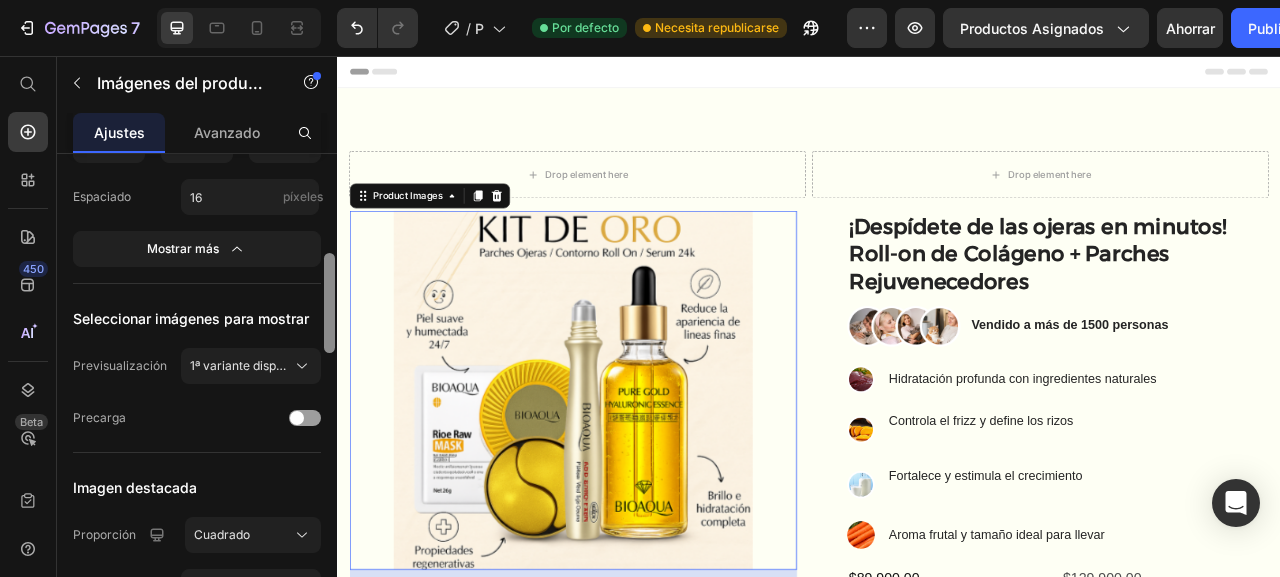 scroll, scrollTop: 952, scrollLeft: 0, axis: vertical 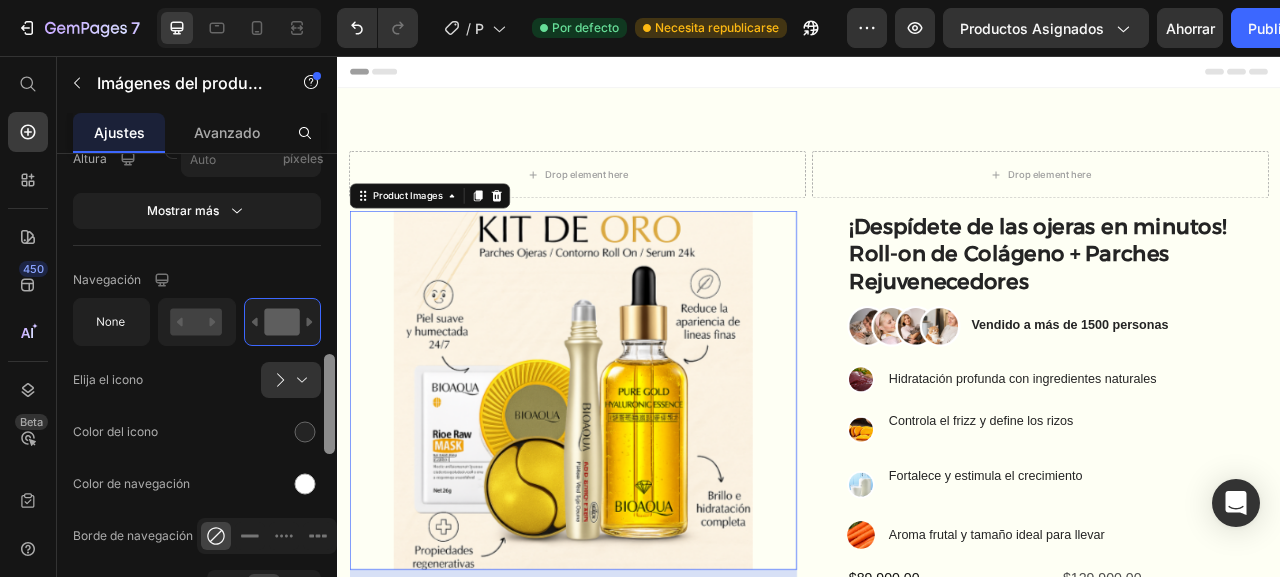 click at bounding box center [329, 394] 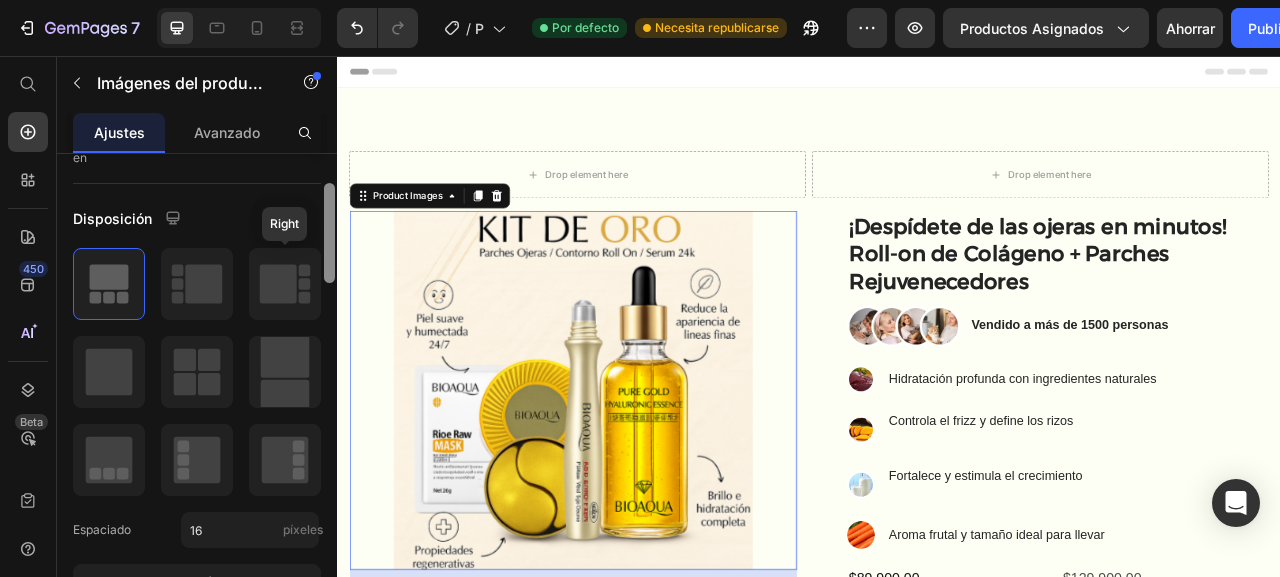 drag, startPoint x: 334, startPoint y: 401, endPoint x: 306, endPoint y: 222, distance: 181.17671 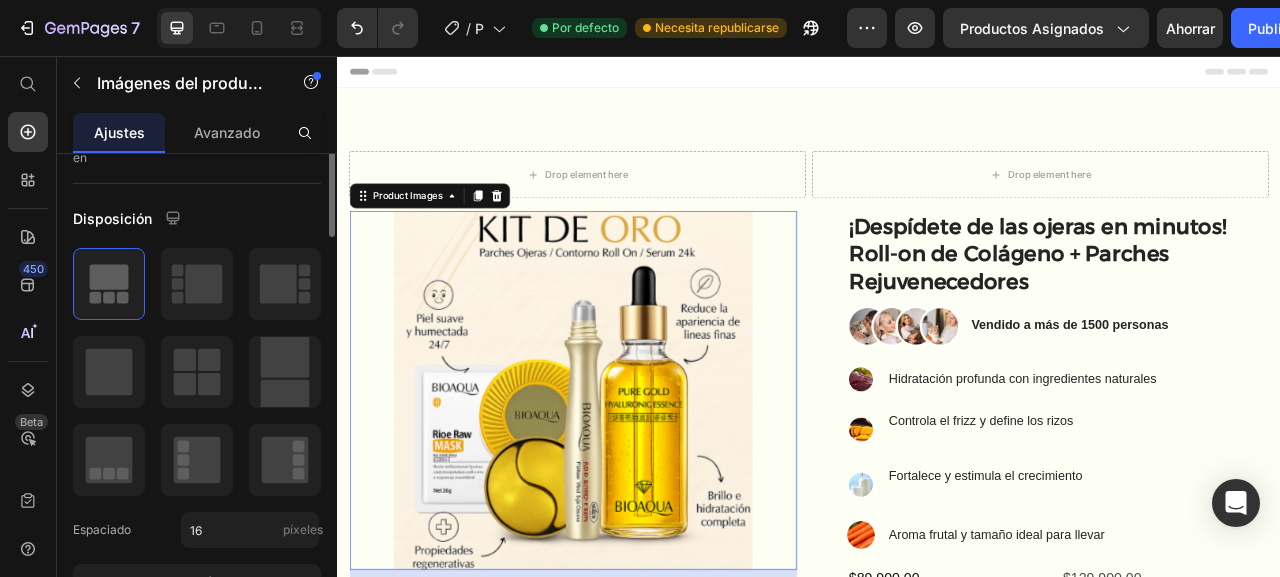scroll, scrollTop: 101, scrollLeft: 0, axis: vertical 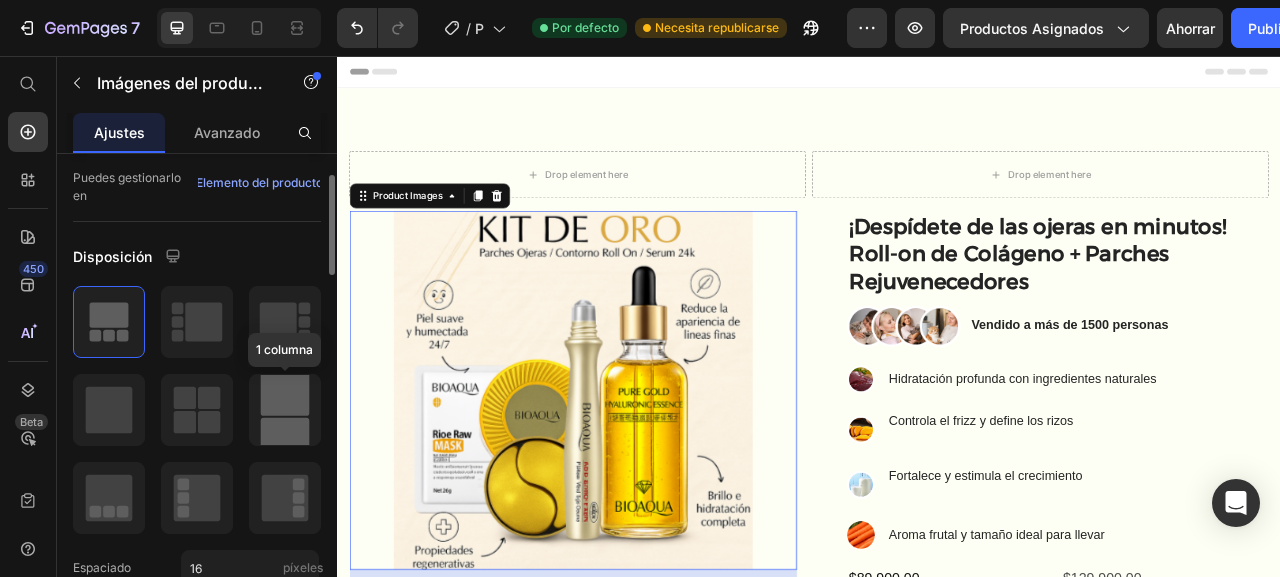 click 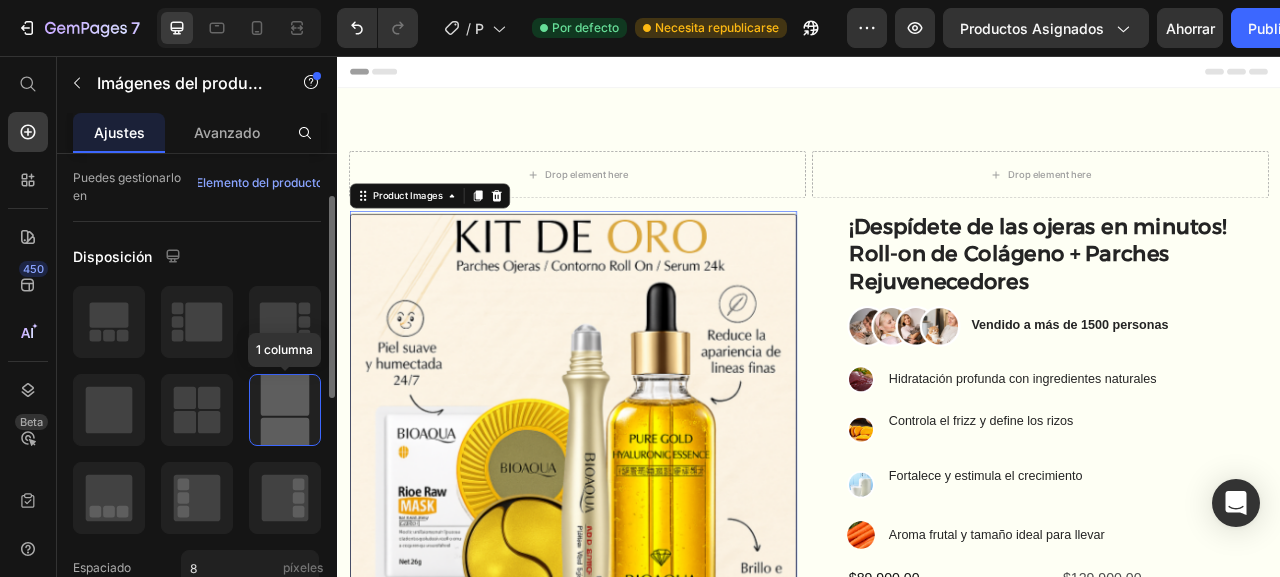 click 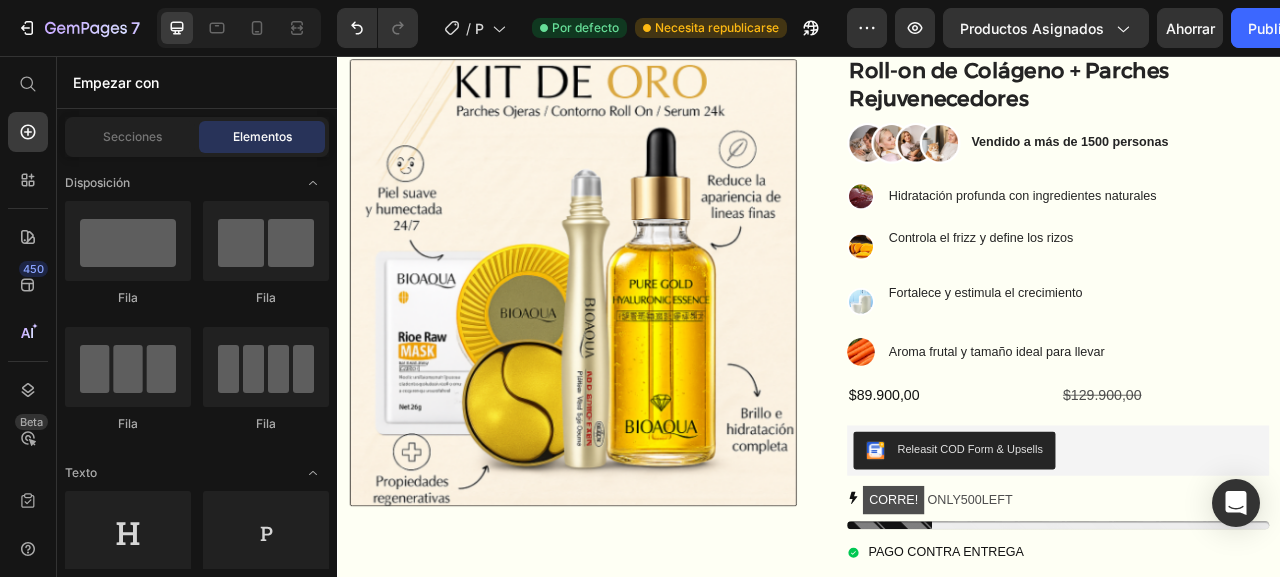 scroll, scrollTop: 248, scrollLeft: 0, axis: vertical 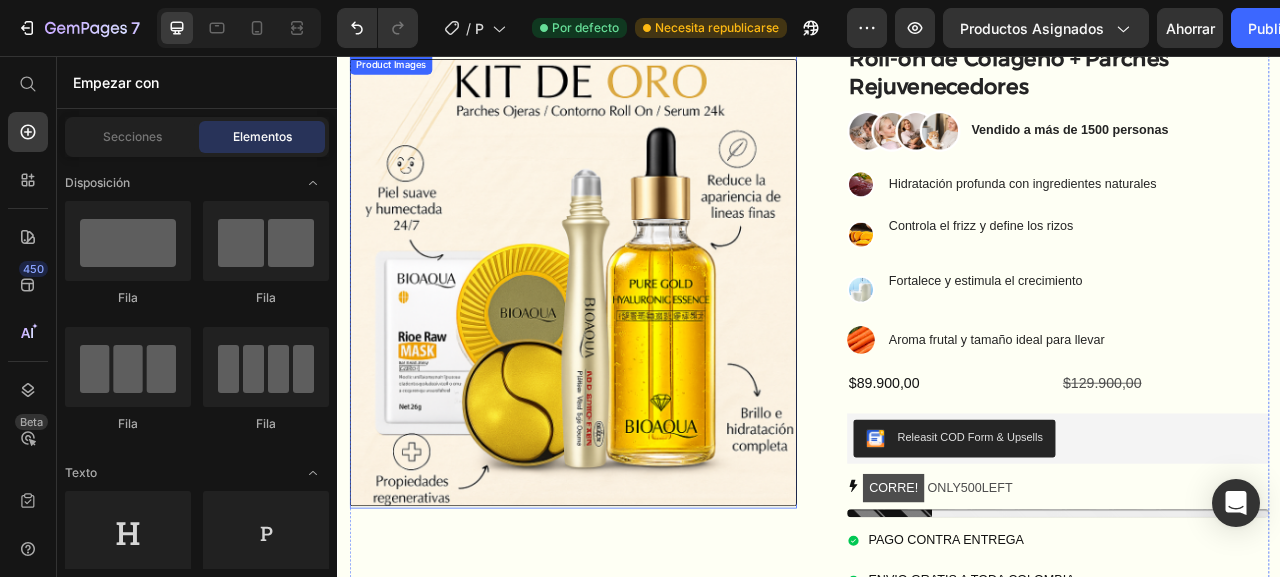 click at bounding box center [636, 344] 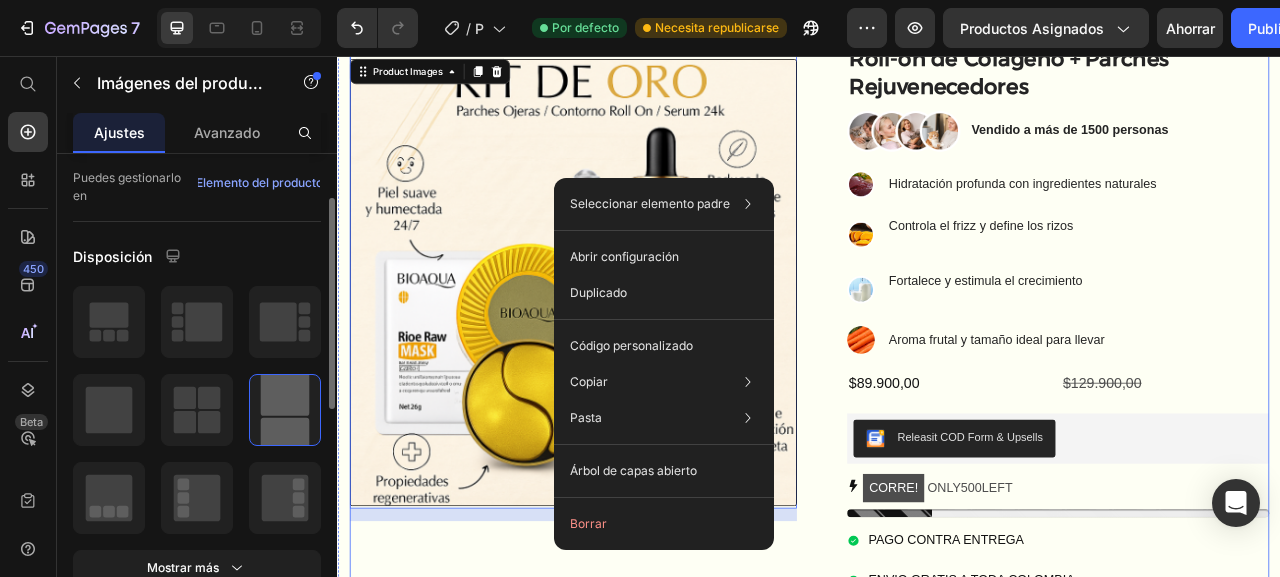 click on "Product Images   16" at bounding box center [636, 432] 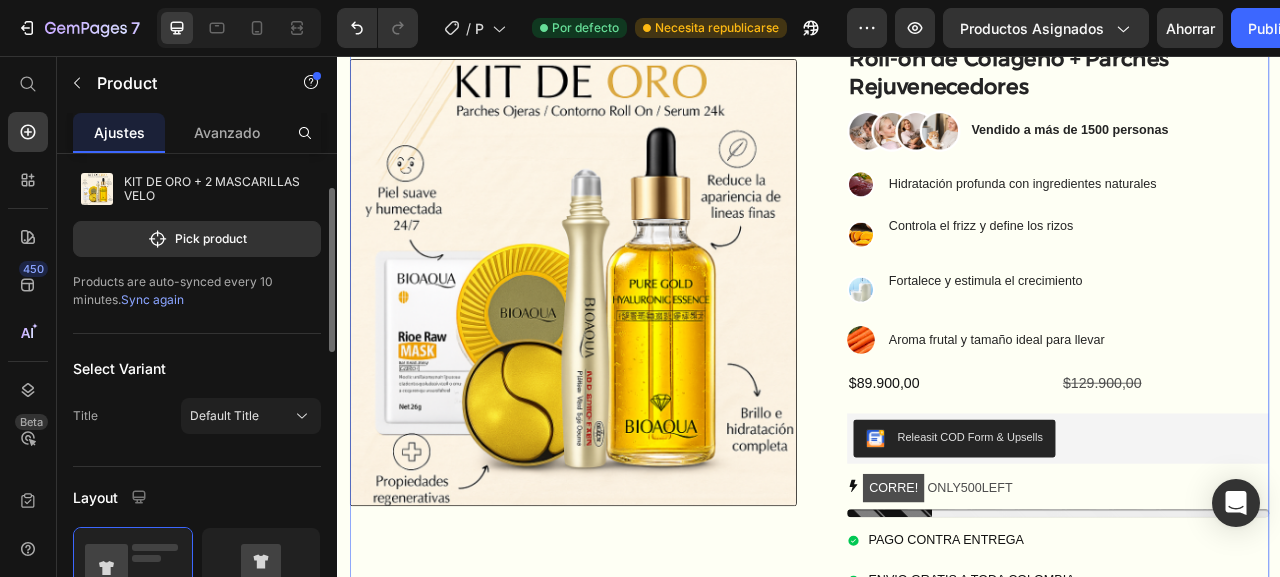 scroll, scrollTop: 0, scrollLeft: 0, axis: both 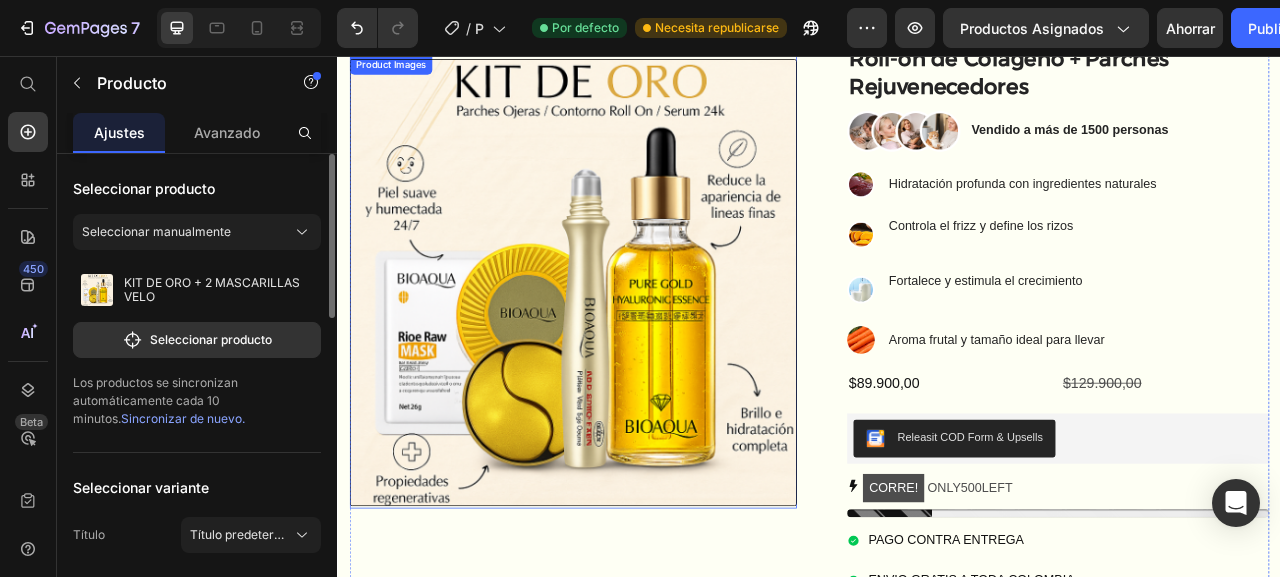 click at bounding box center (636, 344) 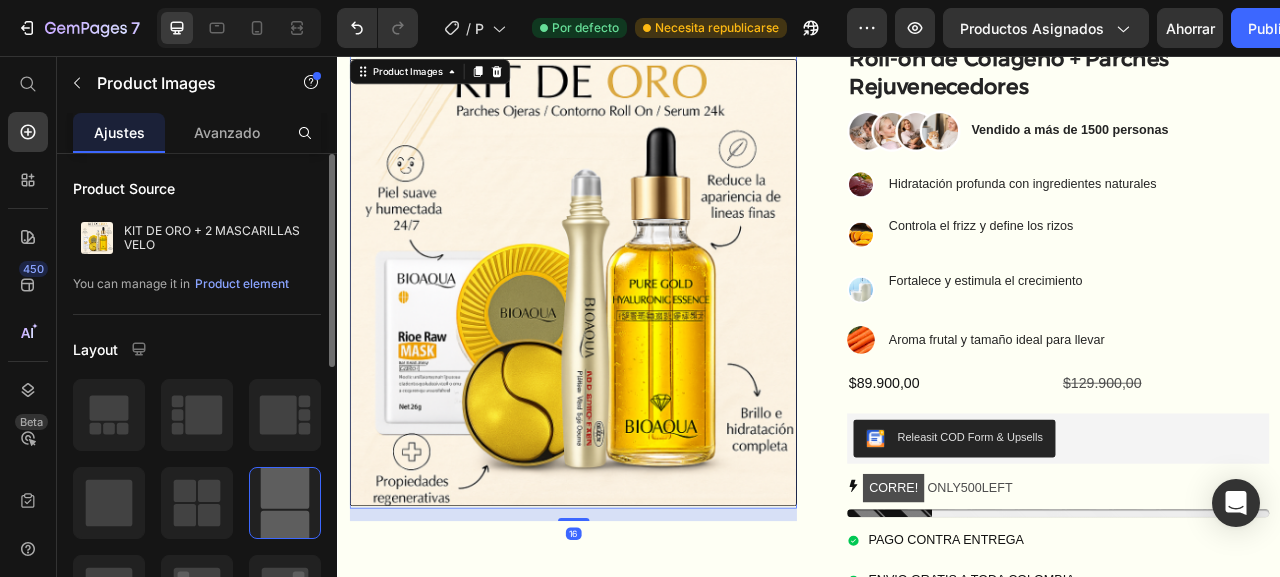 click on "16" at bounding box center (636, 640) 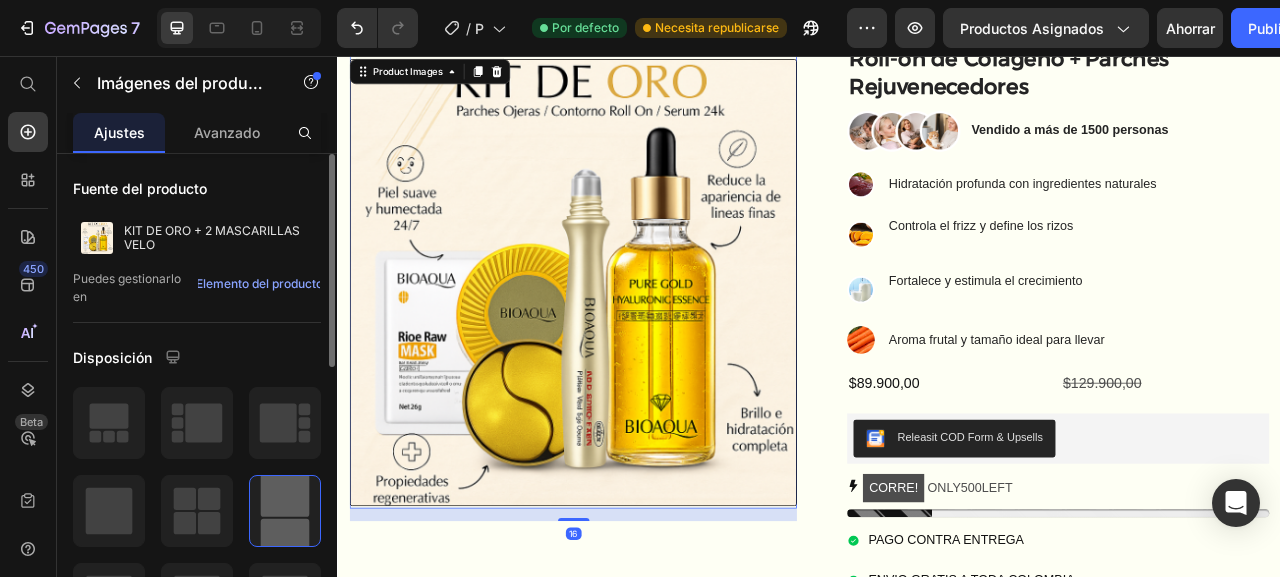 click on "16" at bounding box center [636, 640] 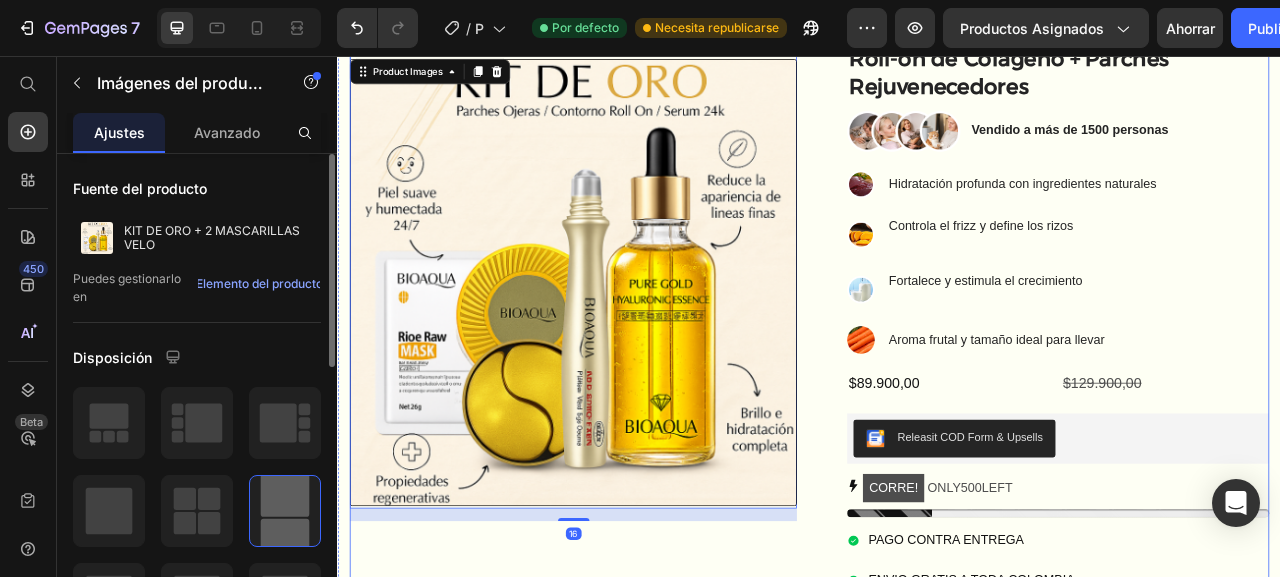 click on "Product Images   16" at bounding box center [636, 432] 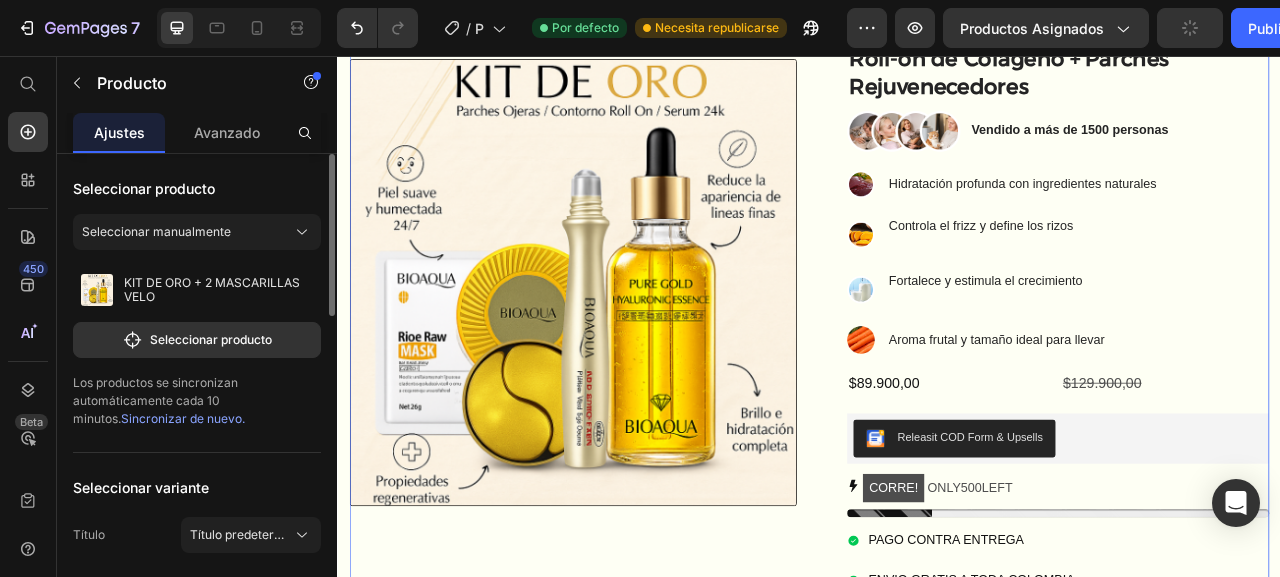 click on "Product Images" at bounding box center [636, 432] 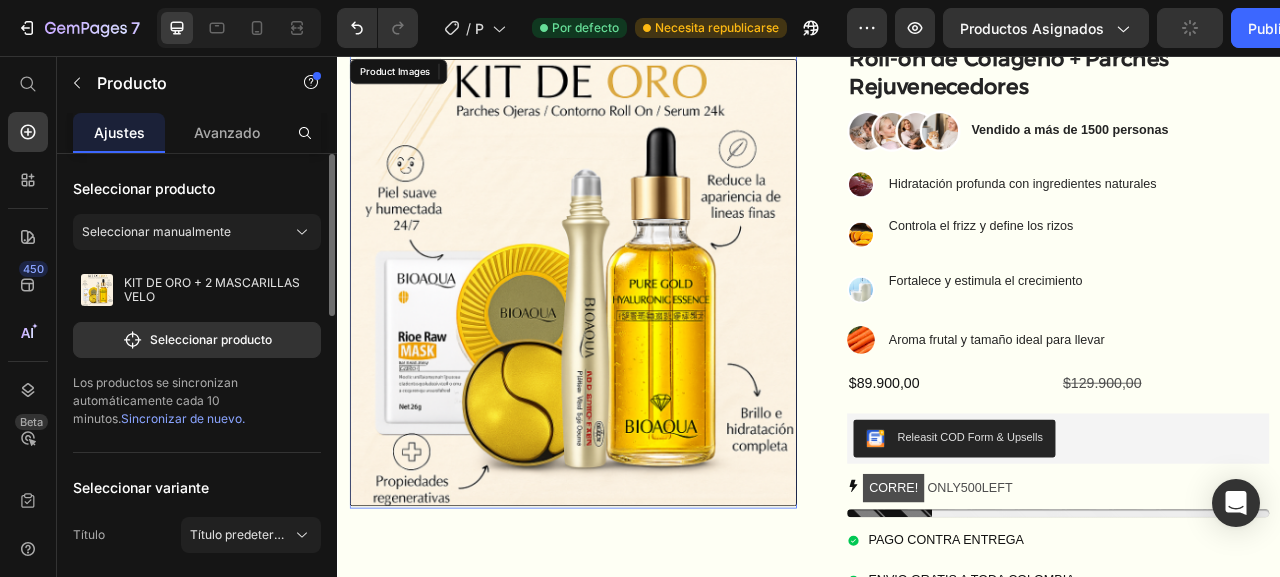 click at bounding box center (636, 344) 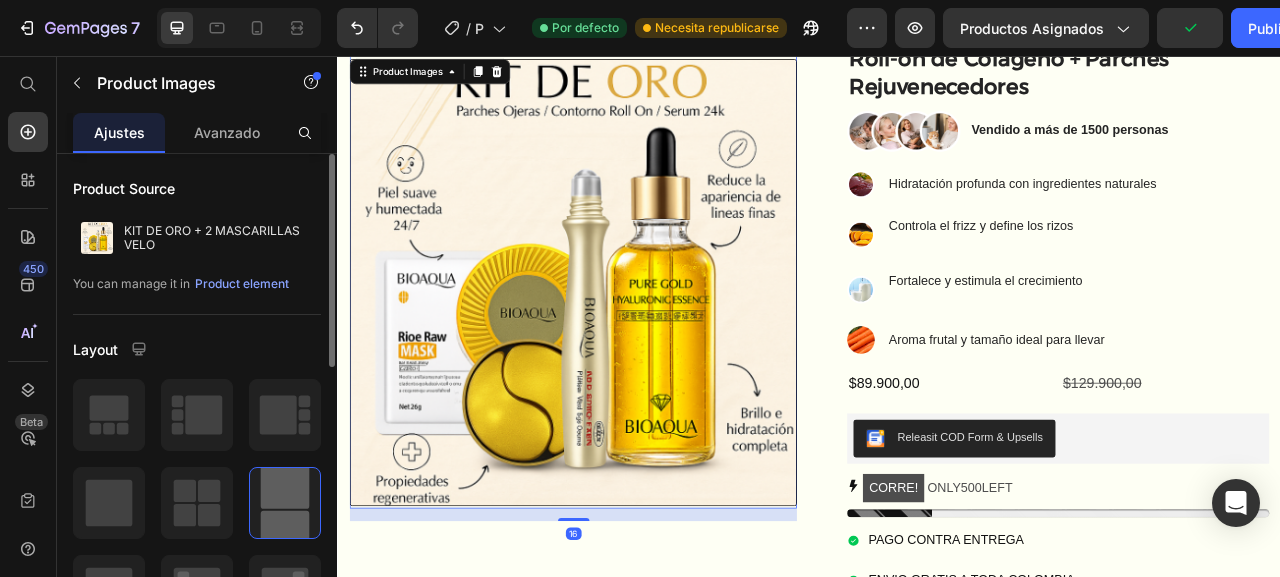 click at bounding box center [636, 344] 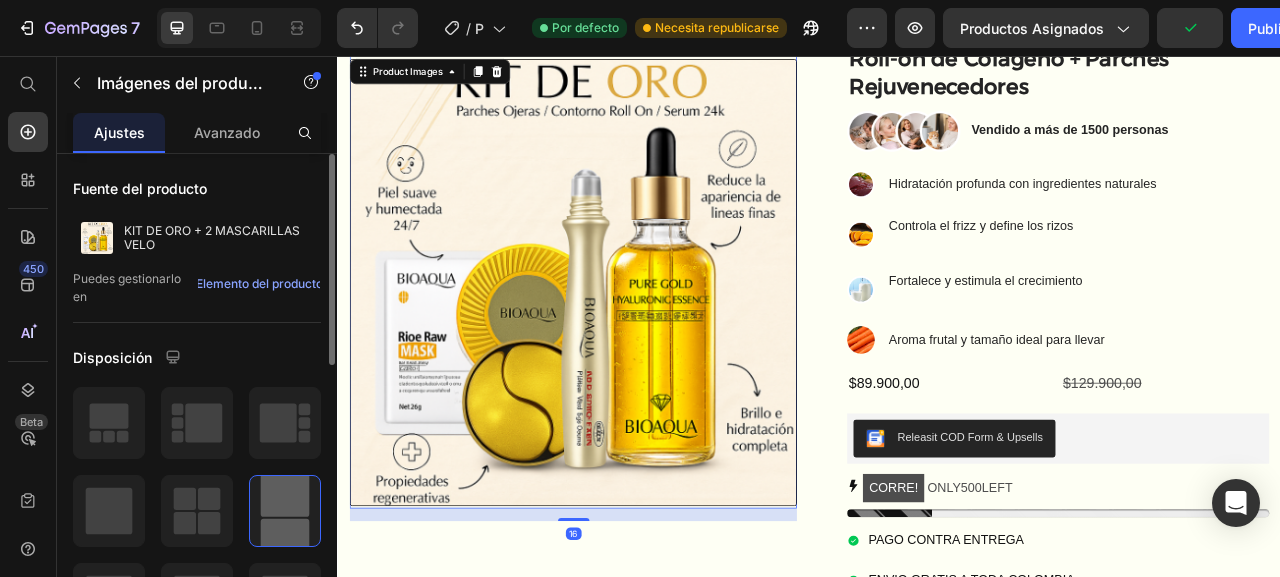 click on "16" at bounding box center [636, 640] 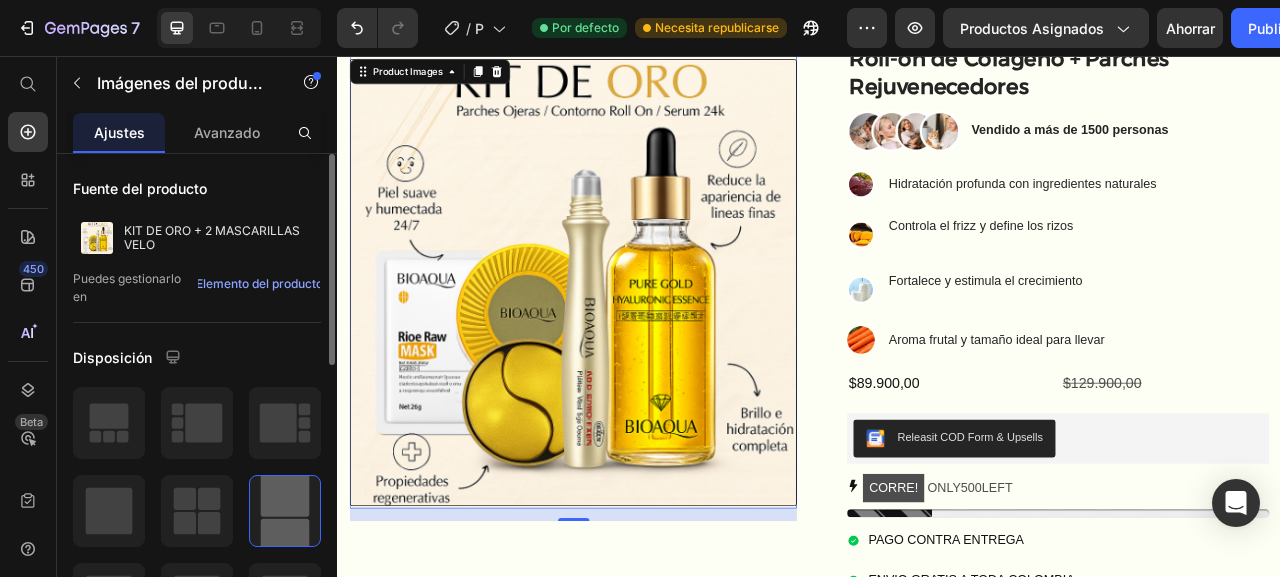 click on "Ajustes" 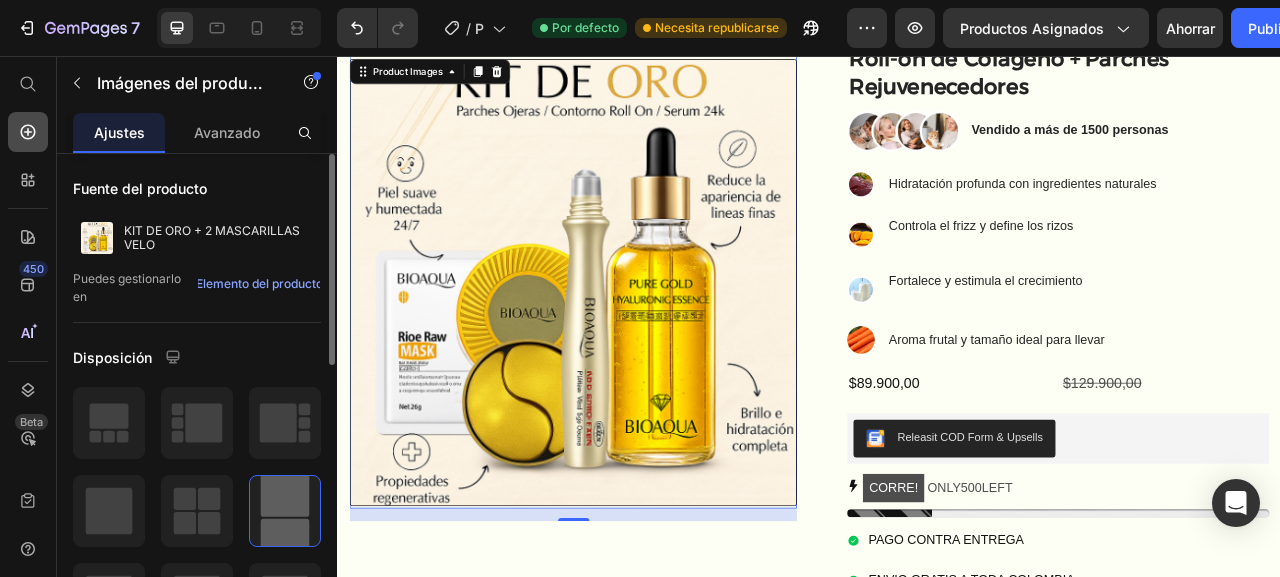 click 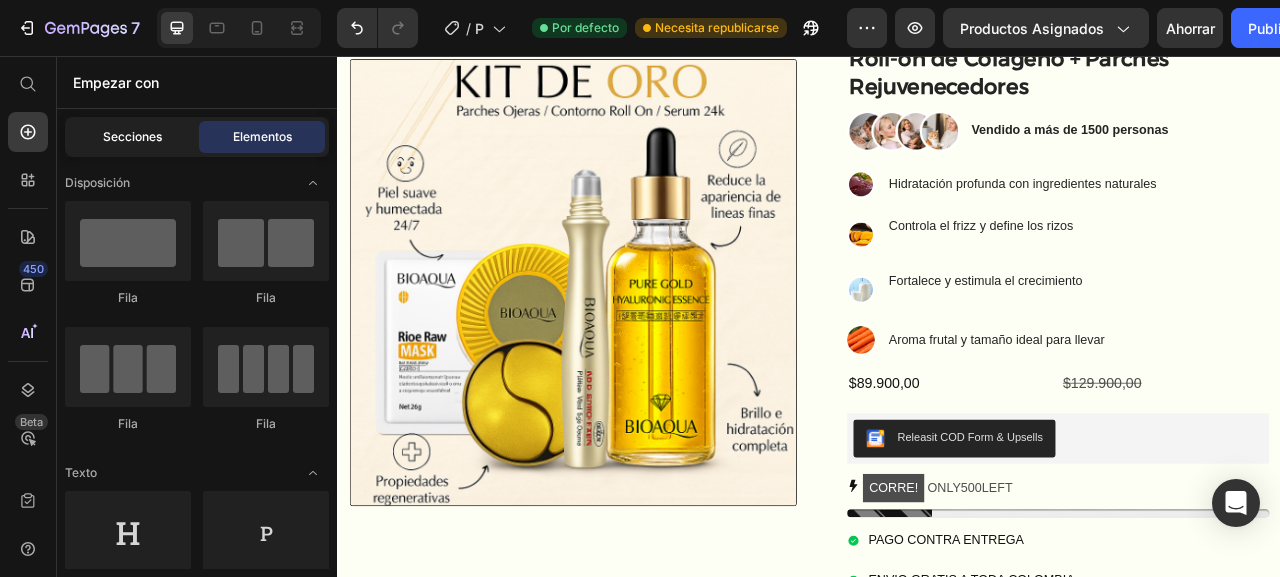 click on "Secciones" 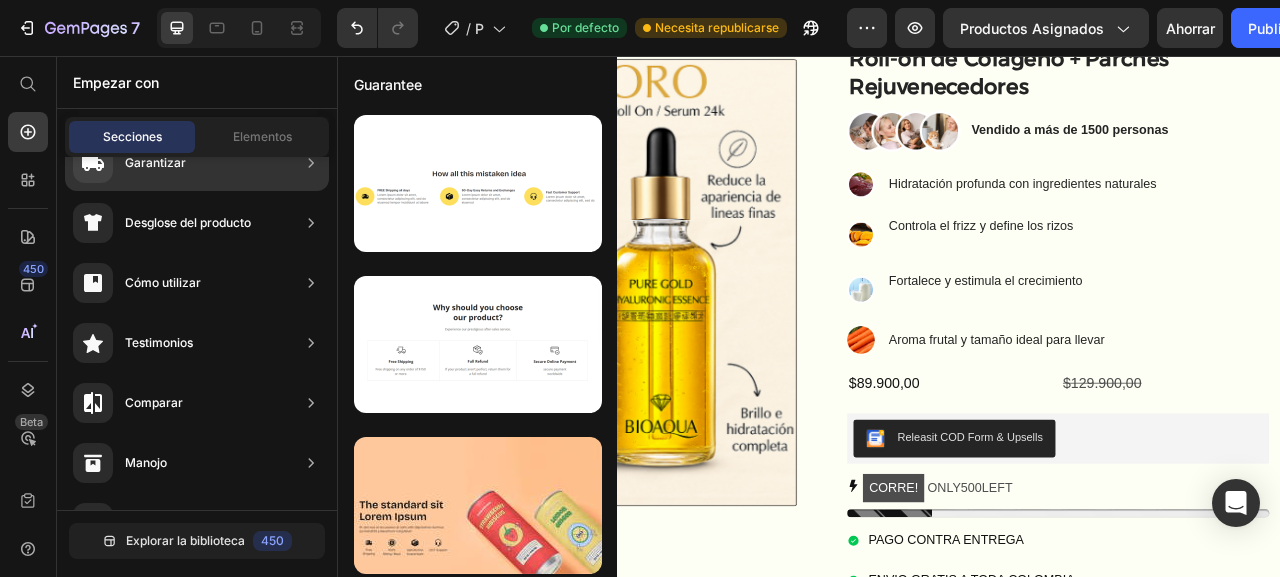 scroll, scrollTop: 0, scrollLeft: 0, axis: both 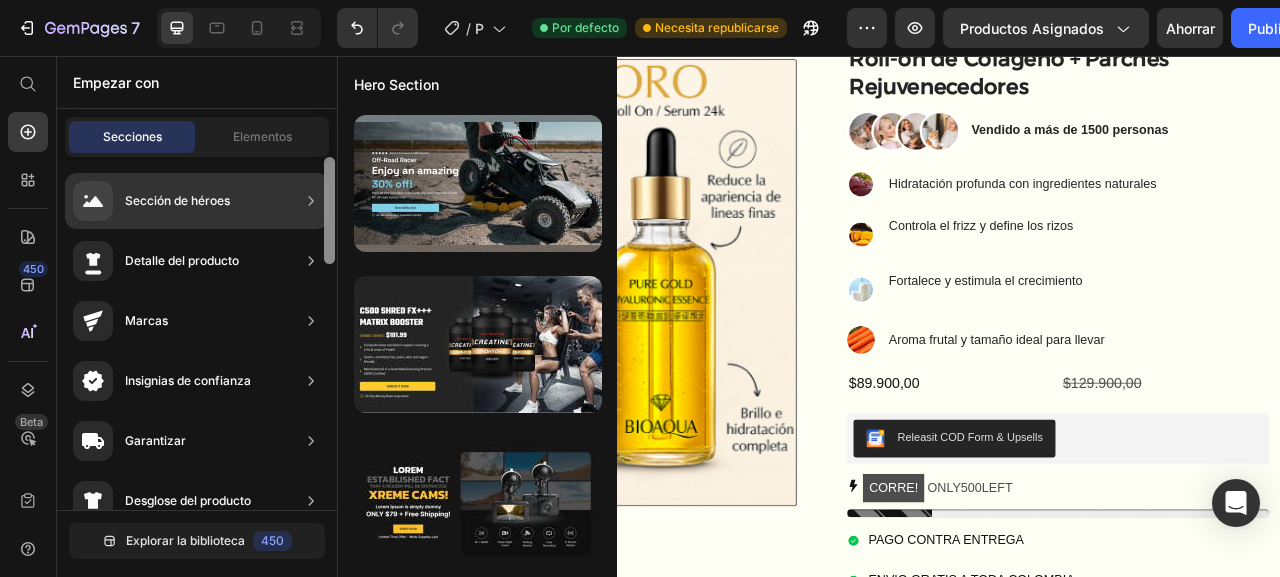 drag, startPoint x: 326, startPoint y: 310, endPoint x: 312, endPoint y: 181, distance: 129.75746 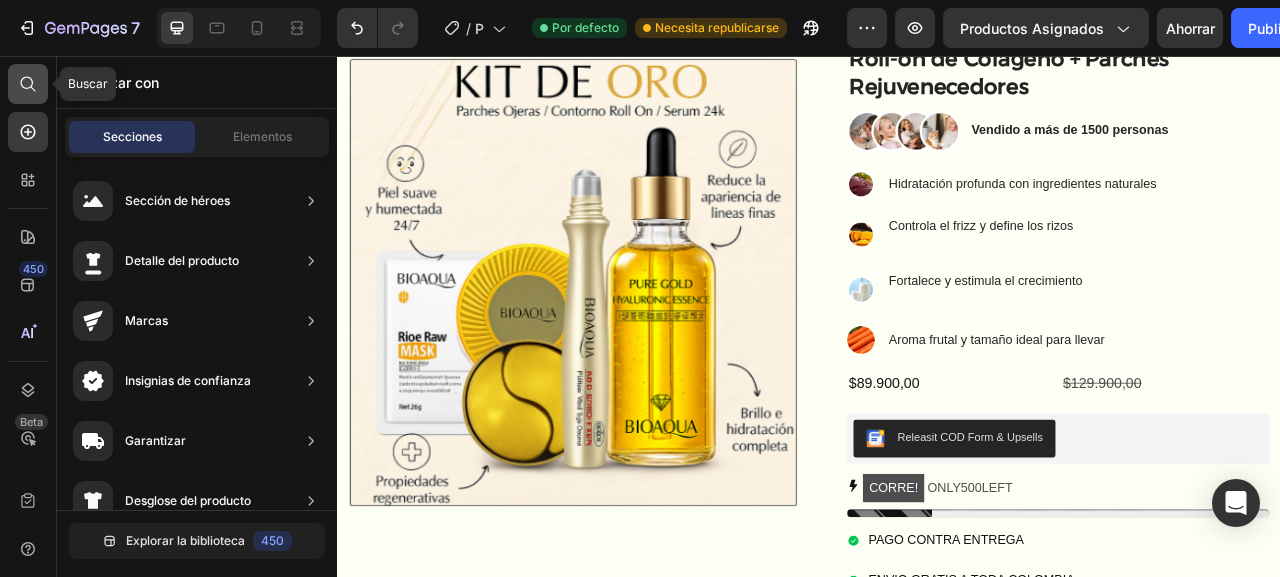 click 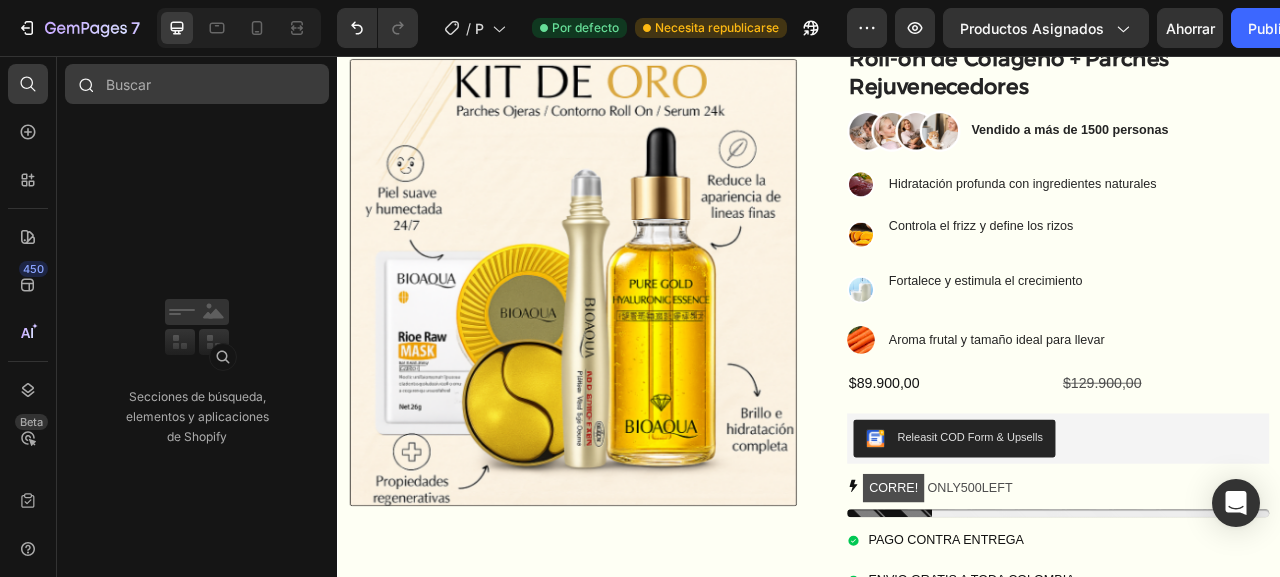 click at bounding box center (197, 84) 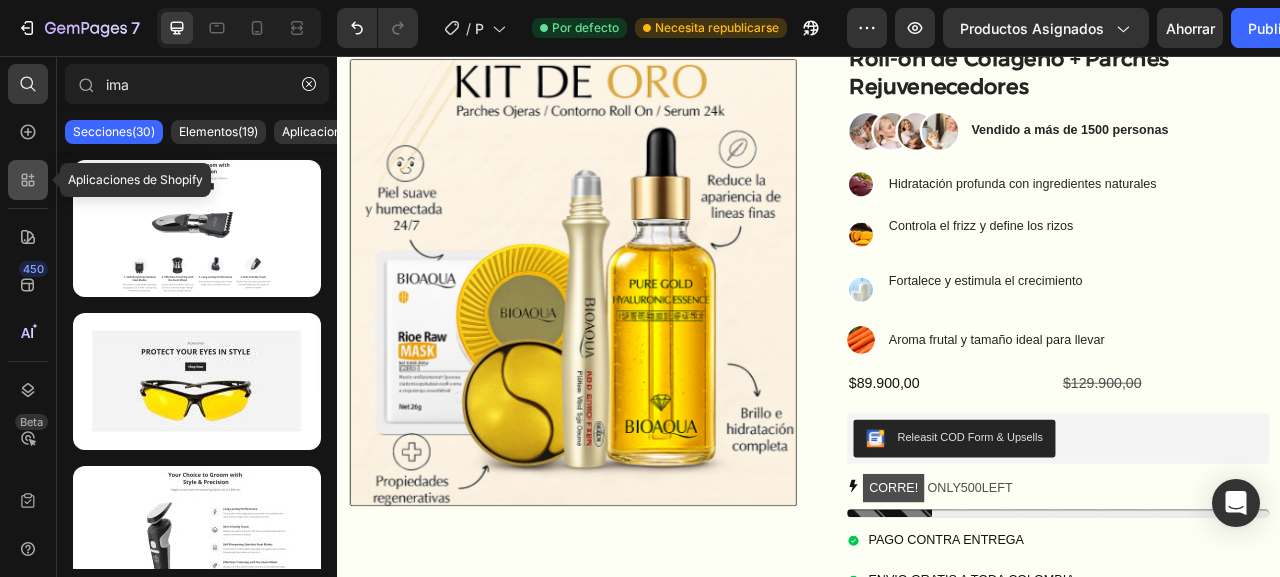 type on "ima" 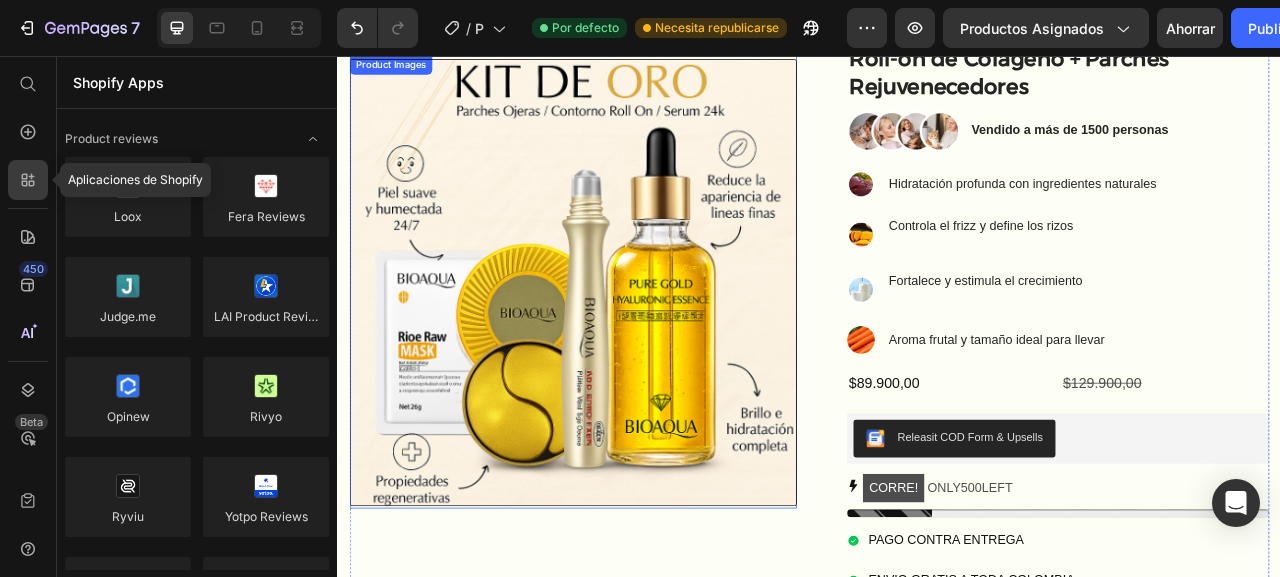click at bounding box center (636, 344) 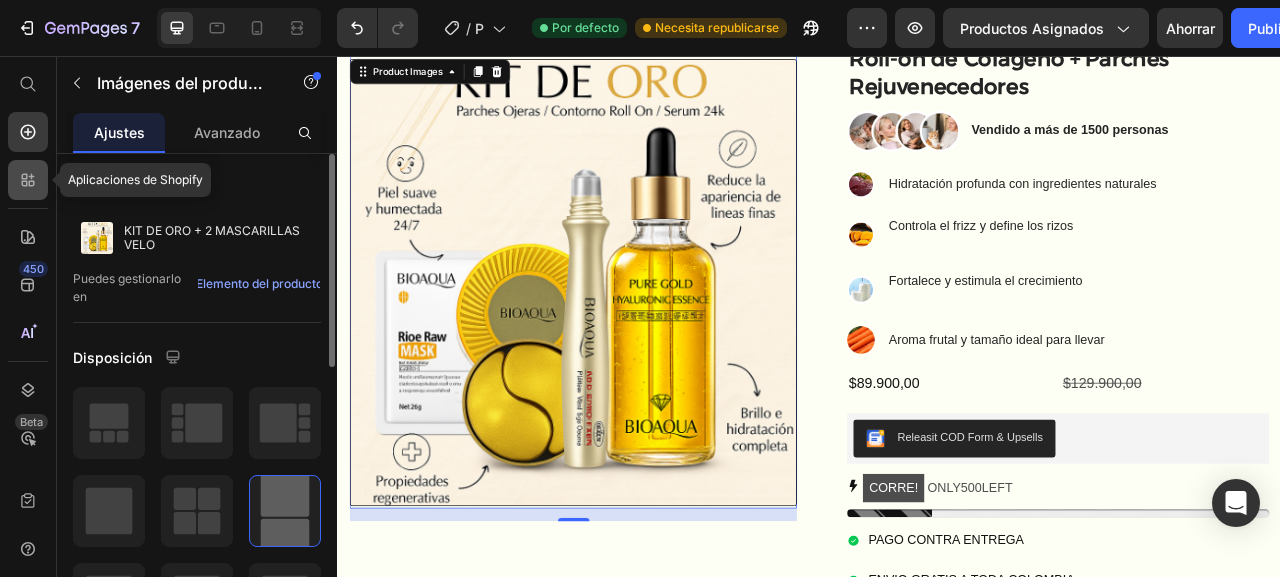 click 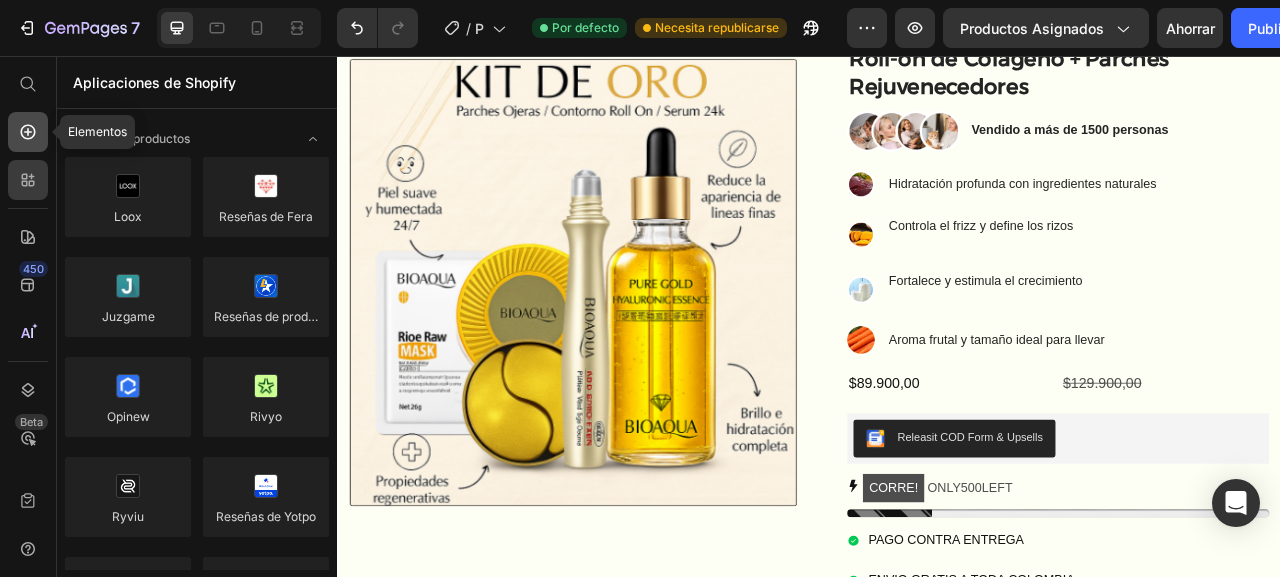 click 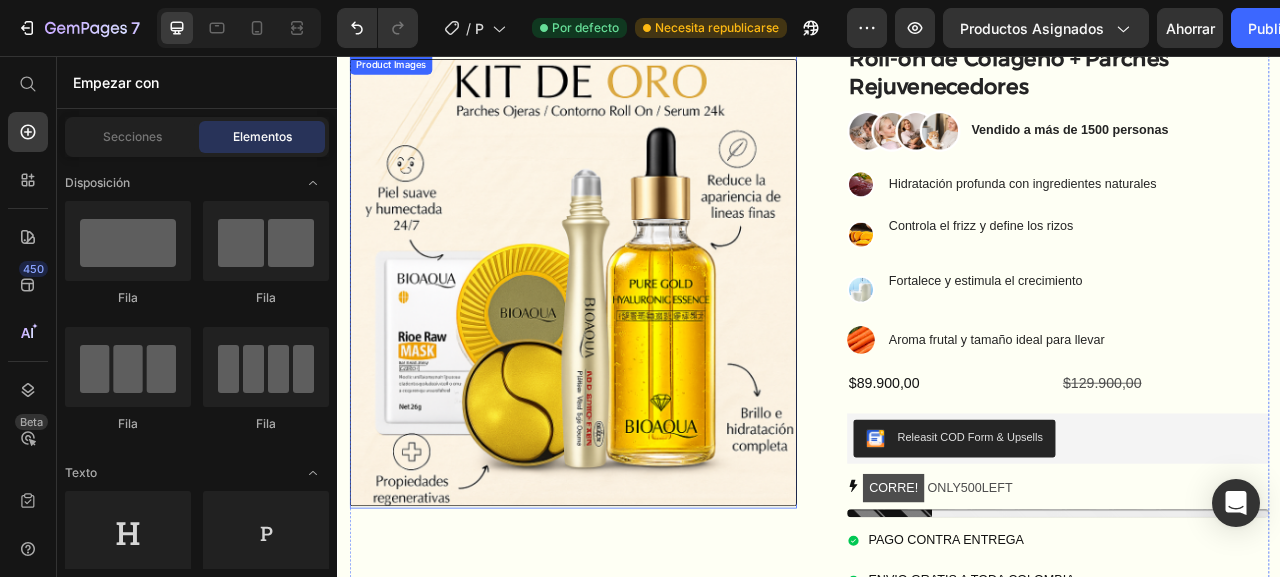click at bounding box center (636, 344) 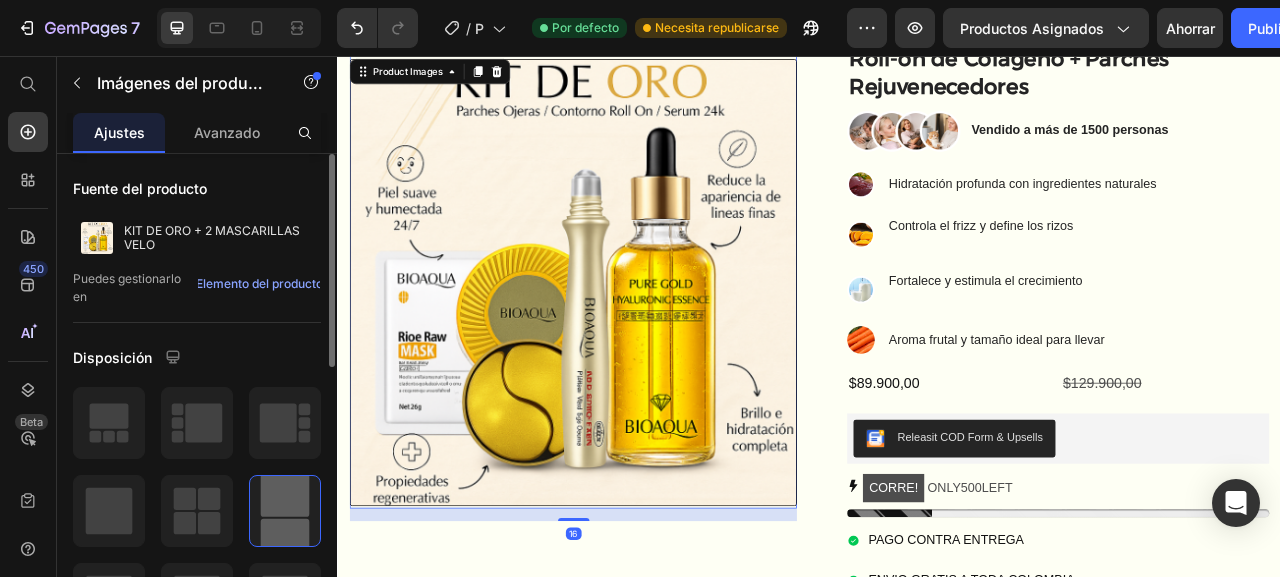 click on "16" at bounding box center [636, 640] 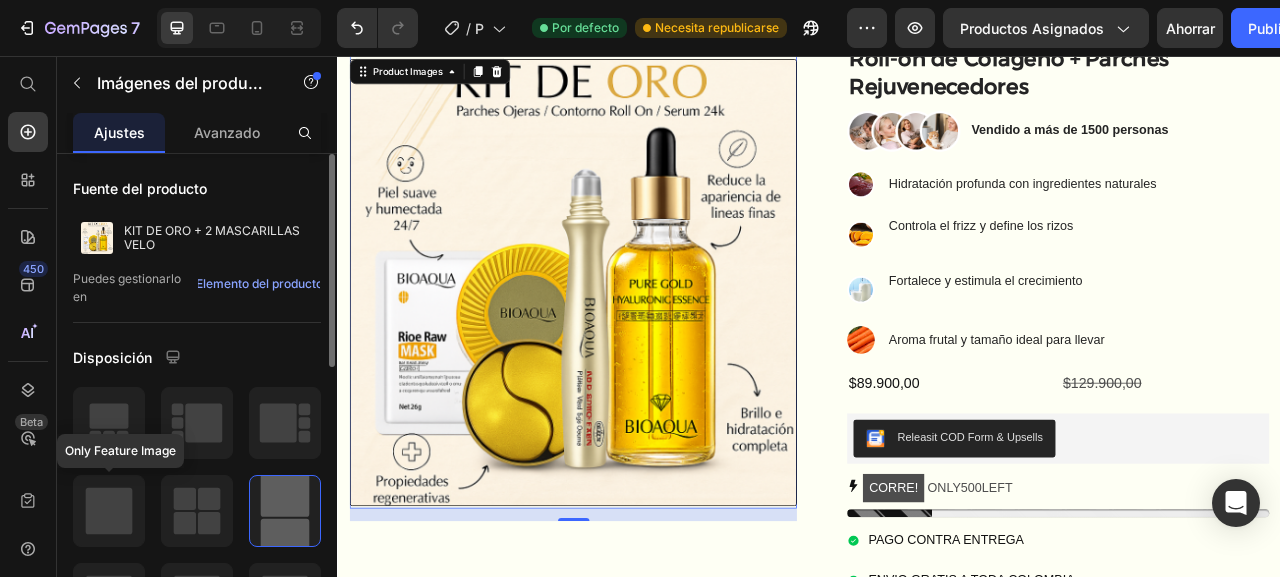 click 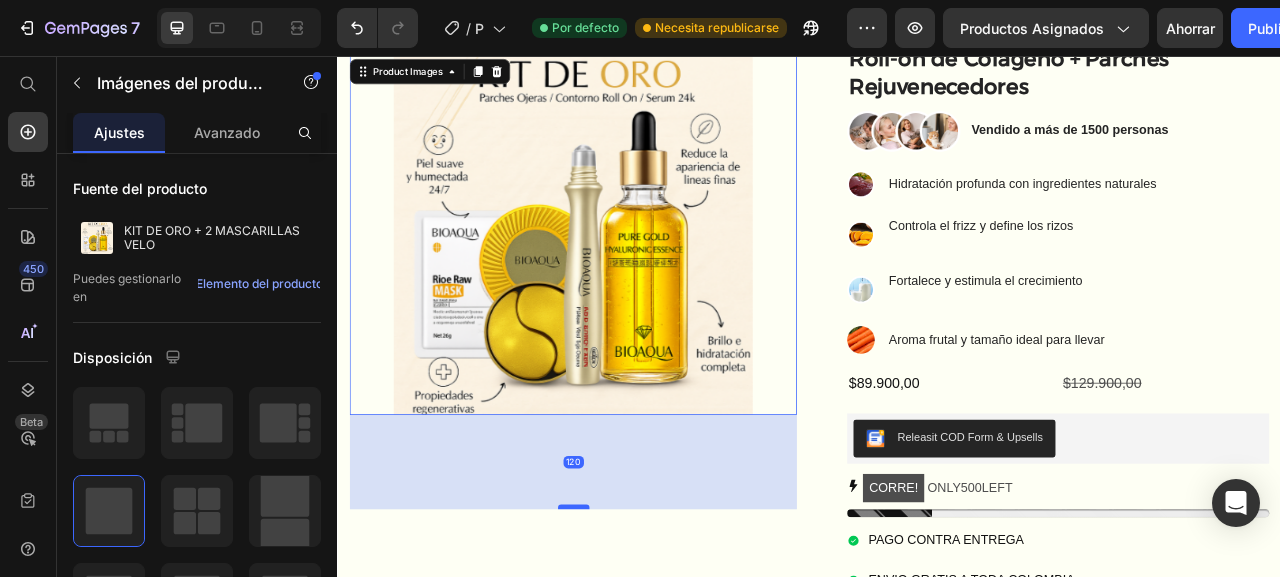 drag, startPoint x: 637, startPoint y: 517, endPoint x: 632, endPoint y: 622, distance: 105.11898 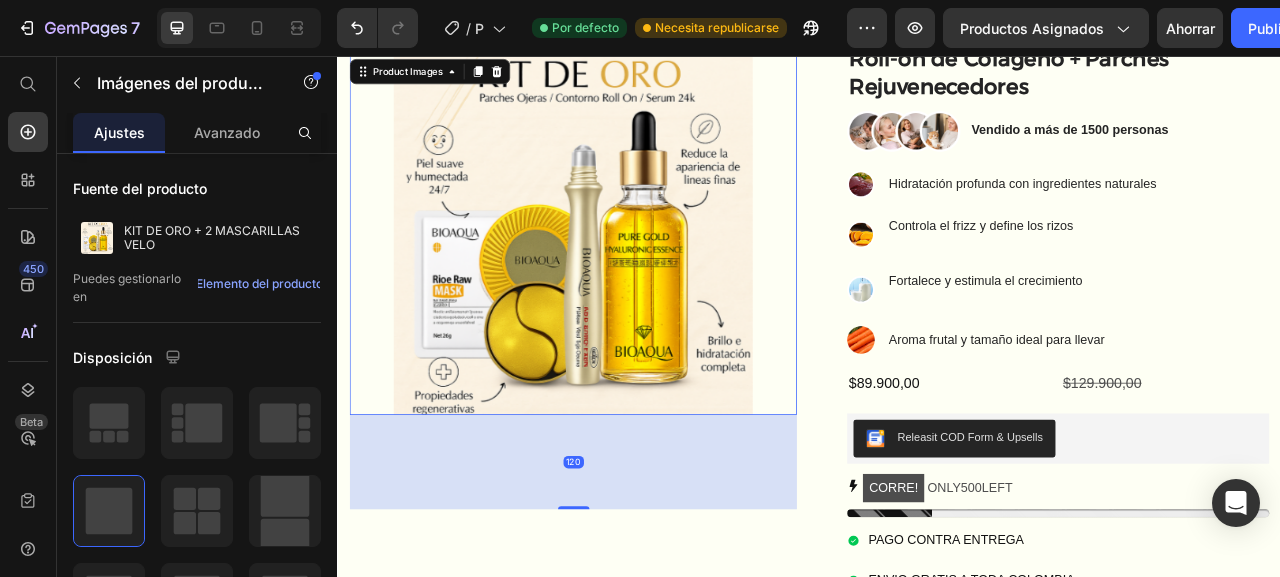click on "Product Images   120 ¡Despídete de las ojeras en minutos! Roll-on de Colágeno + Parches Rejuvenecedores Text Block Image Vendido a más de 1500 personas Text Block Row Image Hidratación profunda con ingredientes naturales Text Block Image Controla el frizz y define los rizos   Text Block Image Fortalece y estimula el crecimiento   Text Block Image Aroma frutal y tamaño ideal para llevar Text Block Advanced List $89.900,00 Product Price $129.900,00 Product Price Row Releasit COD Form & Upsells Releasit COD Form & Upsells
CORRE!  ONLY  500  LEFT Stock Counter PAGO CONTRA ENTREGA ENVIO GRATIS A TODA COLOMBIA Item List This product has only default variant Product Variants & Swatches Image Low stock -  9 items left Text Block Advanced List Row Product" at bounding box center [937, 432] 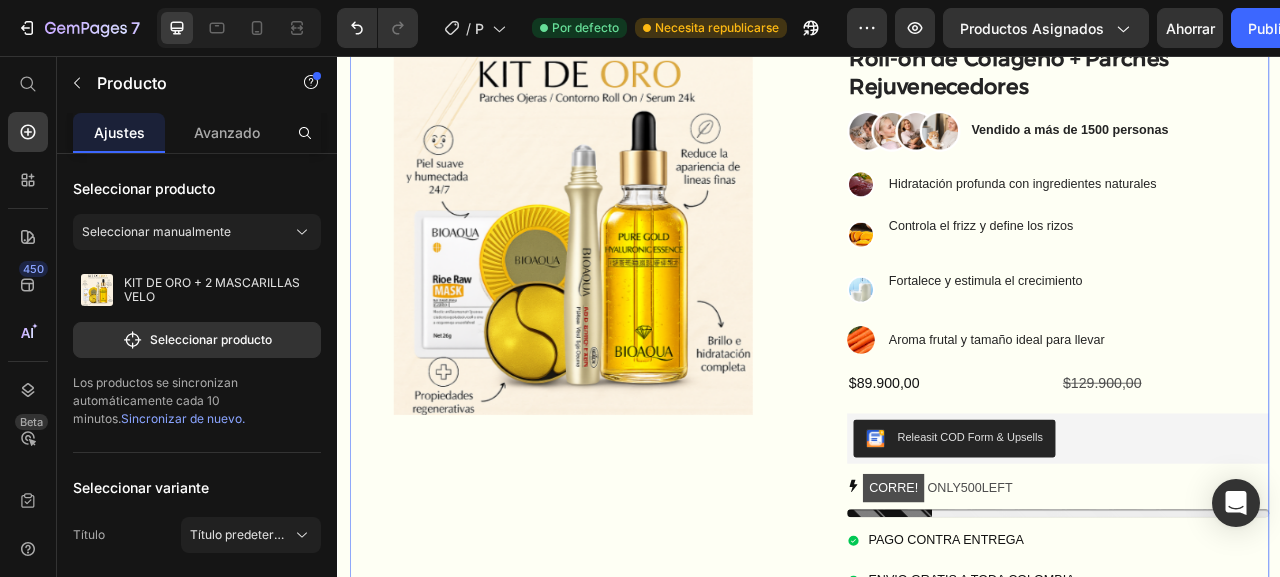 click at bounding box center [636, 284] 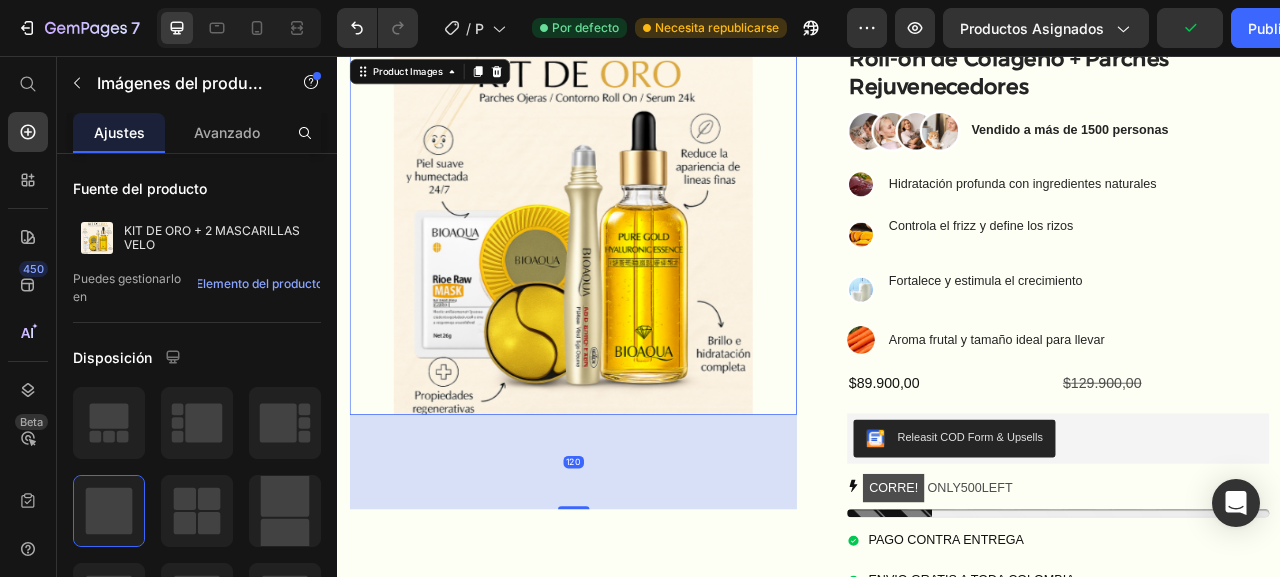 click on "120" at bounding box center [636, 573] 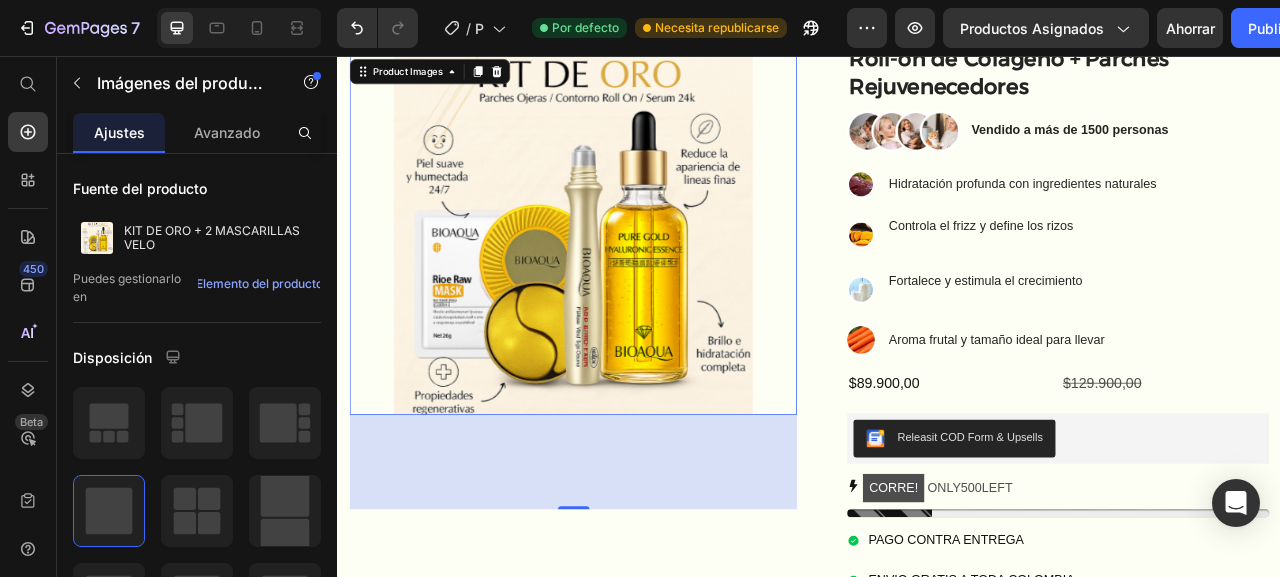 click on "Ajustes" at bounding box center [119, 132] 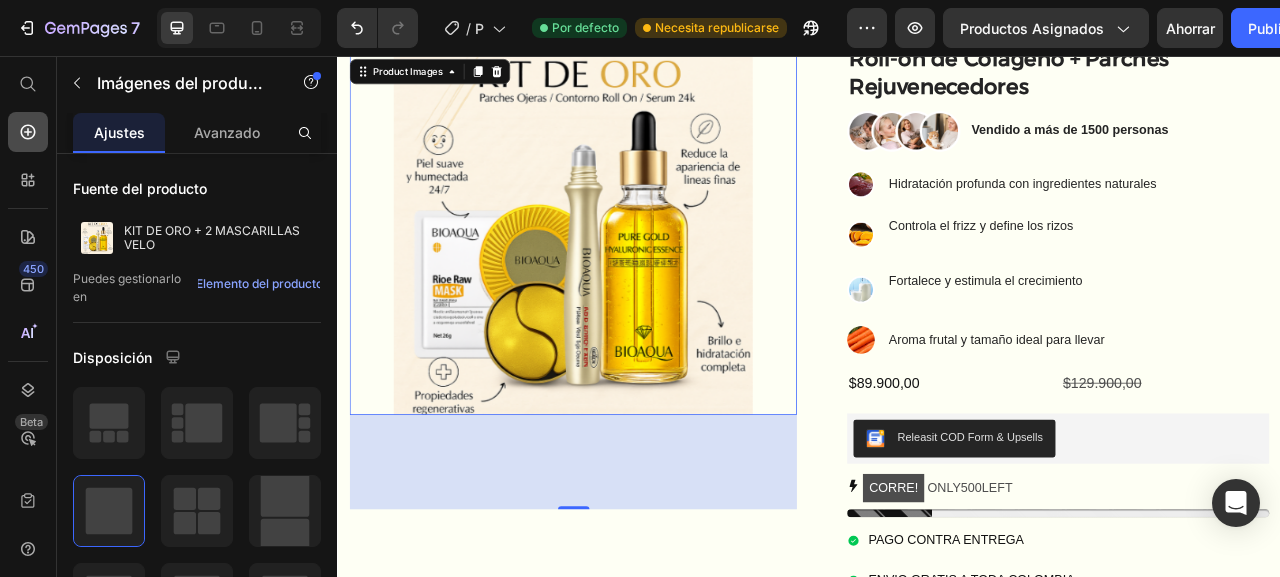 click 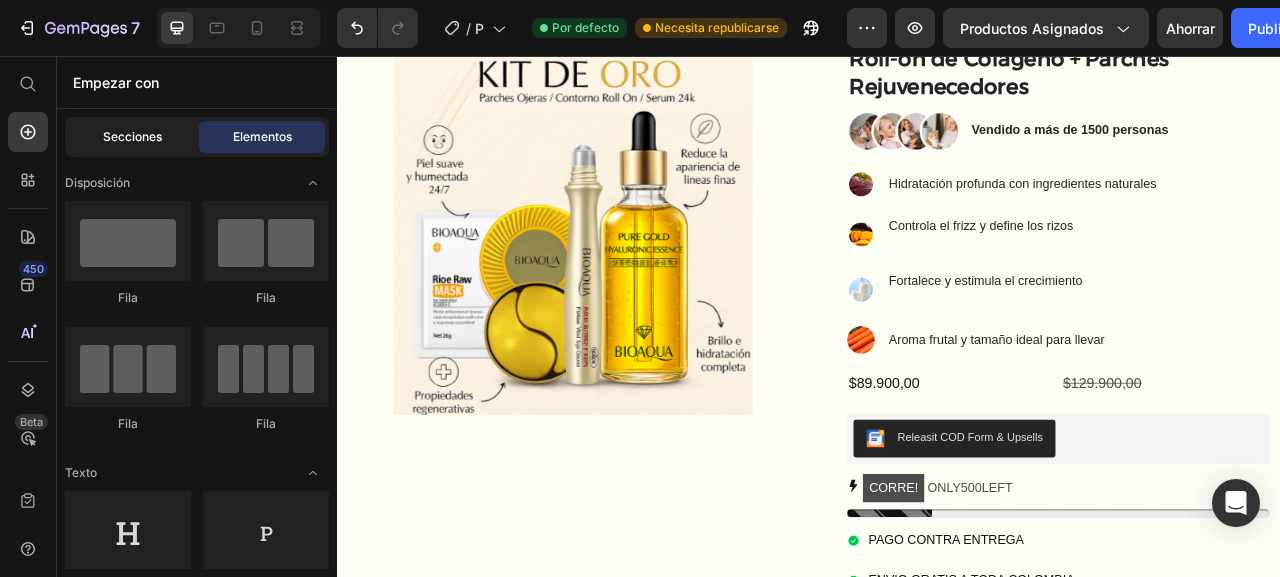 click on "Secciones" at bounding box center [132, 136] 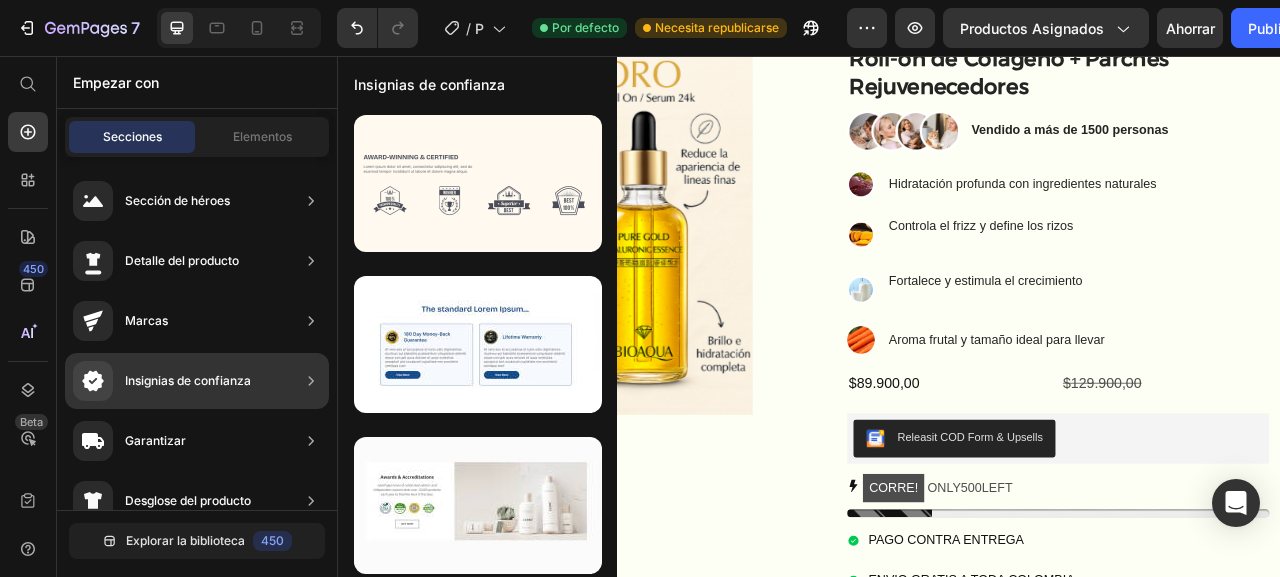 drag, startPoint x: 337, startPoint y: 307, endPoint x: 336, endPoint y: 379, distance: 72.00694 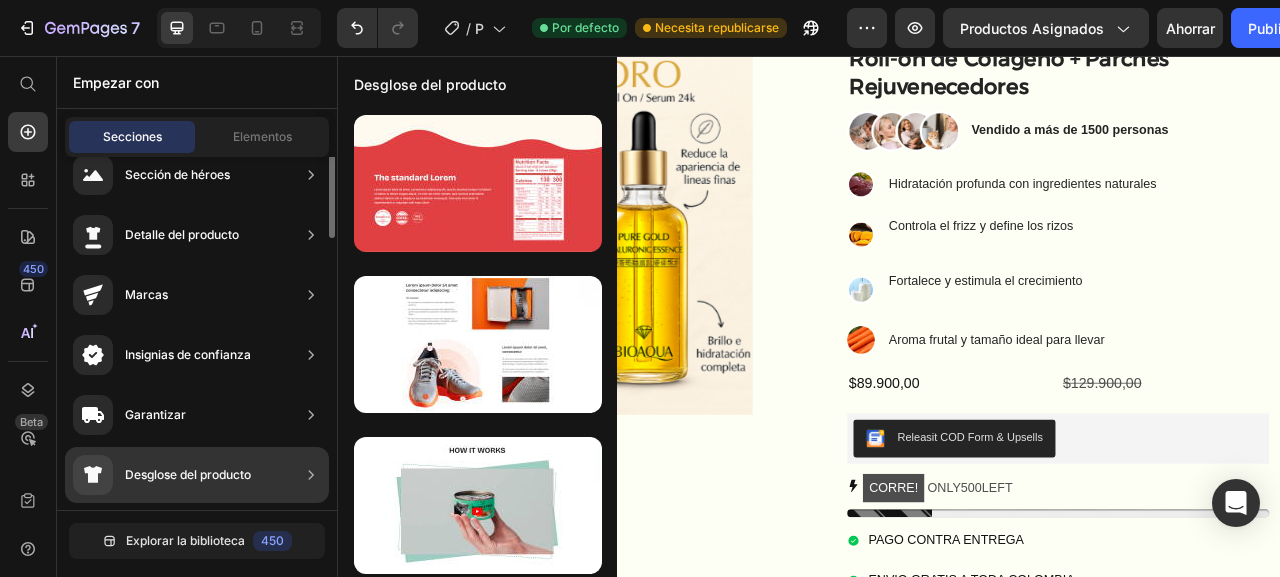 scroll, scrollTop: 0, scrollLeft: 0, axis: both 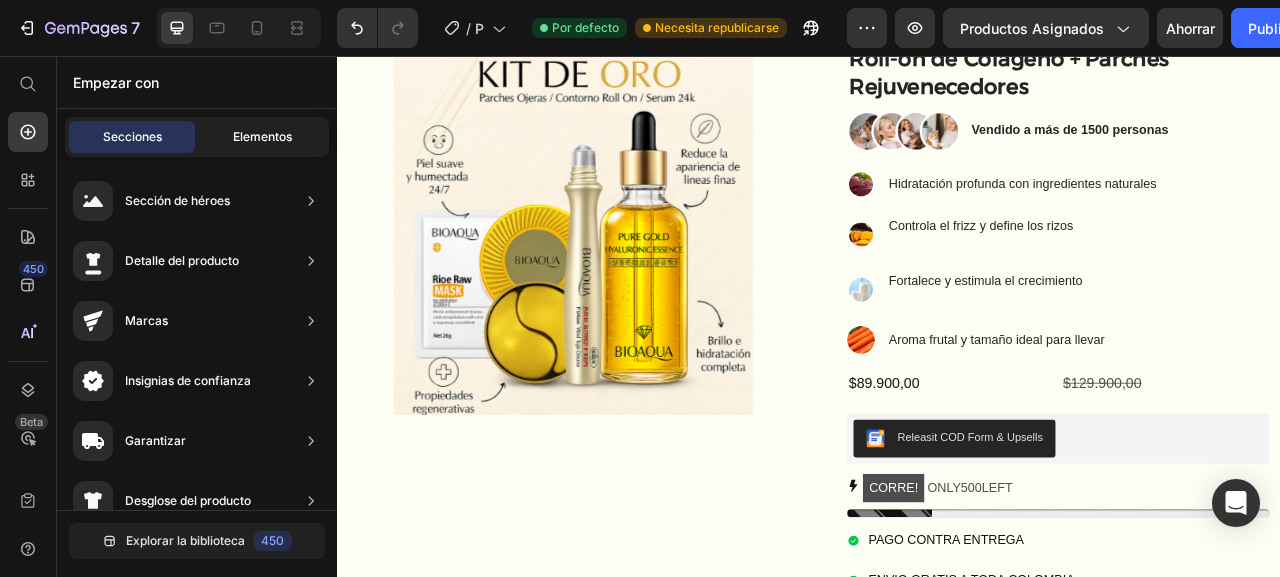 click on "Elementos" at bounding box center (262, 136) 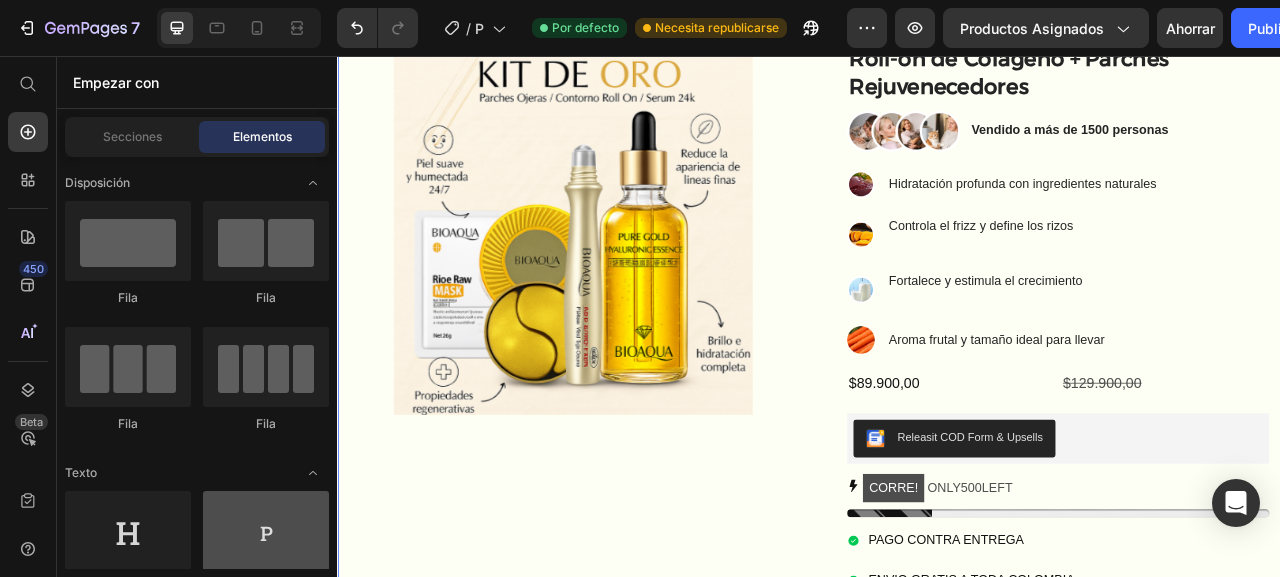 drag, startPoint x: 325, startPoint y: 449, endPoint x: 300, endPoint y: 517, distance: 72.44998 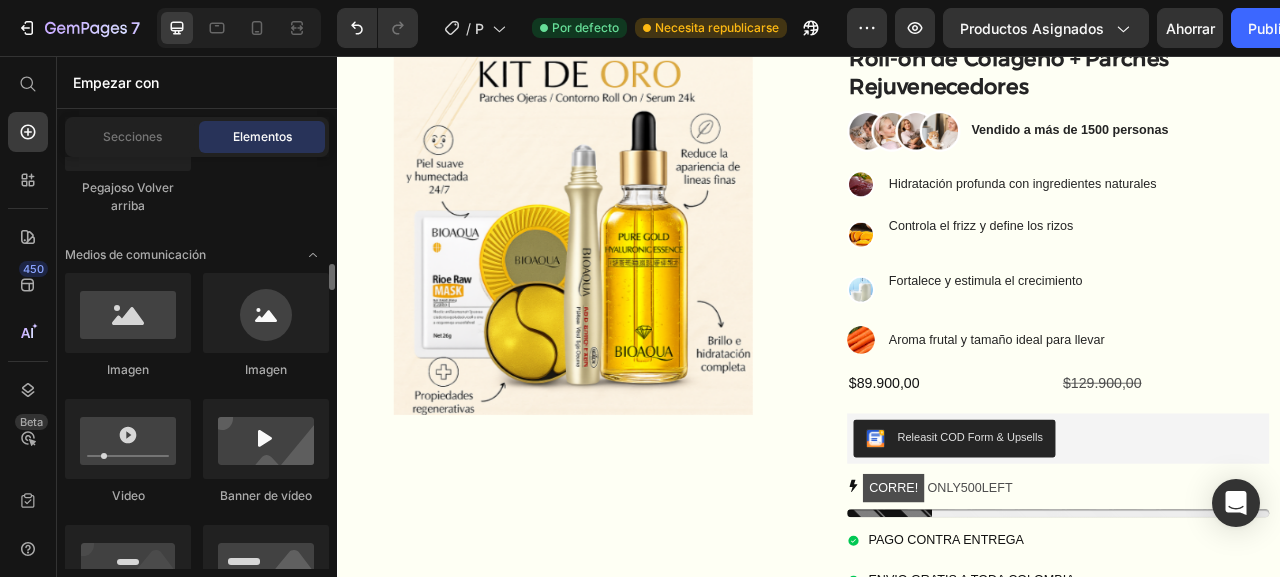 scroll, scrollTop: 750, scrollLeft: 0, axis: vertical 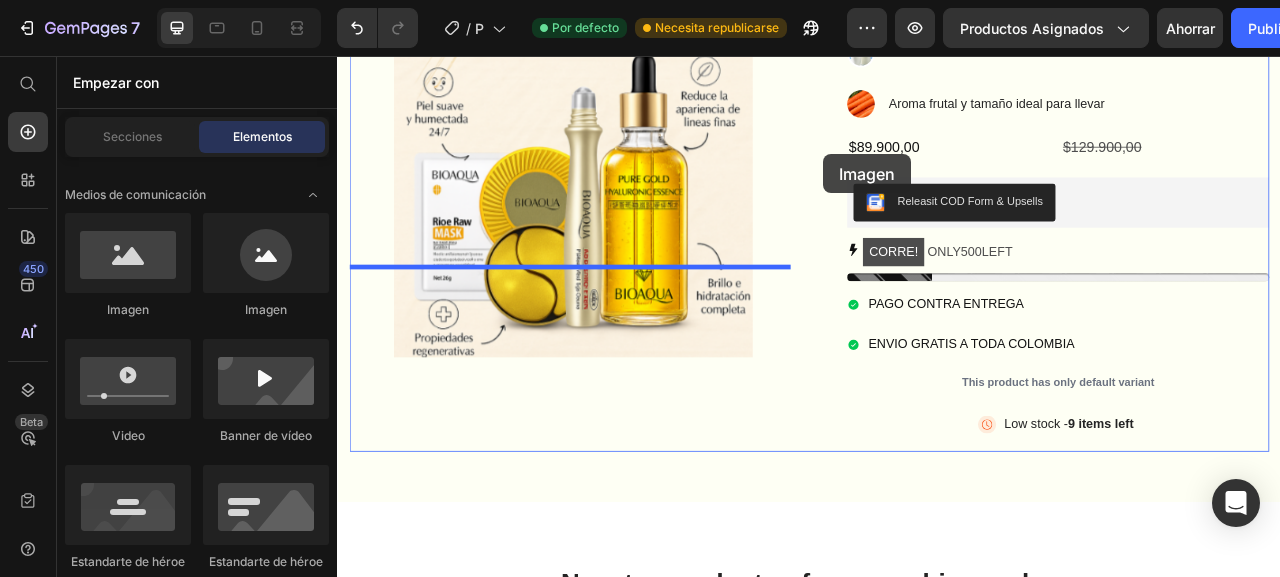 drag, startPoint x: 455, startPoint y: 303, endPoint x: 947, endPoint y: 141, distance: 517.98456 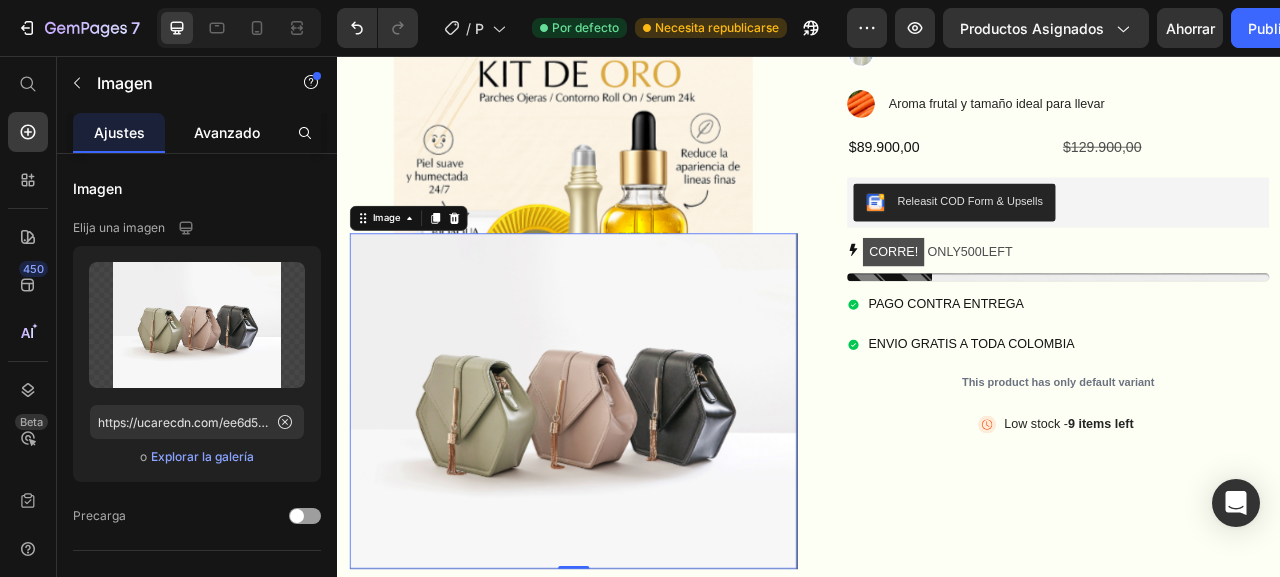 click on "Avanzado" at bounding box center [227, 132] 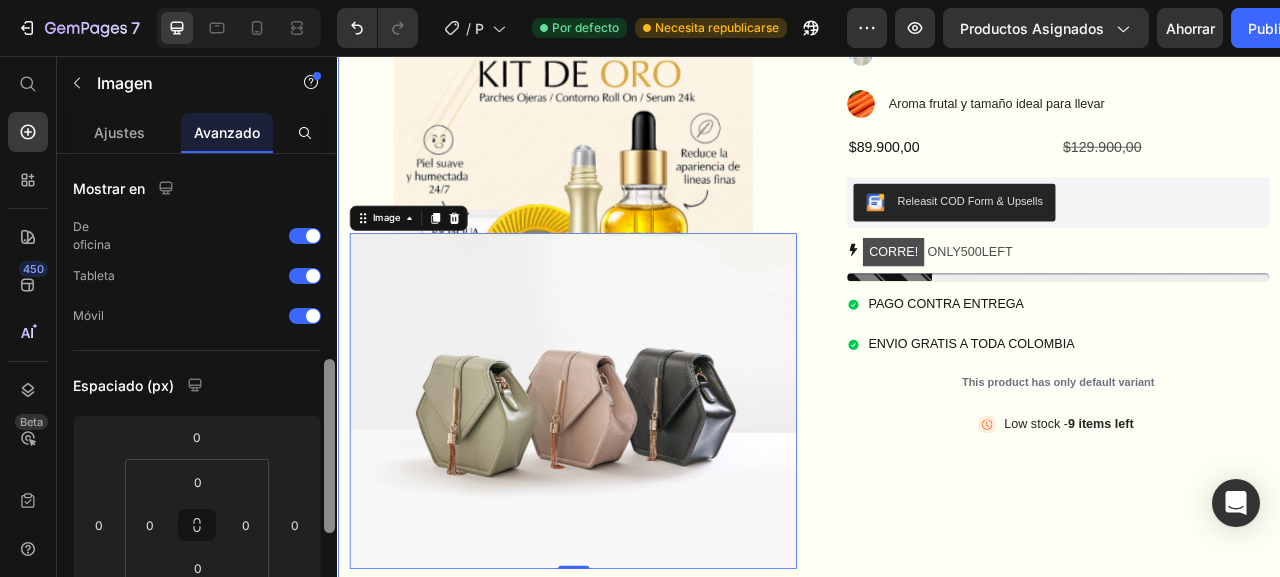scroll, scrollTop: 151, scrollLeft: 0, axis: vertical 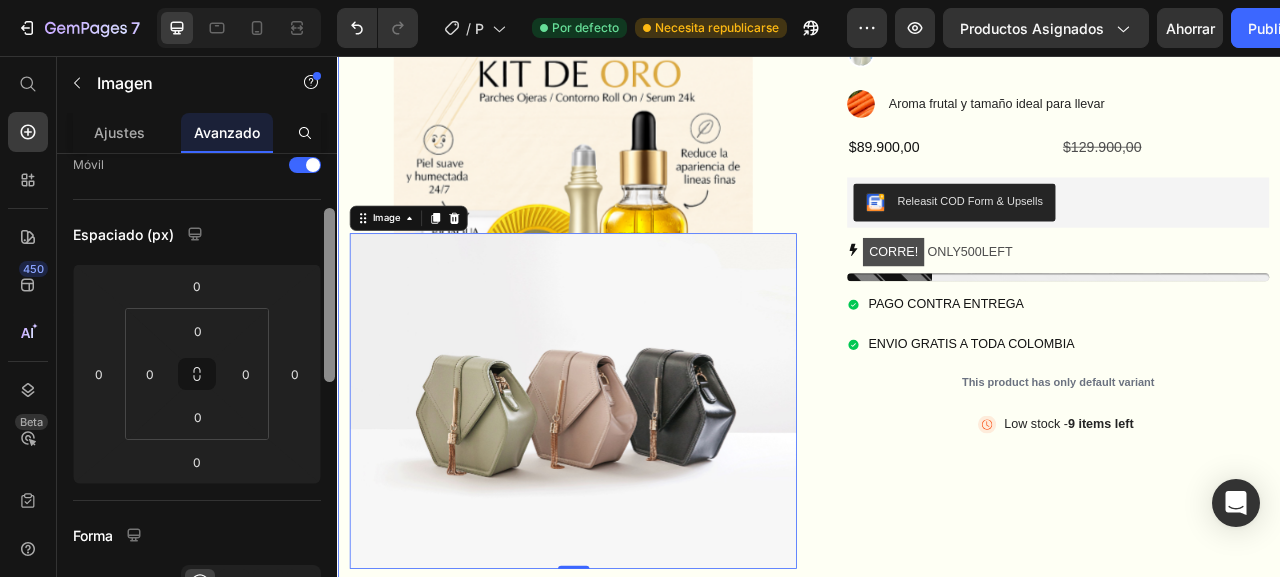drag, startPoint x: 663, startPoint y: 339, endPoint x: 339, endPoint y: 560, distance: 392.1951 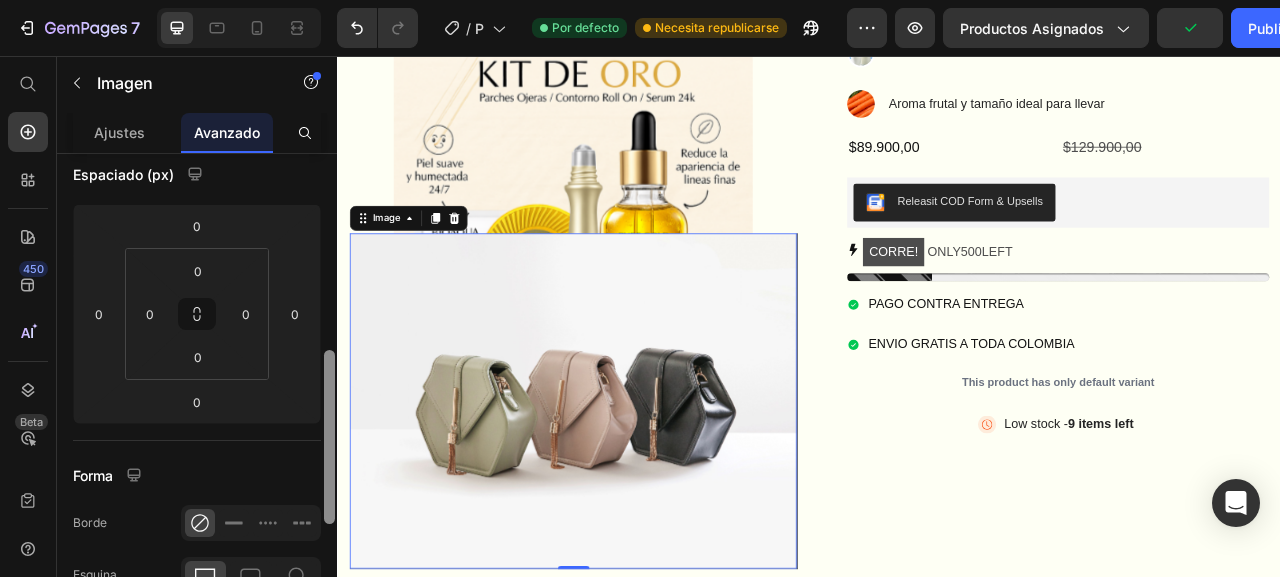 drag, startPoint x: 324, startPoint y: 361, endPoint x: 328, endPoint y: 393, distance: 32.24903 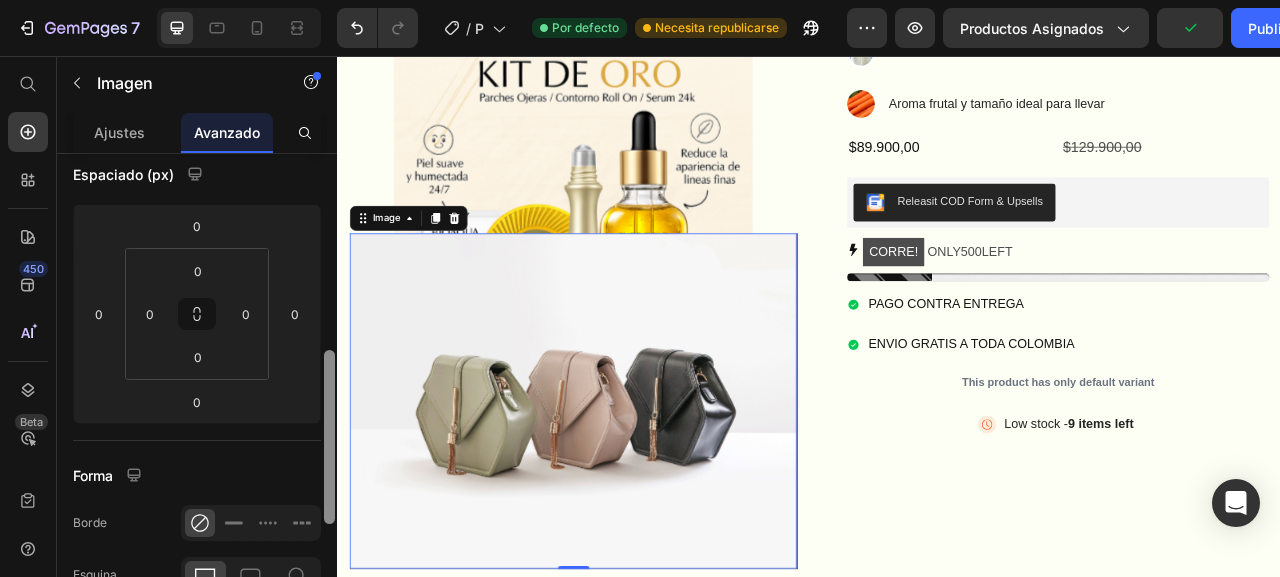 click at bounding box center (329, 437) 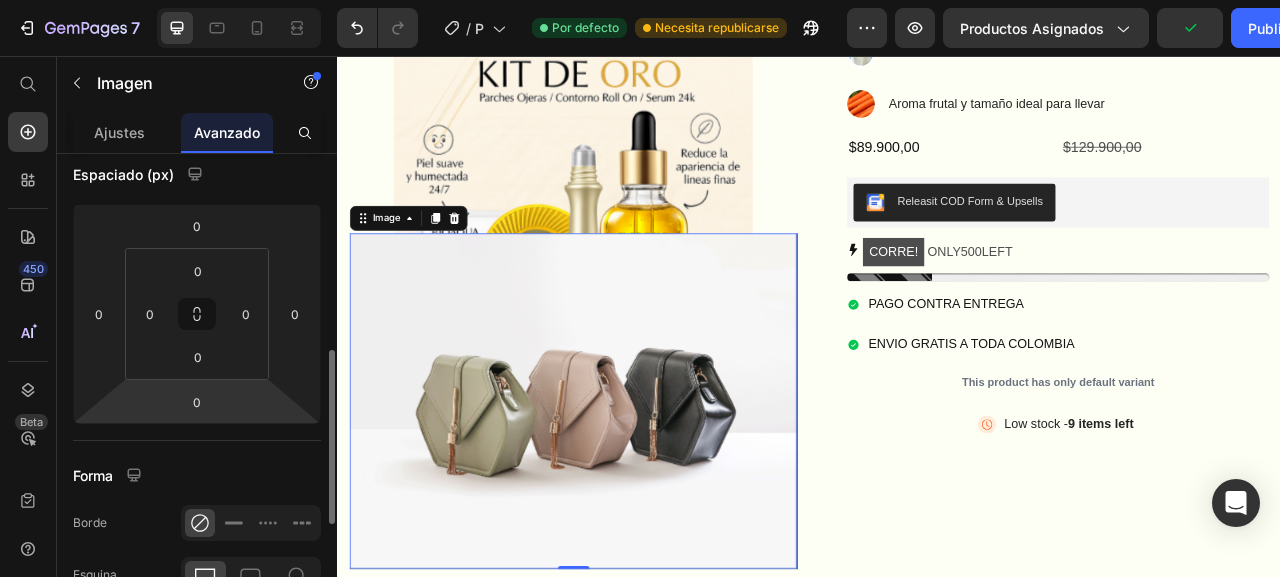scroll, scrollTop: 299, scrollLeft: 0, axis: vertical 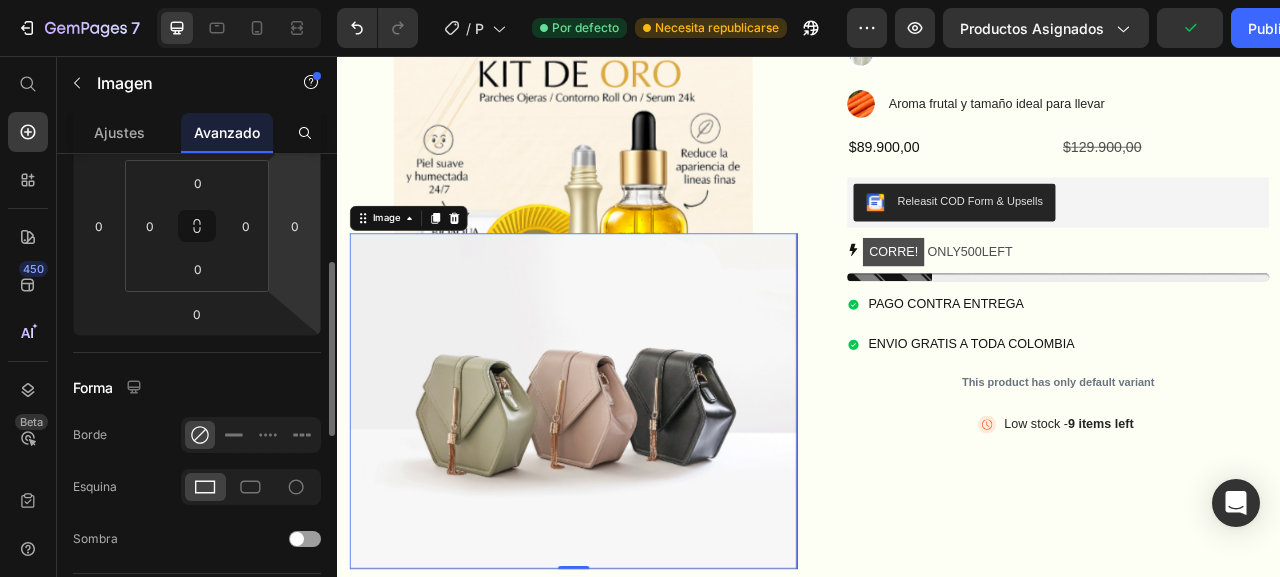 click on "7 / Plantilla de producto original de Shopify Por defecto Necesita republicarse Avance Productos asignados Publicar 450 Beta Empezar con Secciones Elementos Sección de héroes Detalle del producto Marcas Insignias de confianza Garantizar Desglose del producto Cómo utilizar Testimonios Comparar Manojo Preguntas frecuentes Prueba social Historia de la marca Lista de productos Recopilación Lista de blogs Contacto Sticky Añadir al carrito Pie de página personalizado Explorar la biblioteca 450 Disposición
Fila
Fila
Fila
Fila Texto
Título
Bloque de texto Botón
Botón
Botón" at bounding box center [640, 0] 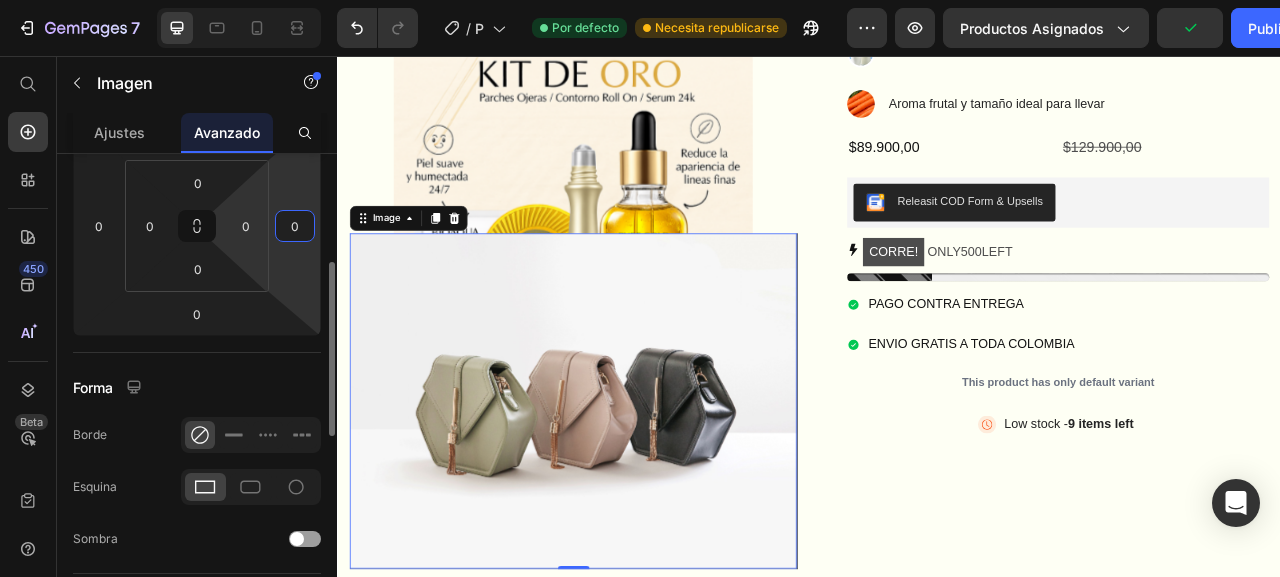 click on "7 / Plantilla de producto original de Shopify Por defecto Necesita republicarse Avance Productos asignados Publicar 450 Beta Empezar con Secciones Elementos Sección de héroes Detalle del producto Marcas Insignias de confianza Garantizar Desglose del producto Cómo utilizar Testimonios Comparar Manojo Preguntas frecuentes Prueba social Historia de la marca Lista de productos Recopilación Lista de blogs Contacto Sticky Añadir al carrito Pie de página personalizado Explorar la biblioteca 450 Disposición
Fila
Fila
Fila
Fila Texto
Título
Bloque de texto Botón
Botón
Botón" at bounding box center (640, 0) 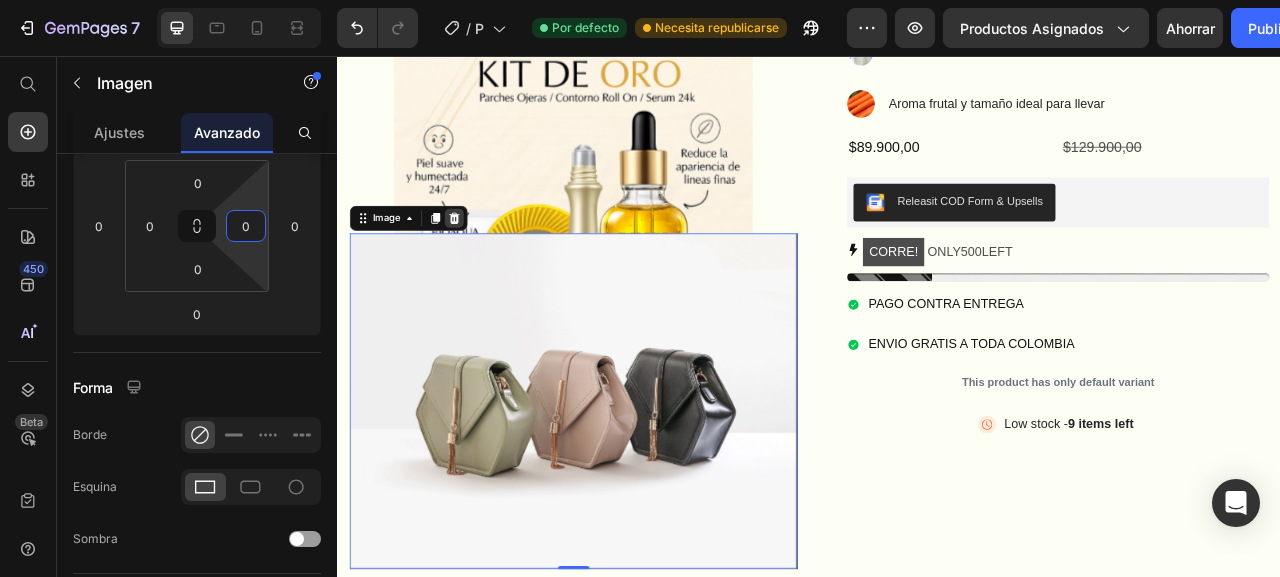 click at bounding box center [485, 263] 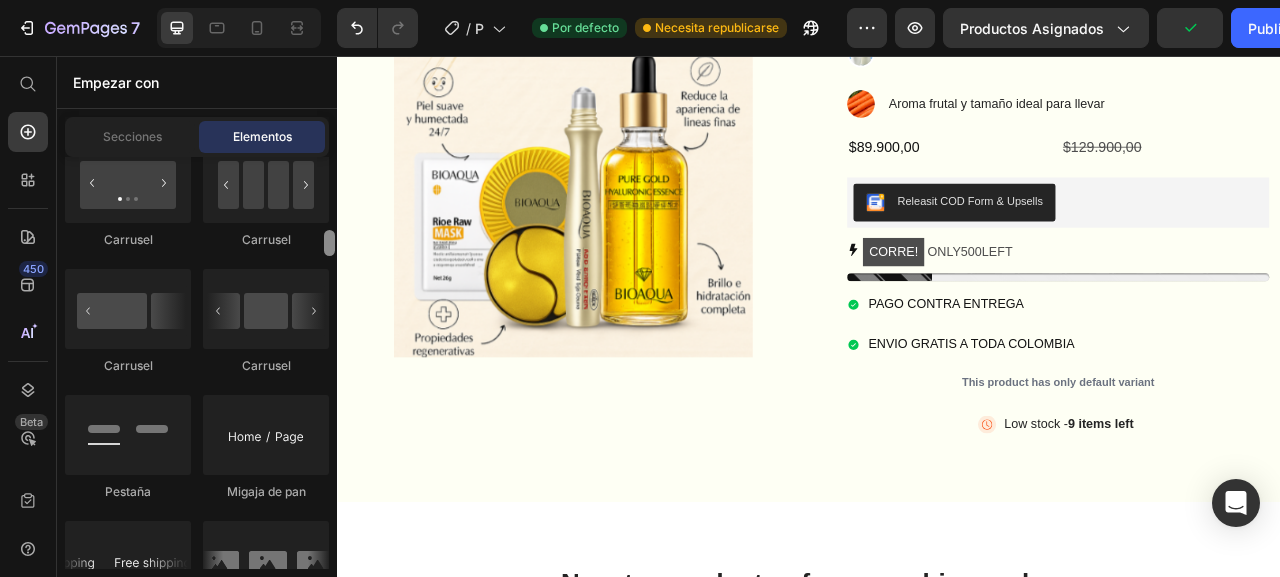 scroll, scrollTop: 2172, scrollLeft: 0, axis: vertical 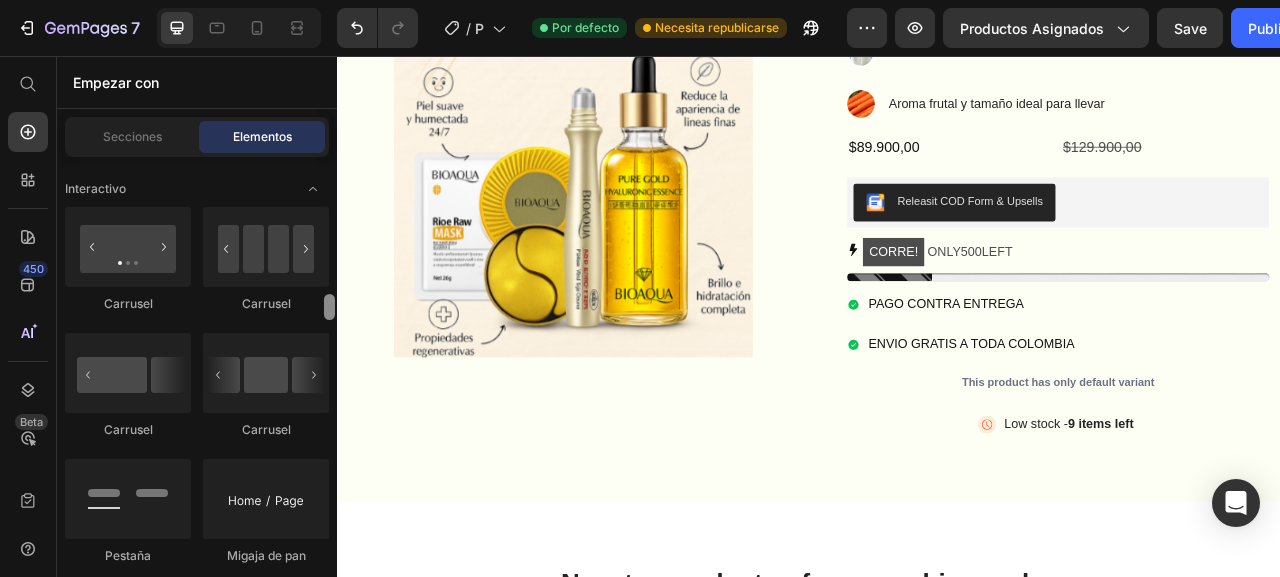drag, startPoint x: 190, startPoint y: 231, endPoint x: 335, endPoint y: 307, distance: 163.71011 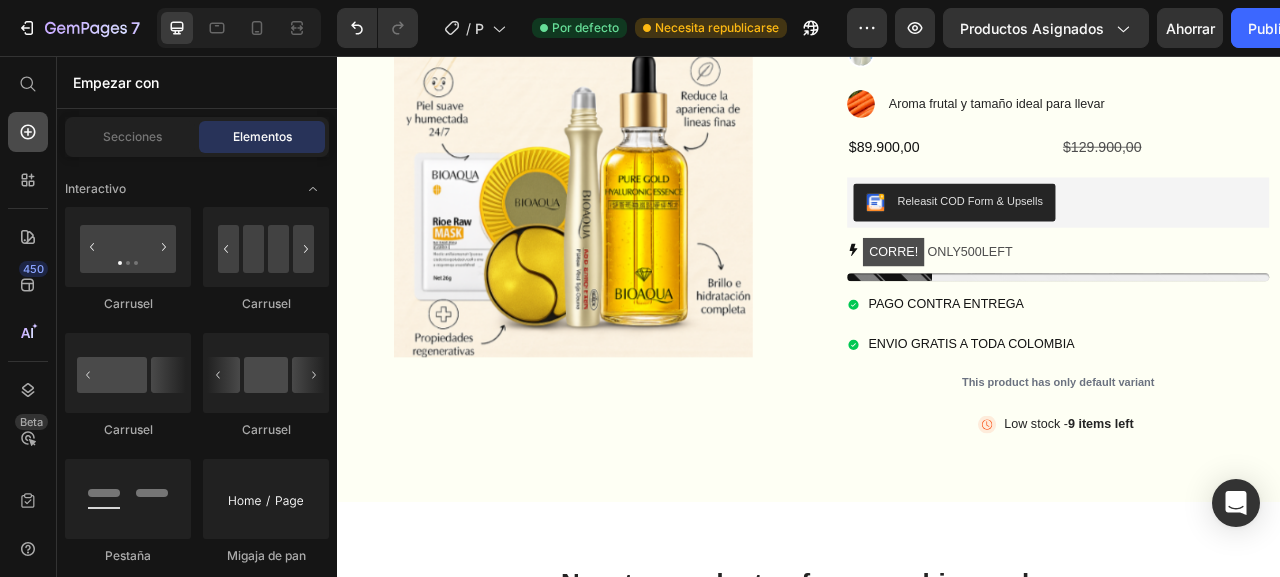 click 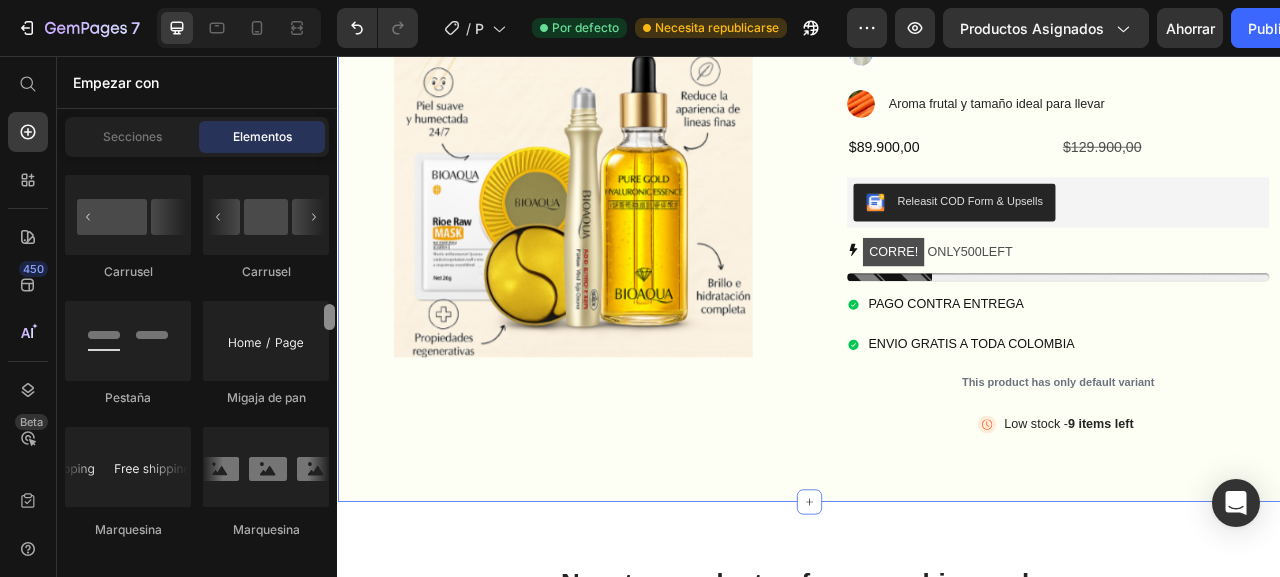 scroll, scrollTop: 2314, scrollLeft: 0, axis: vertical 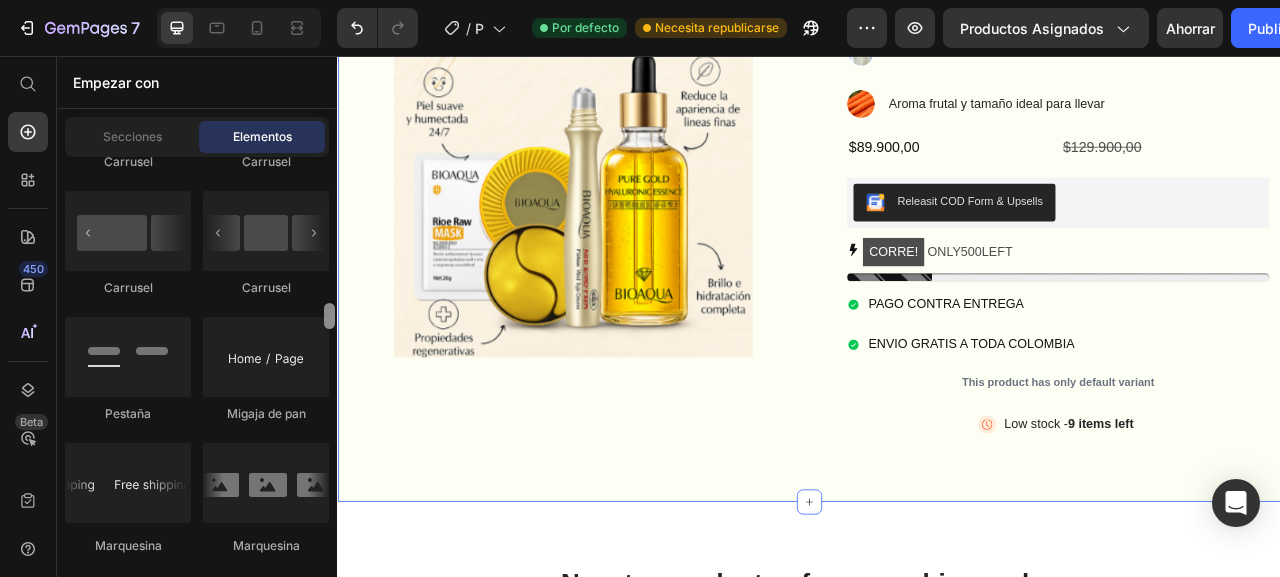 drag, startPoint x: 666, startPoint y: 372, endPoint x: 342, endPoint y: 310, distance: 329.87875 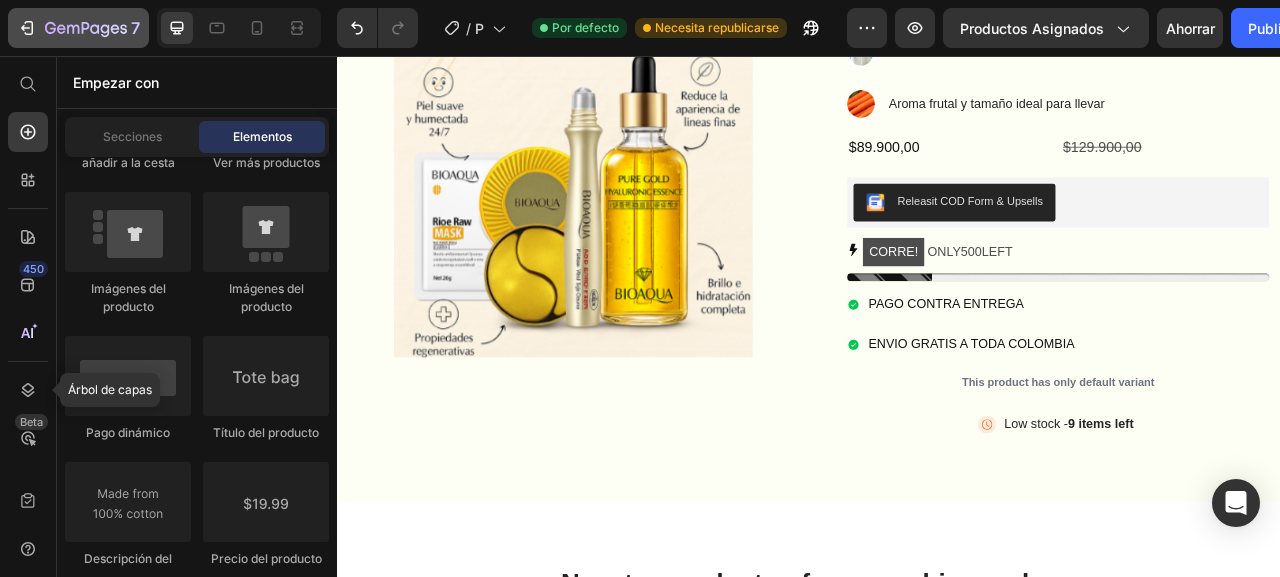 scroll, scrollTop: 0, scrollLeft: 0, axis: both 